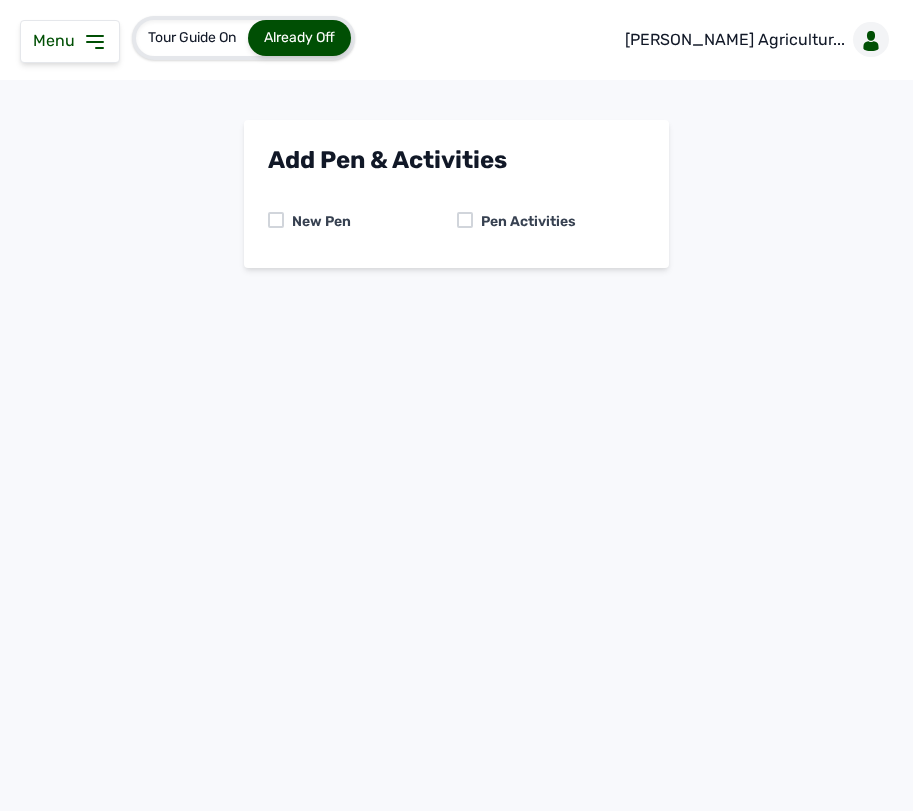 scroll, scrollTop: 0, scrollLeft: 0, axis: both 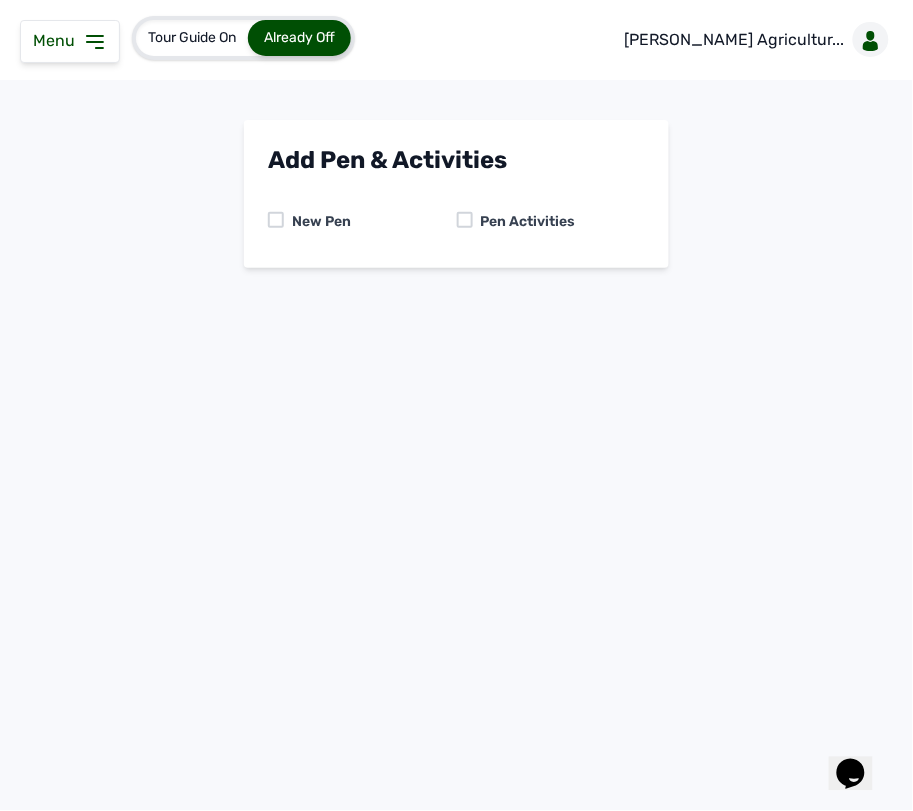 click at bounding box center (465, 220) 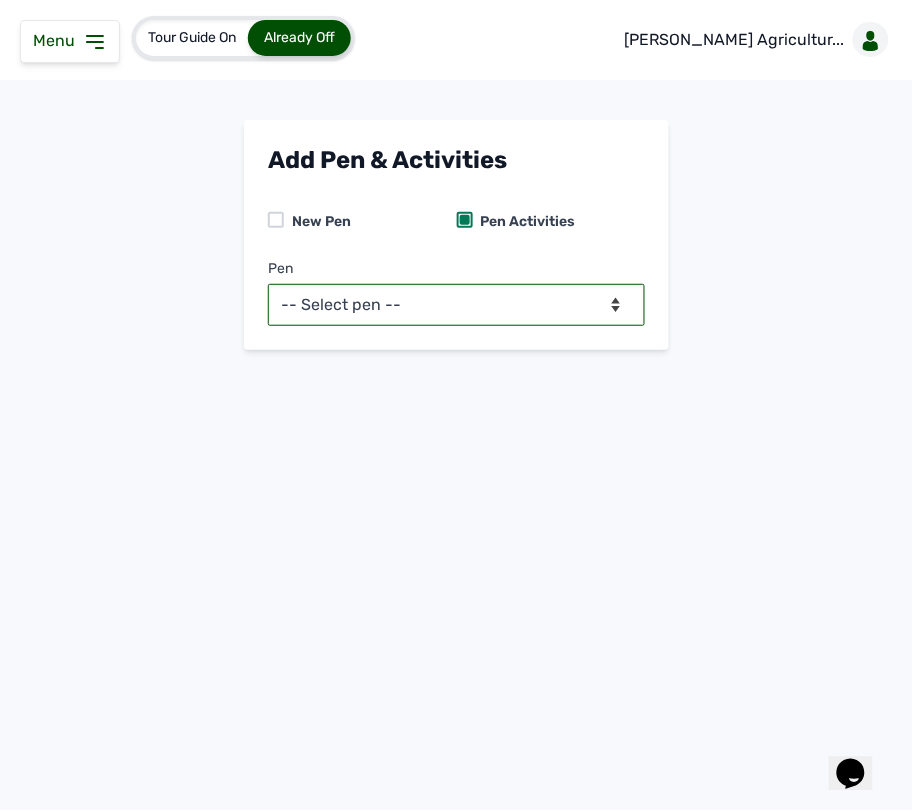 click on "-- Select pen -- Pen B (Broilers) PEN C (Broilers)" at bounding box center (456, 305) 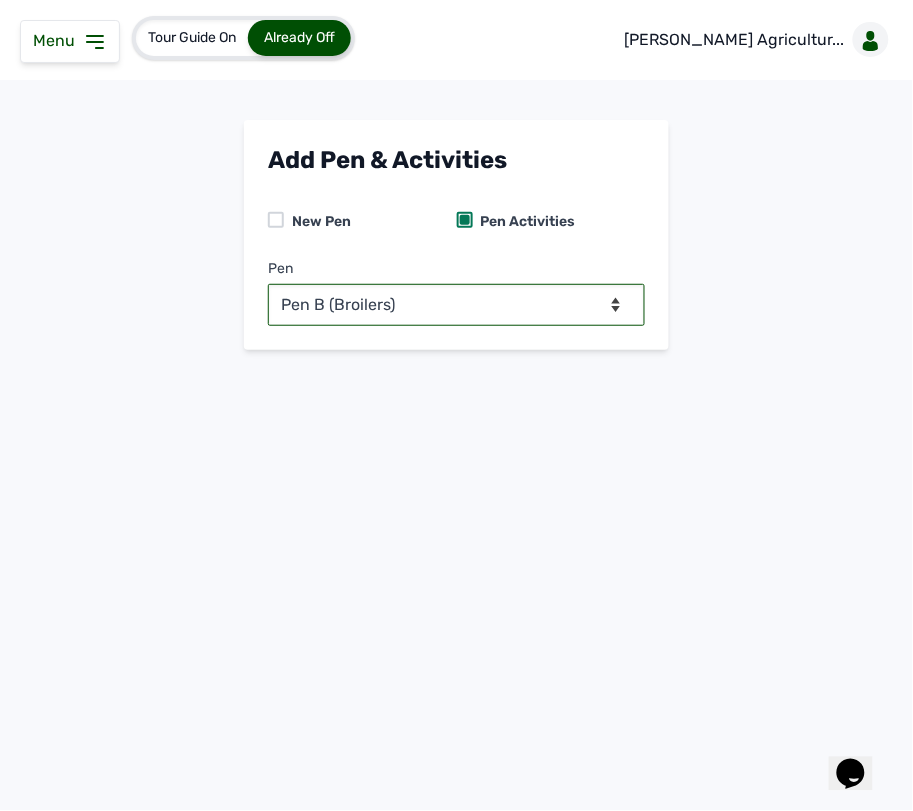 click on "-- Select pen -- Pen B (Broilers) PEN C (Broilers)" at bounding box center [456, 305] 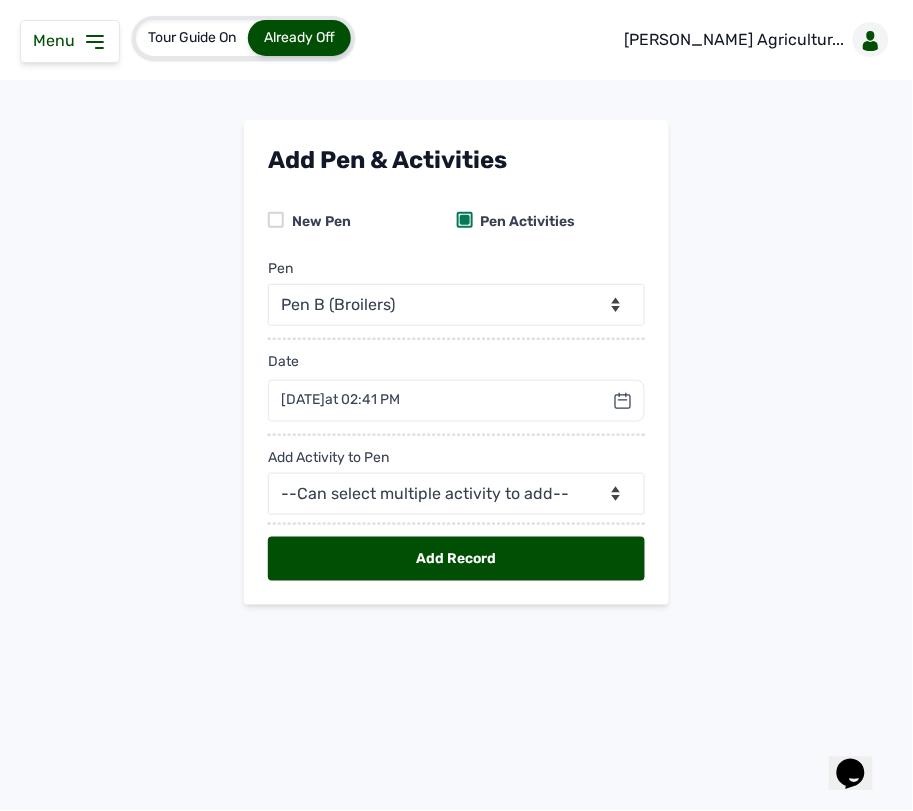click 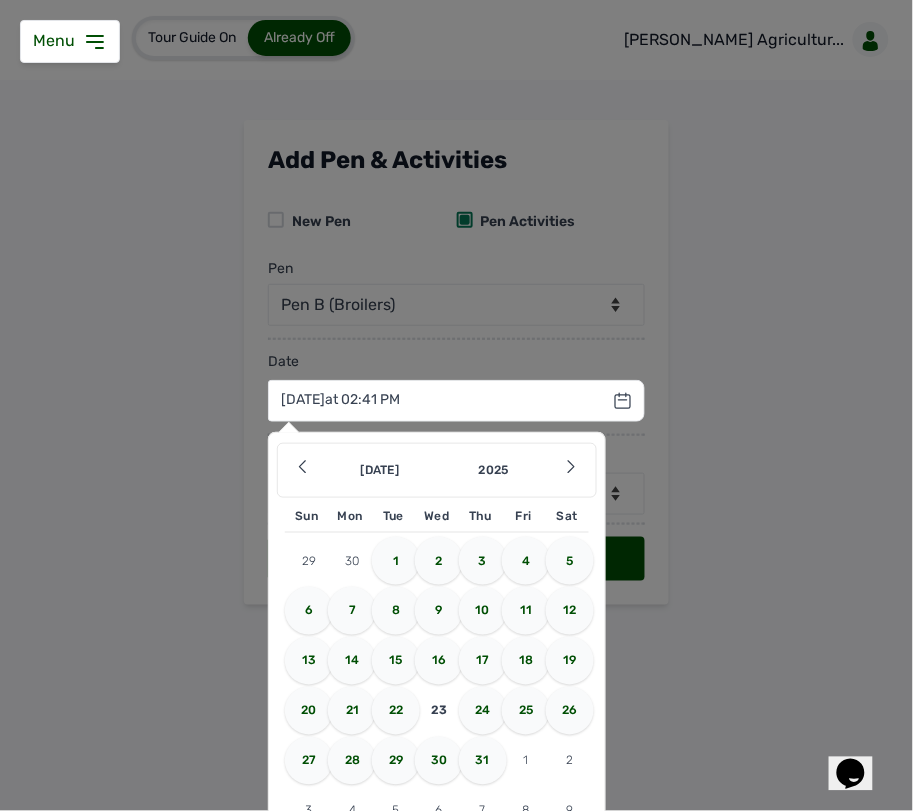 click on "22" at bounding box center [396, 711] 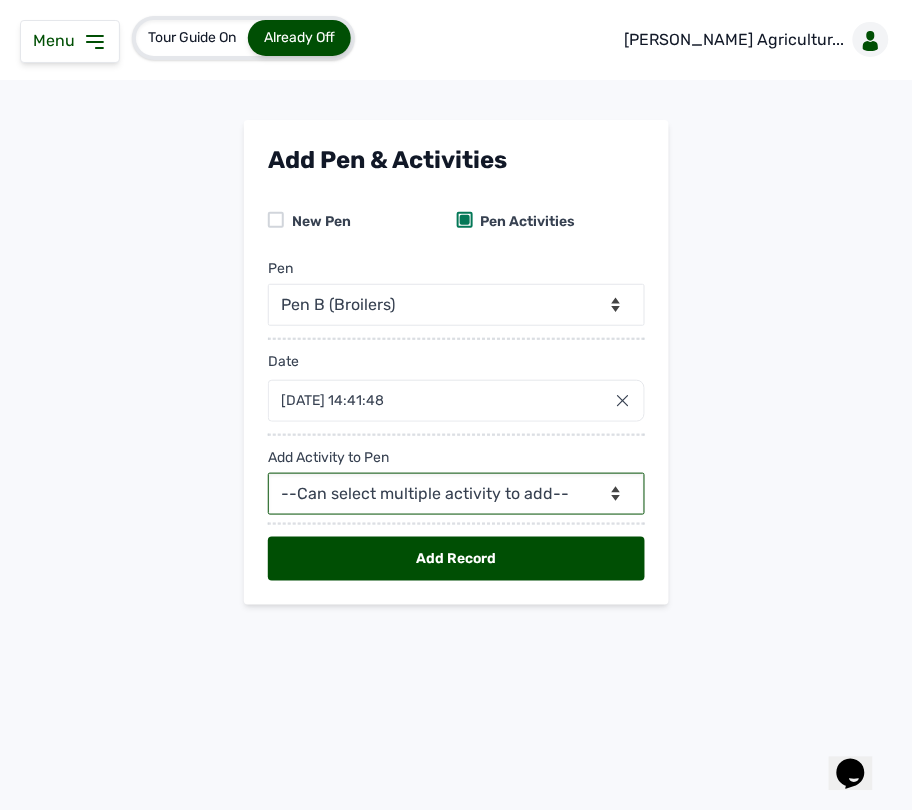 click on "--Can select multiple activity to add-- Raw Material Losses Weight" at bounding box center [456, 494] 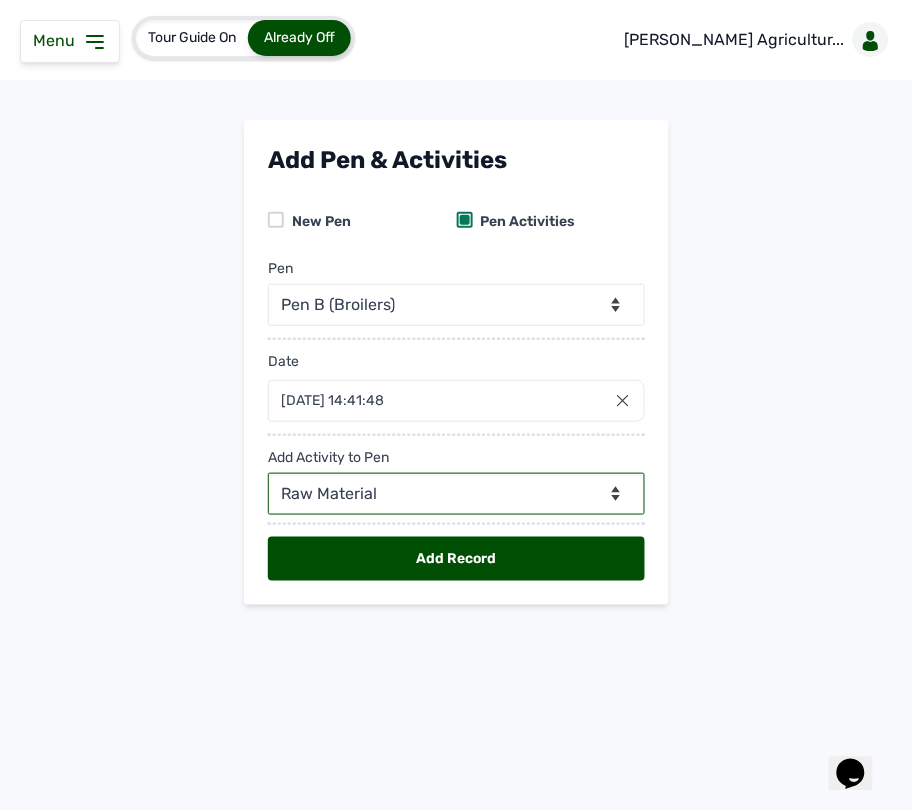 click on "--Can select multiple activity to add-- Raw Material Losses Weight" at bounding box center (456, 494) 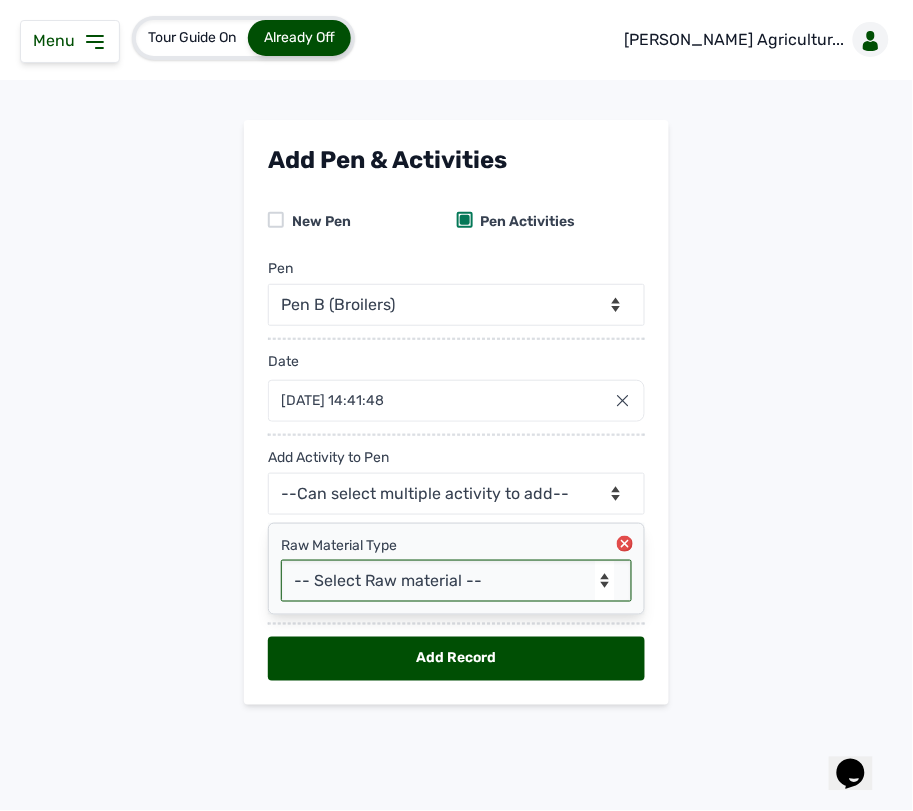 click on "-- Select Raw material -- feeds medications vaccines Biomass Fuel" at bounding box center (456, 581) 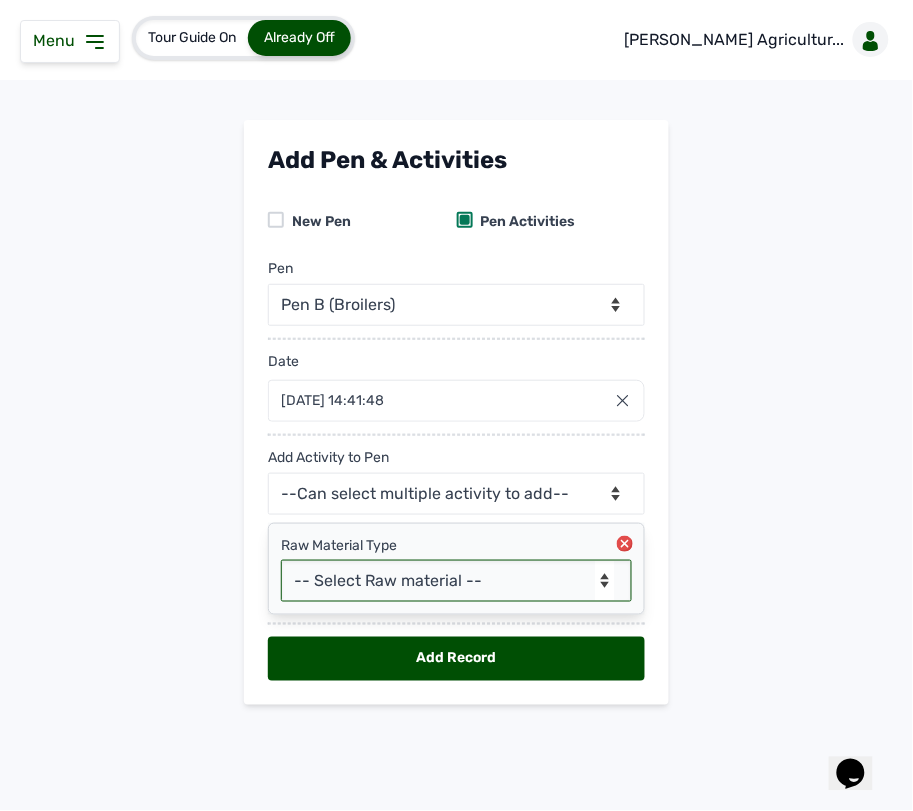 select on "feeds" 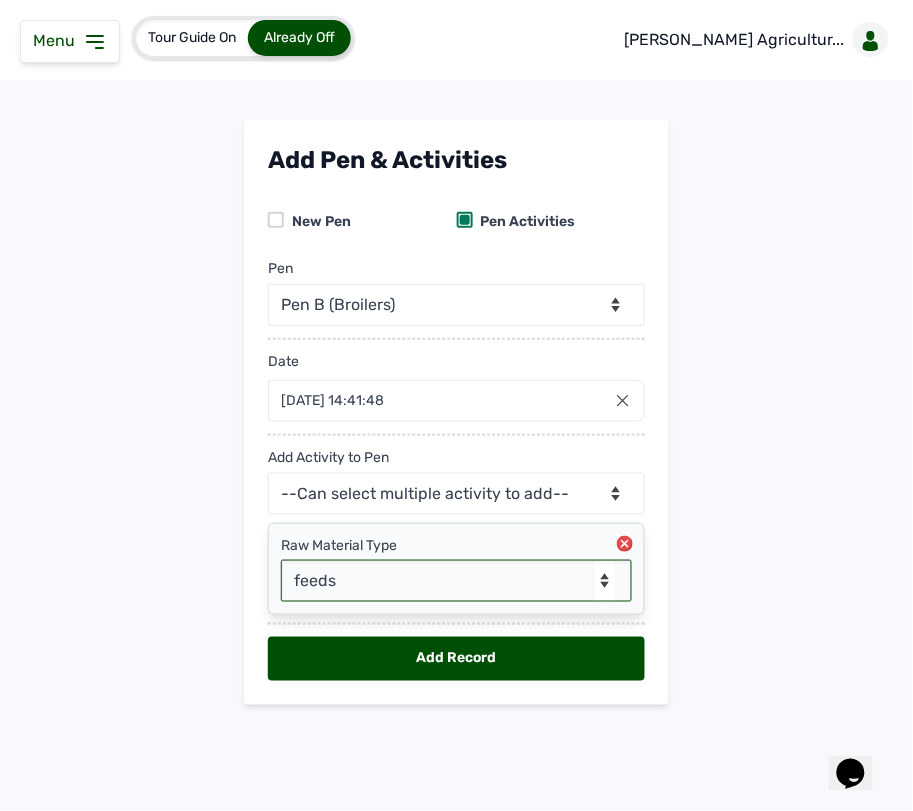 click on "-- Select Raw material -- feeds medications vaccines Biomass Fuel" at bounding box center (456, 581) 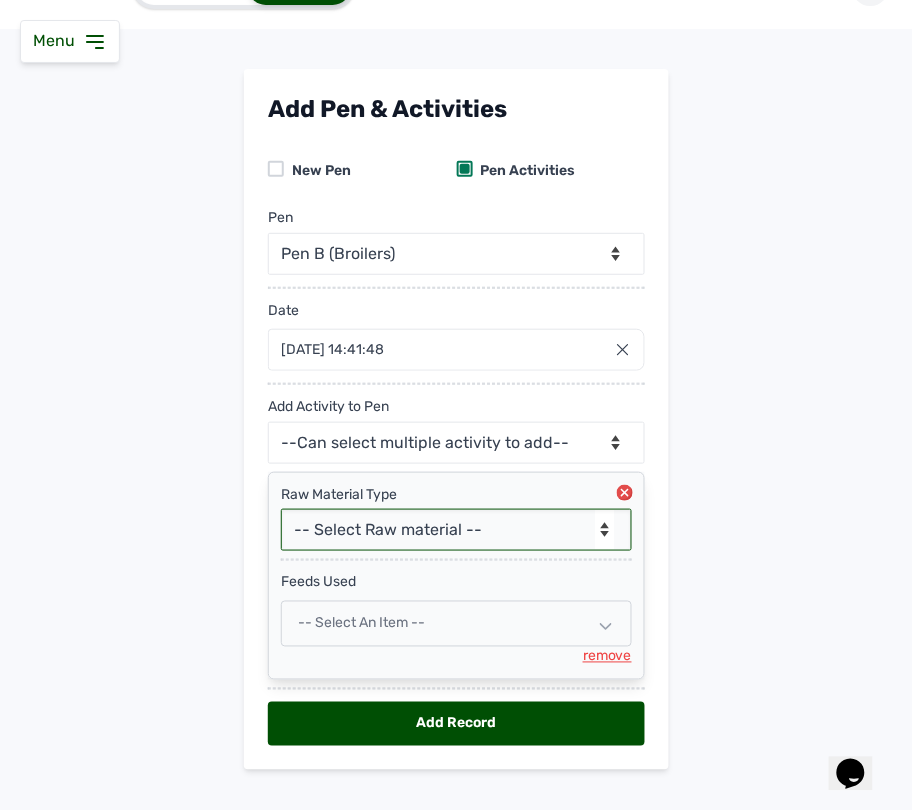 scroll, scrollTop: 85, scrollLeft: 0, axis: vertical 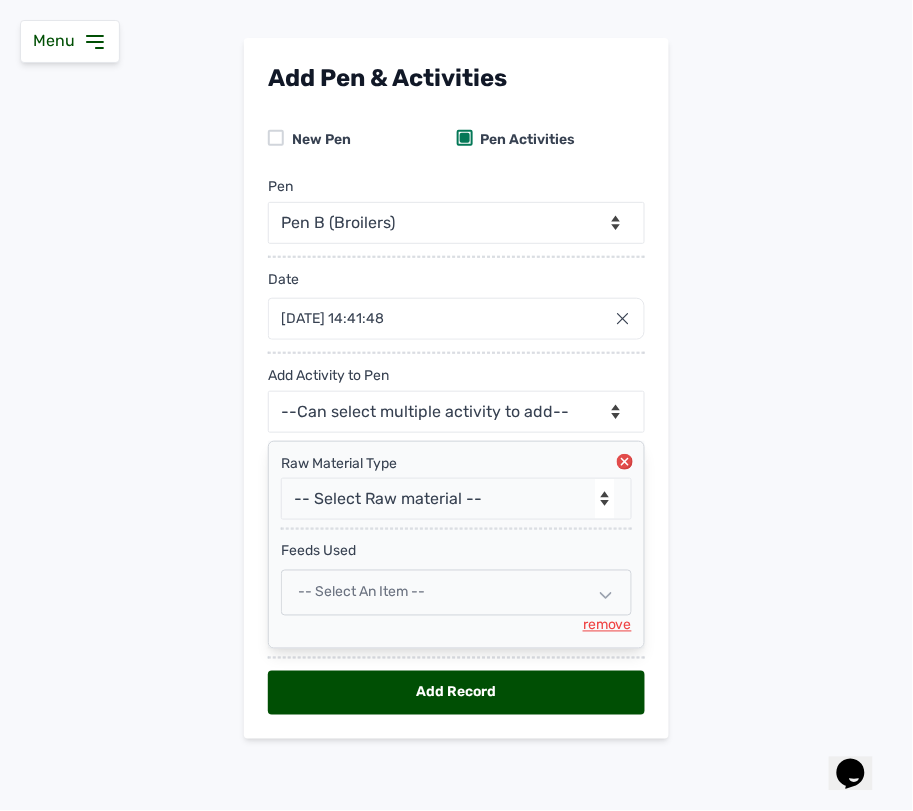 click on "-- Select an Item --" at bounding box center (456, 593) 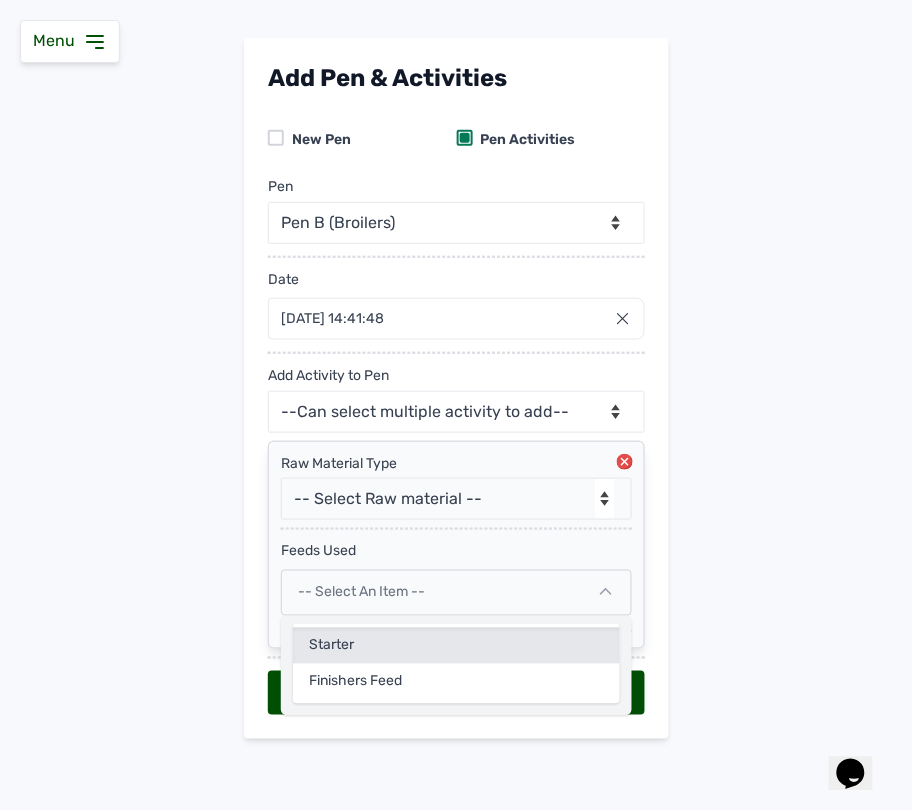 click on "Starter" 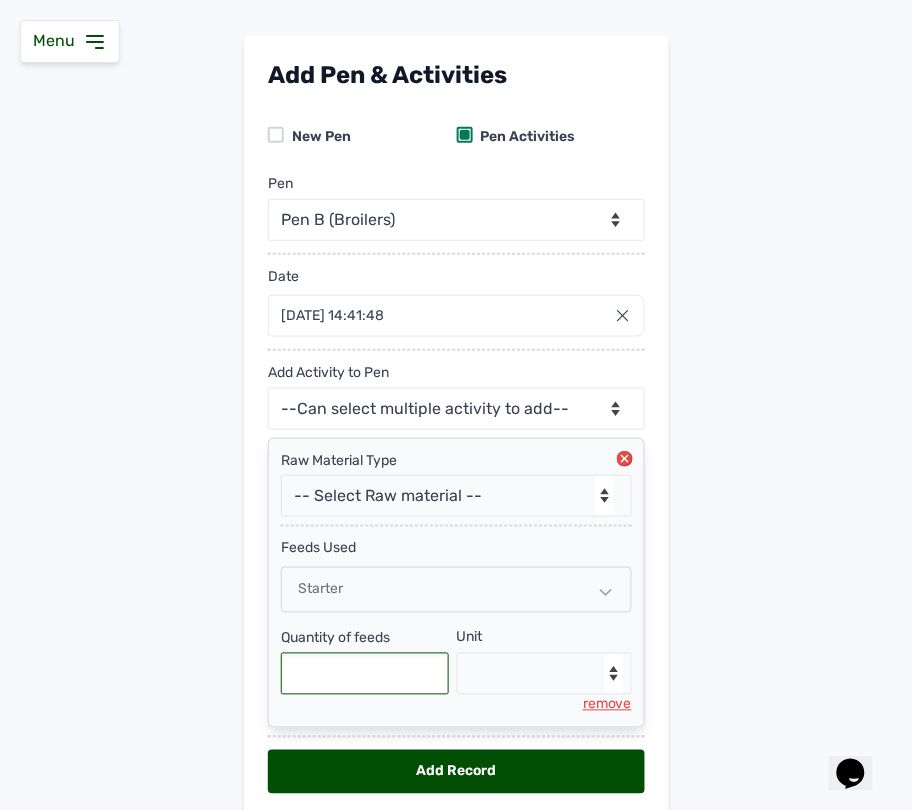 click at bounding box center (365, 674) 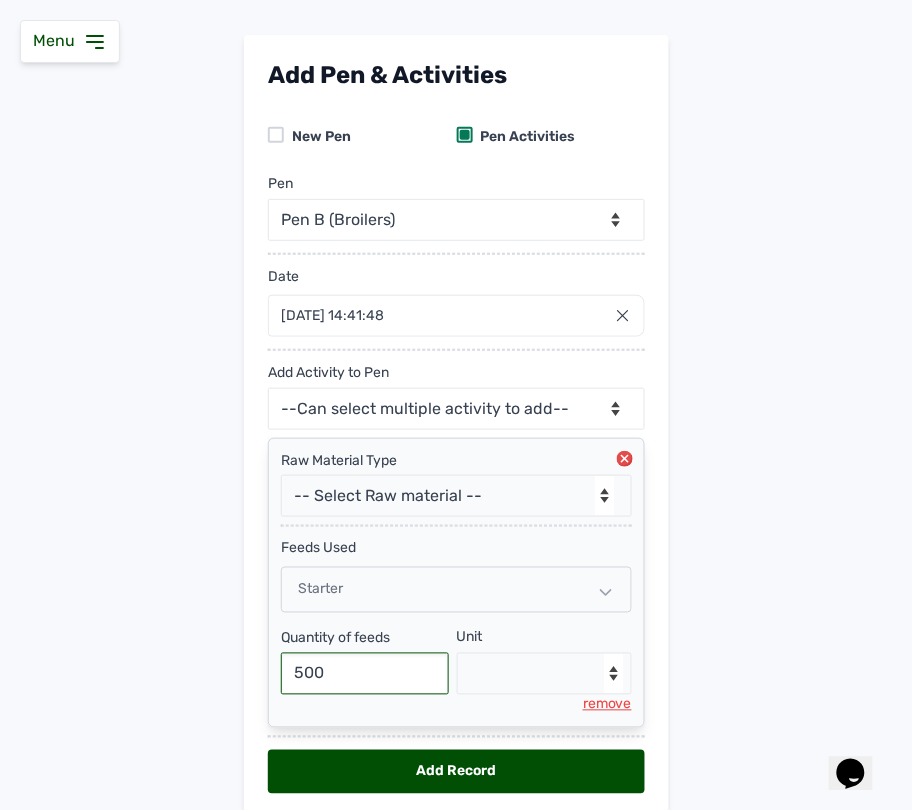 type on "500" 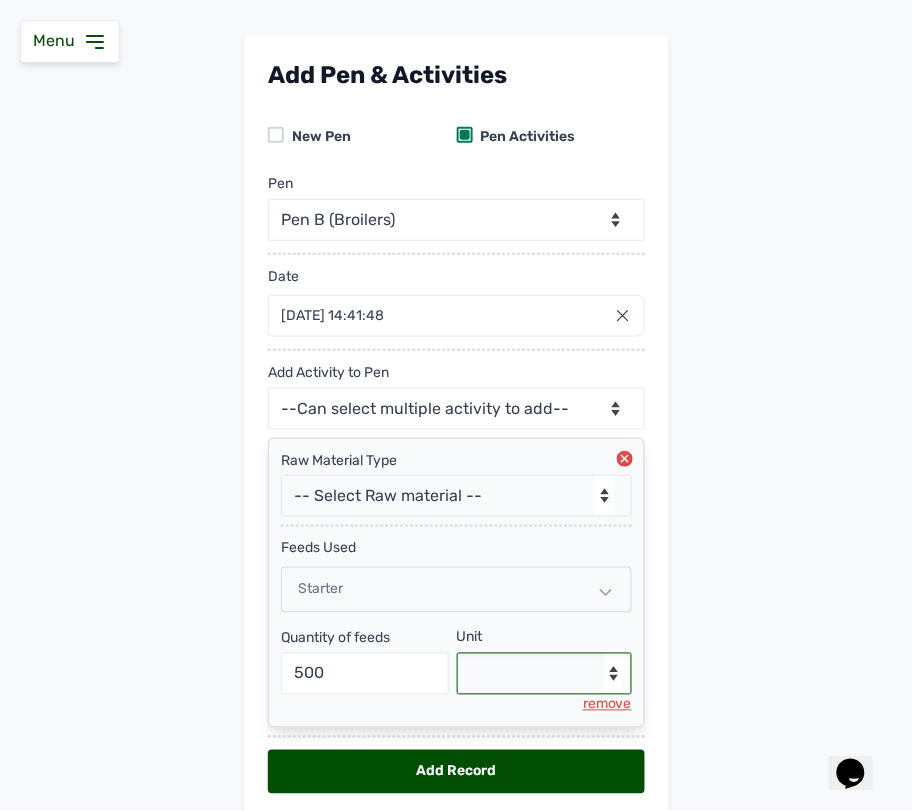 click on "--Select unit-- Bag(s) Kg" at bounding box center [545, 674] 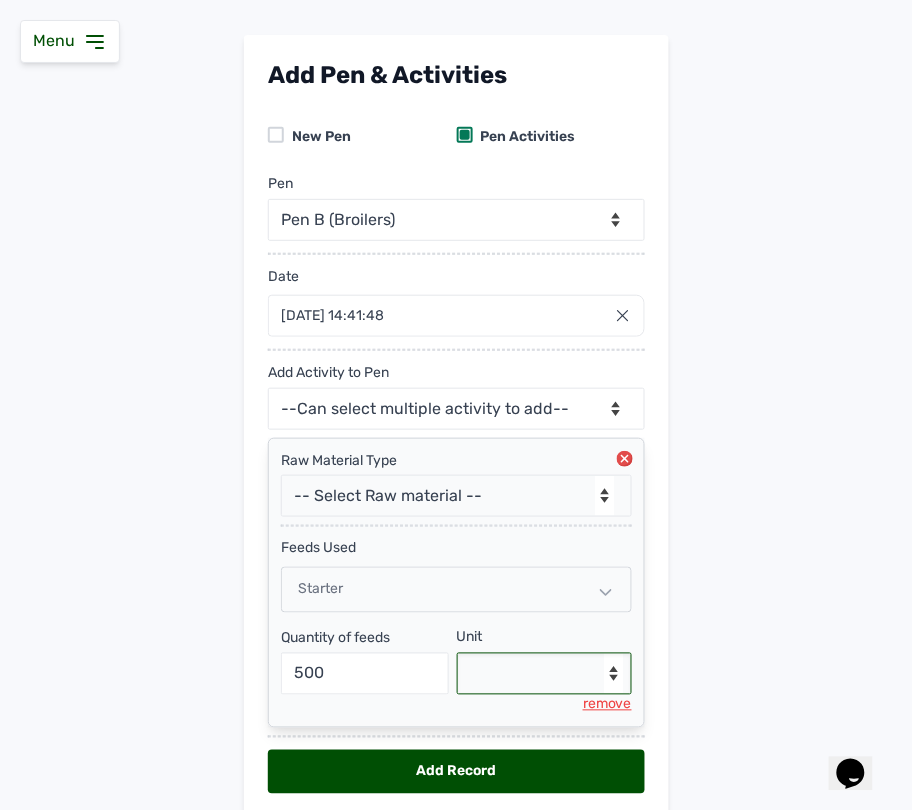 select on "Kg" 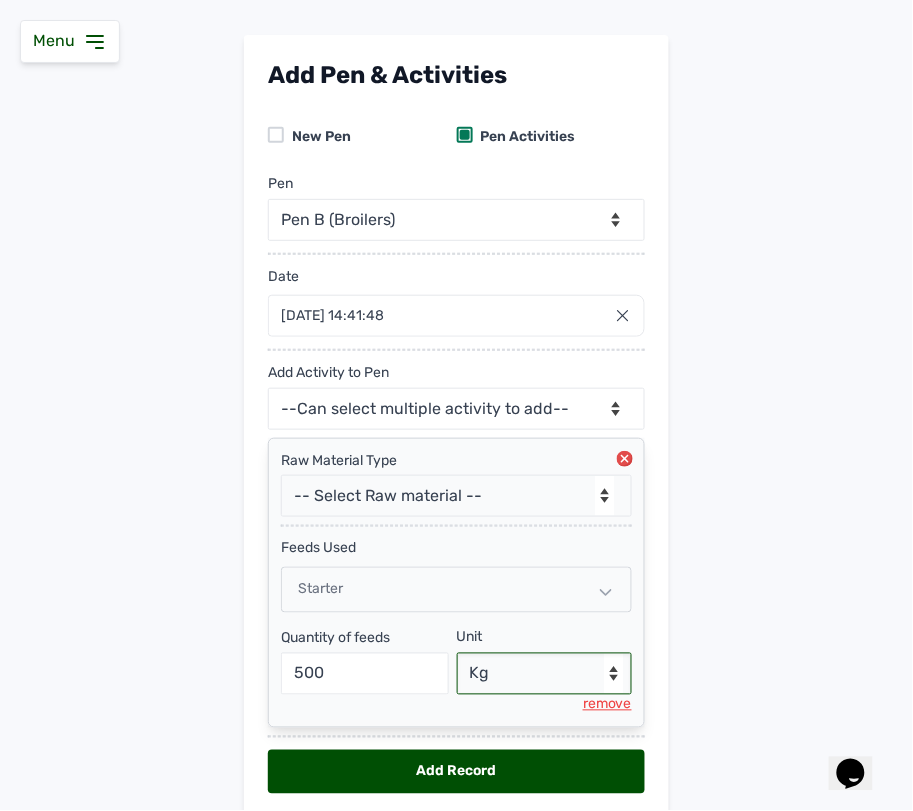 click on "--Select unit-- Bag(s) Kg" at bounding box center [545, 674] 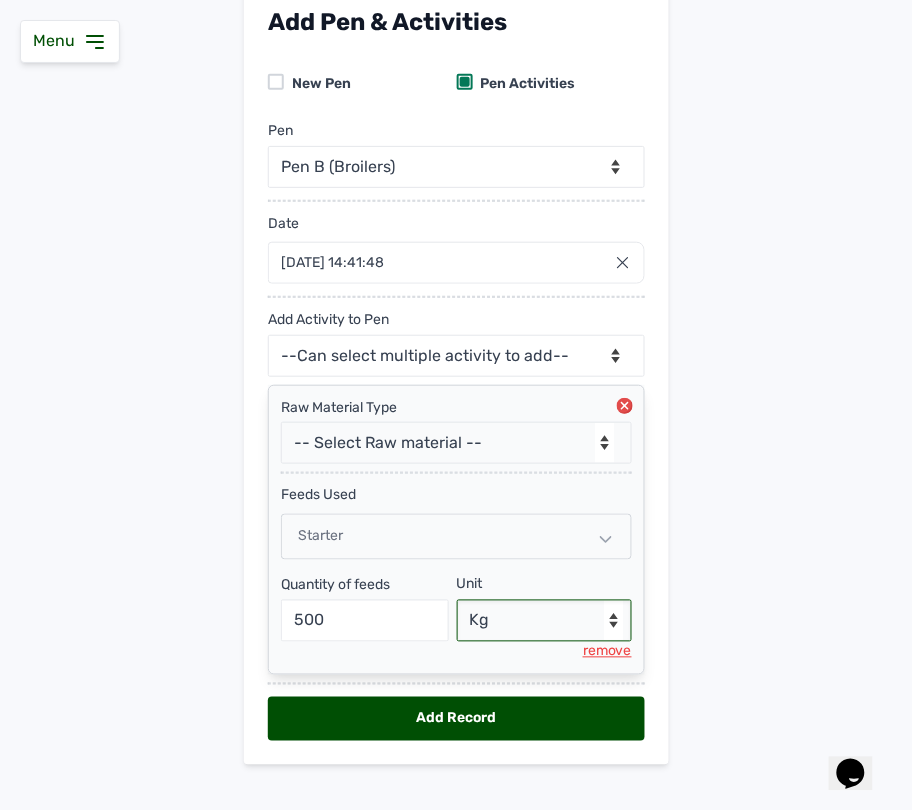 scroll, scrollTop: 167, scrollLeft: 0, axis: vertical 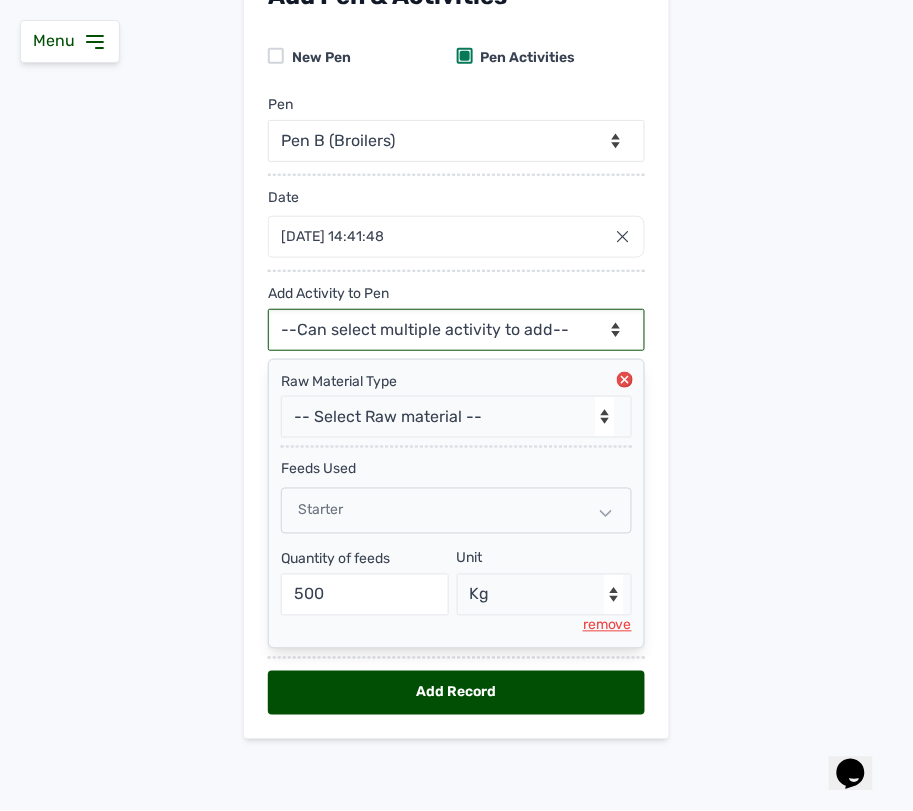 click on "--Can select multiple activity to add-- Raw Material Losses Weight" at bounding box center [456, 330] 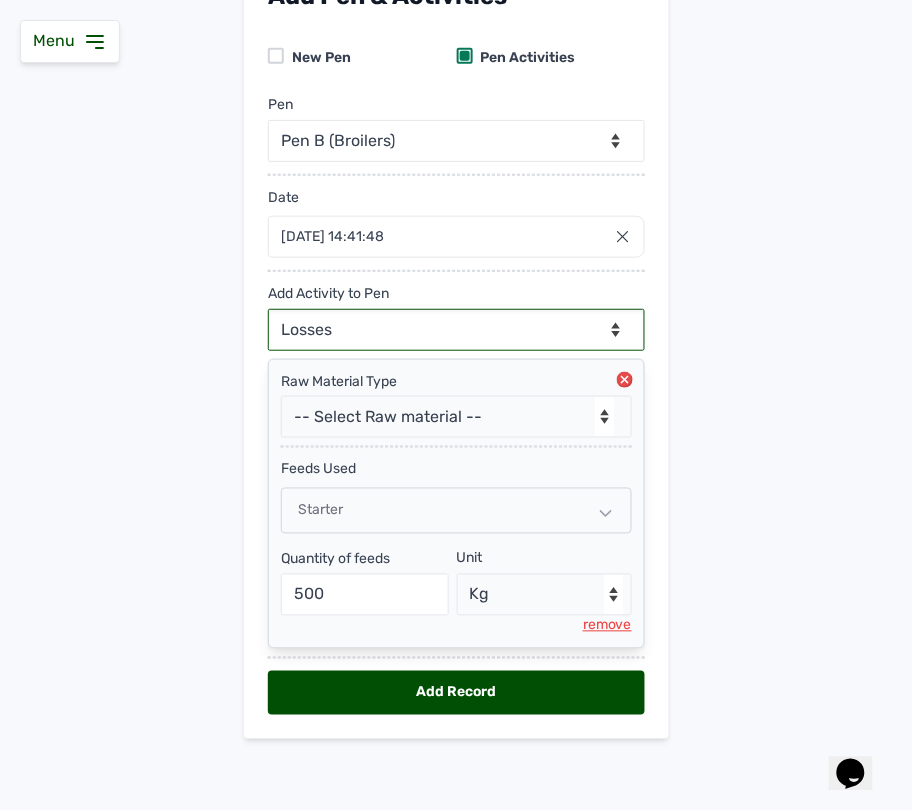 click on "--Can select multiple activity to add-- Raw Material Losses Weight" at bounding box center [456, 330] 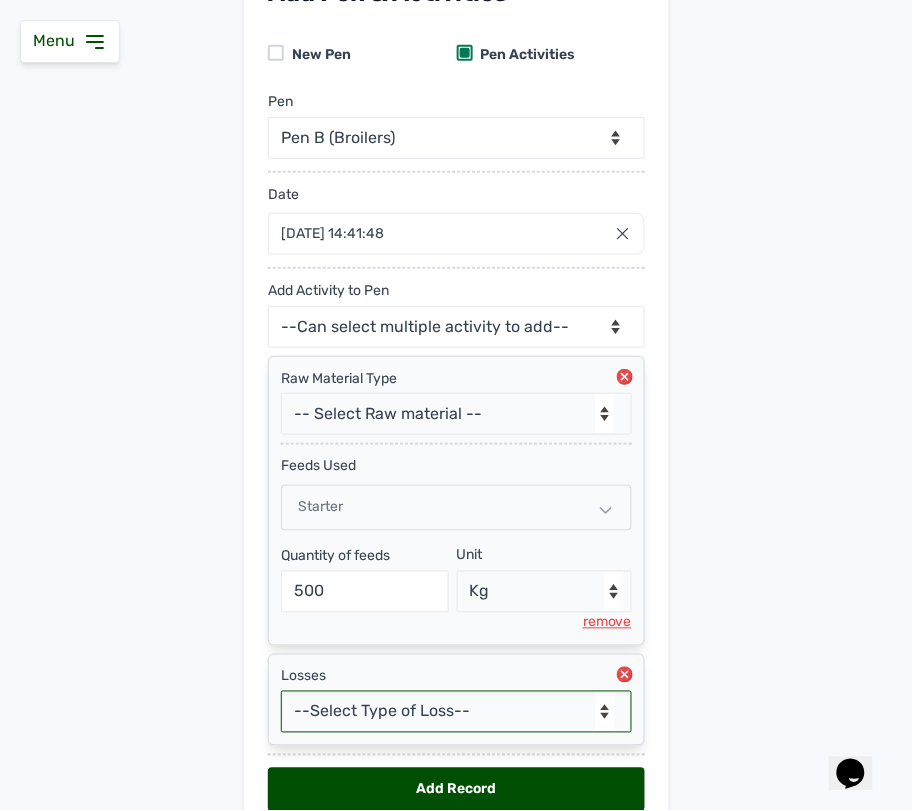 click on "--Select Type of Loss-- Mortality Culled Theft" at bounding box center (456, 712) 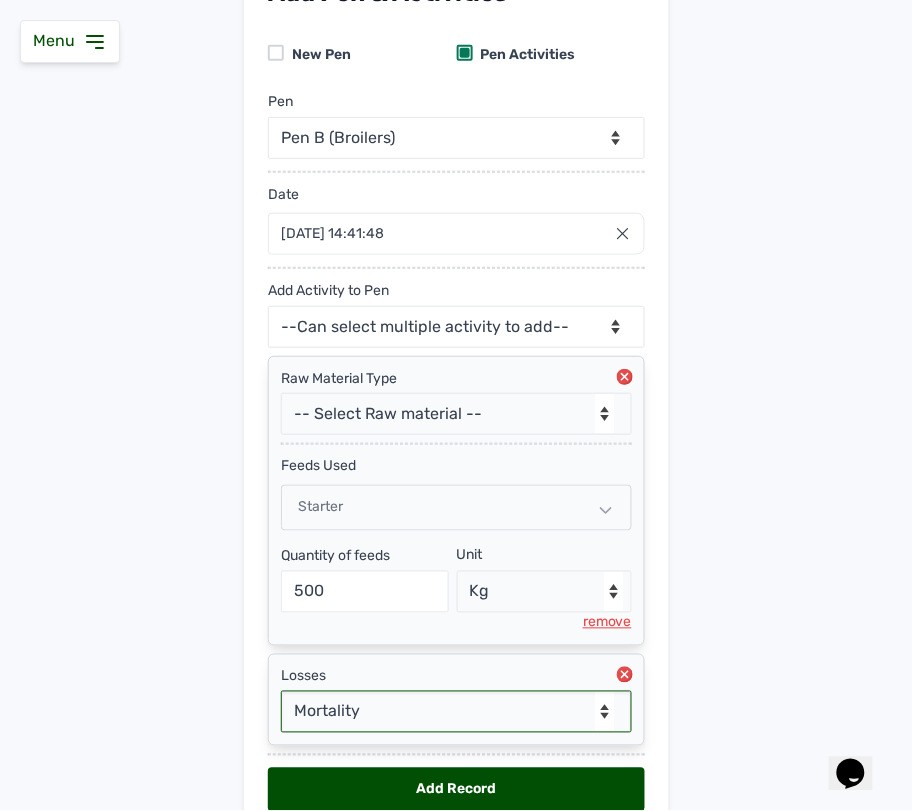 click on "--Select Type of Loss-- Mortality Culled Theft" at bounding box center [456, 712] 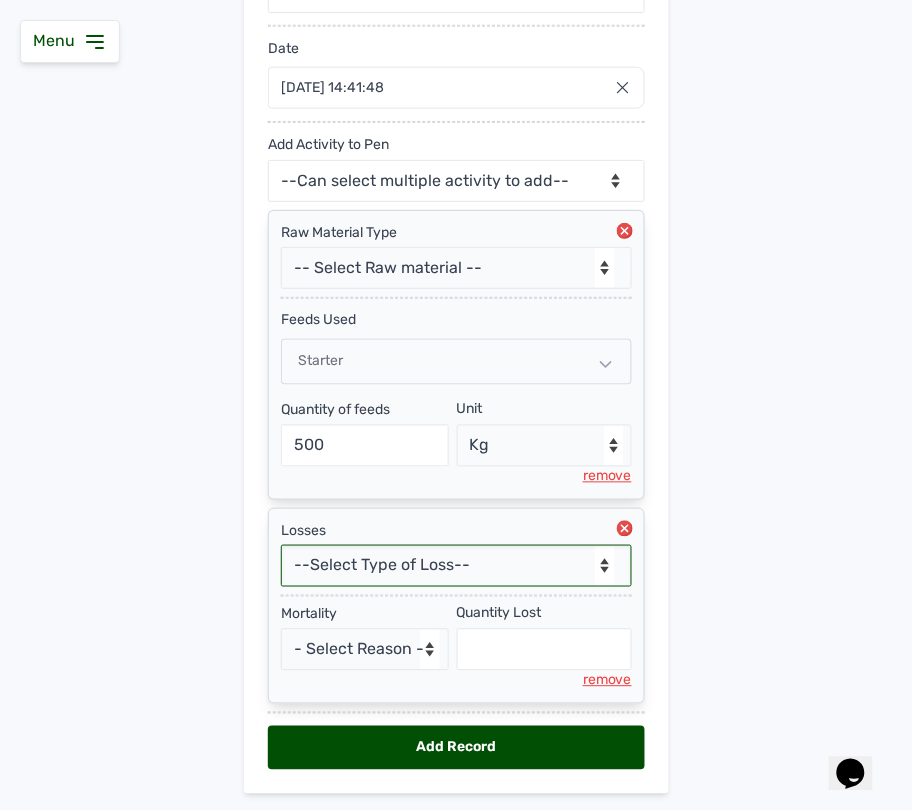 scroll, scrollTop: 373, scrollLeft: 0, axis: vertical 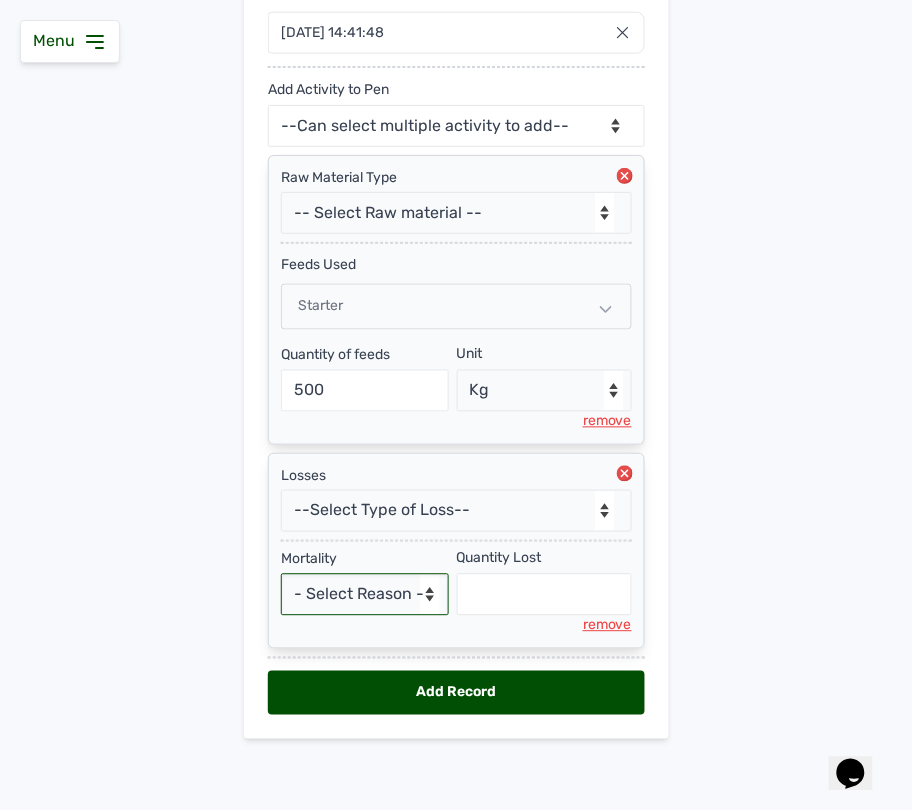 click on "- Select Reason - Disease Late Vaccination Wrong Vaccination Heat [MEDICAL_DATA] Others" at bounding box center (365, 595) 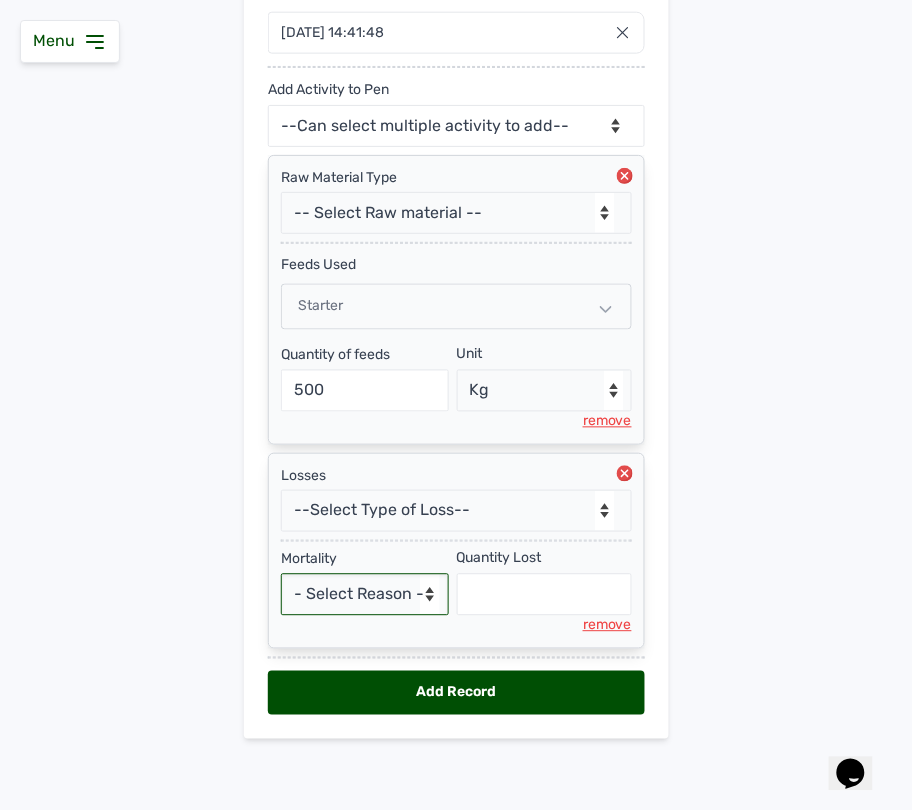 select on "Others" 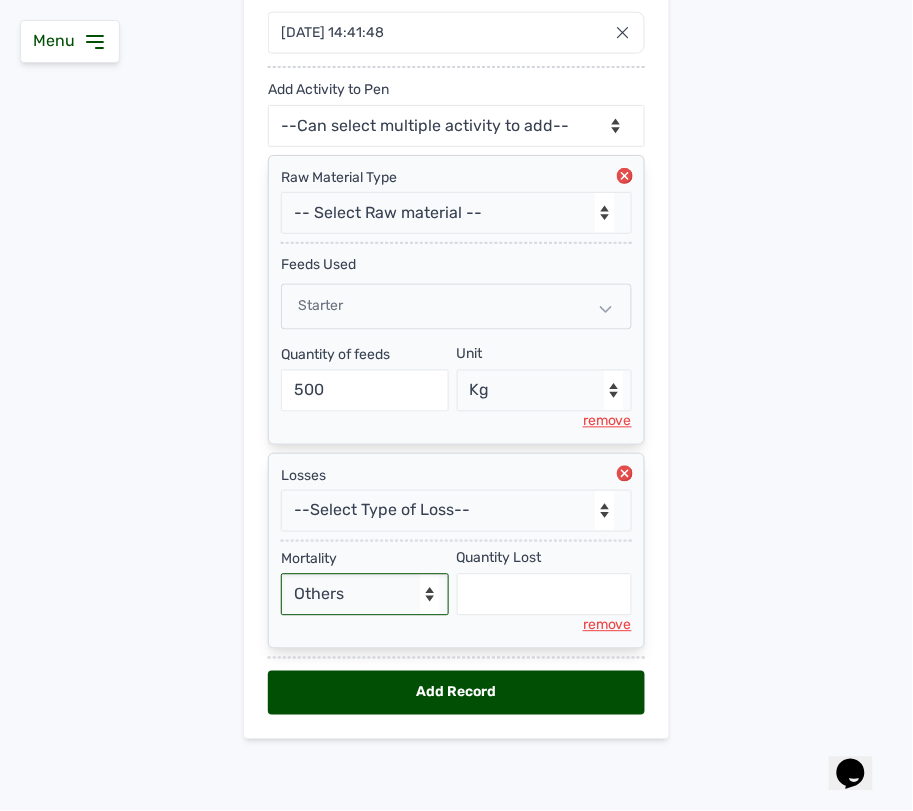 click on "- Select Reason - Disease Late Vaccination Wrong Vaccination Heat [MEDICAL_DATA] Others" at bounding box center (365, 595) 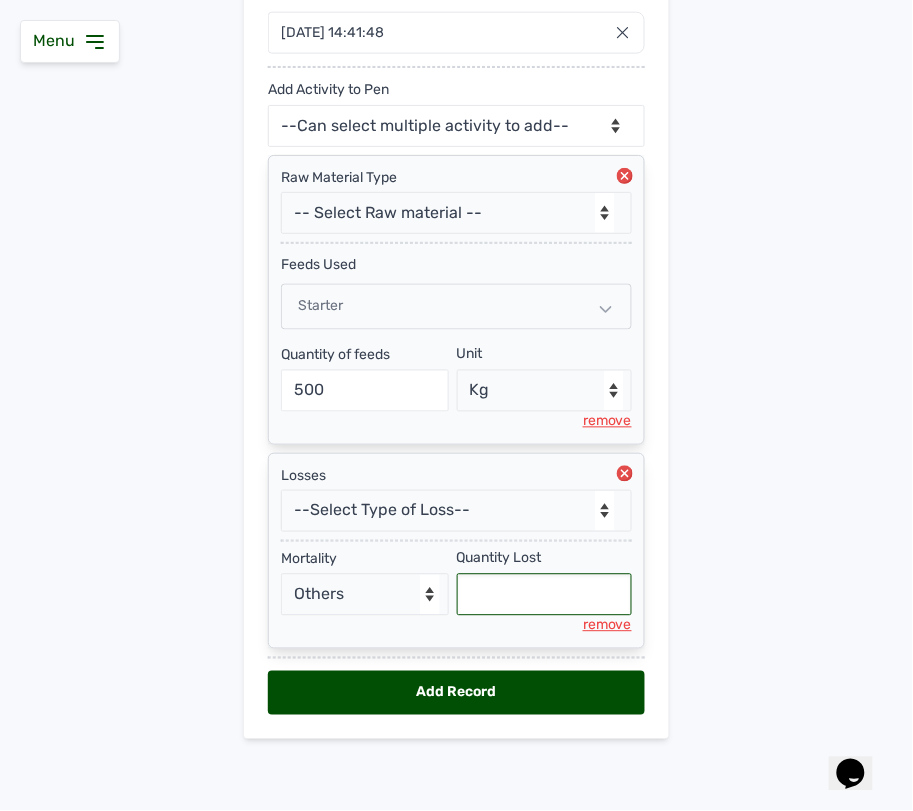 click at bounding box center (545, 595) 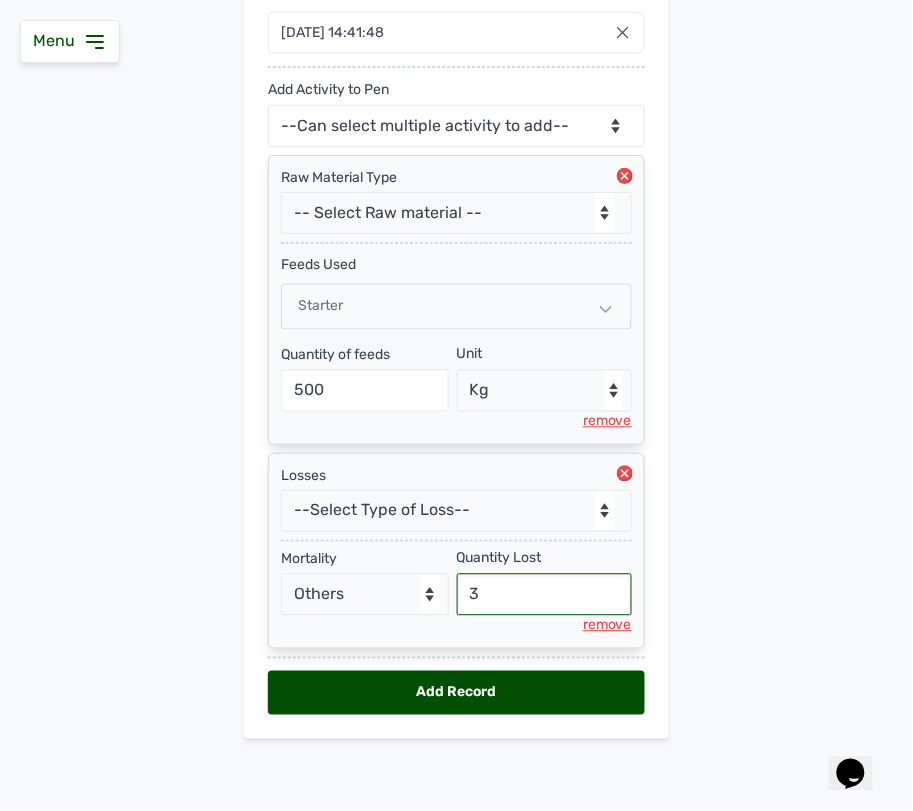 type on "3" 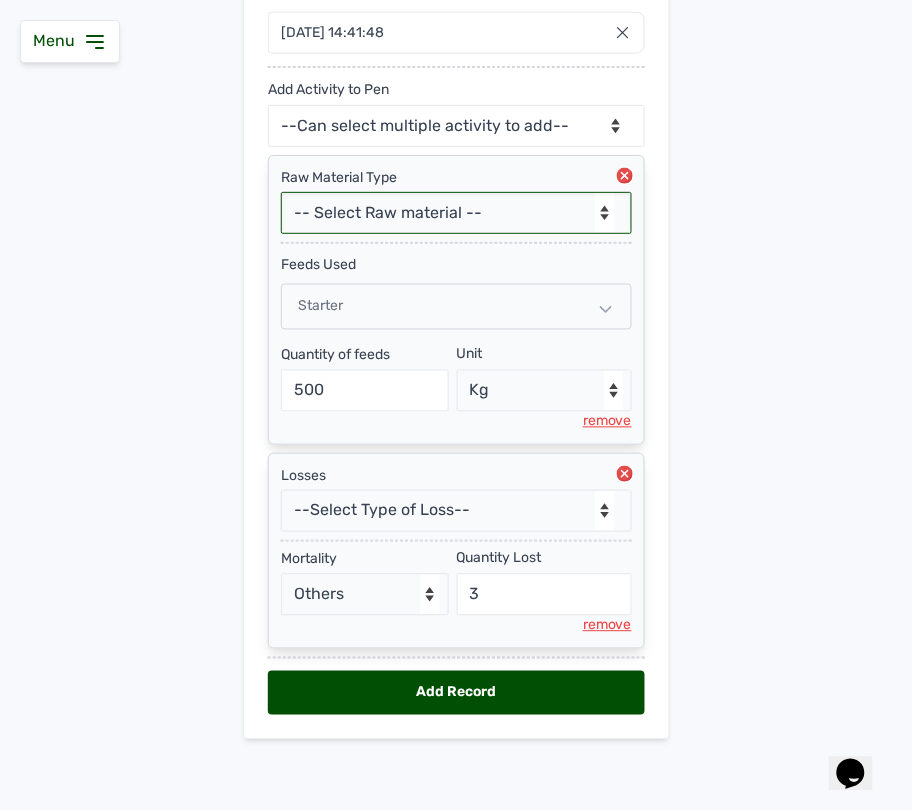 click on "-- Select Raw material -- feeds medications vaccines Biomass Fuel" at bounding box center (456, 213) 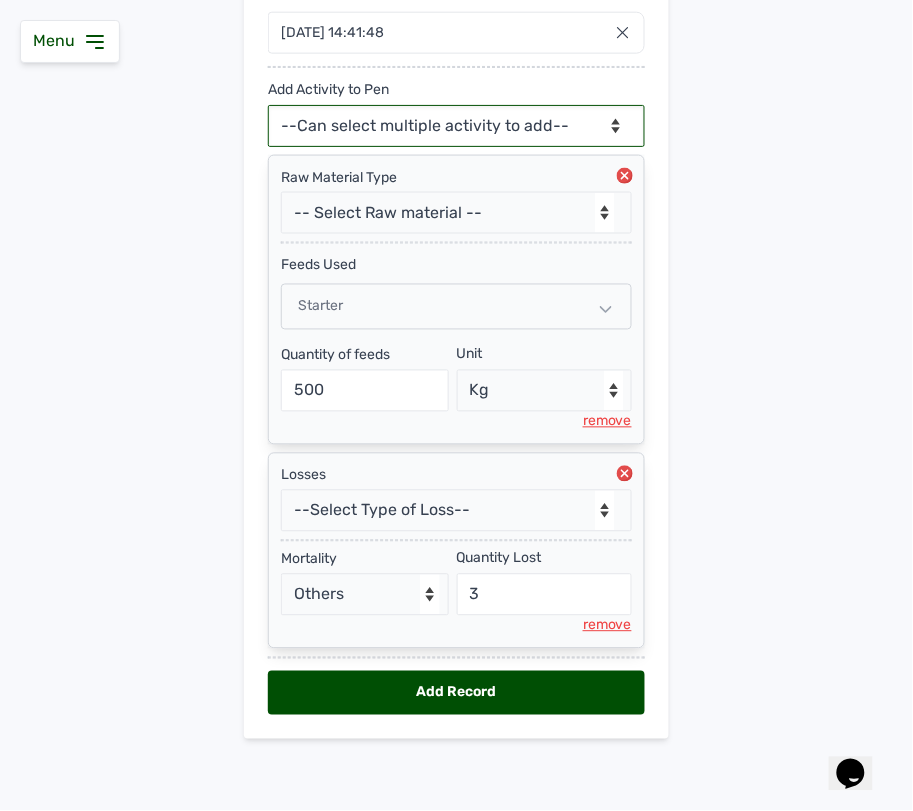 click on "--Can select multiple activity to add-- Raw Material Losses Weight" at bounding box center (456, 126) 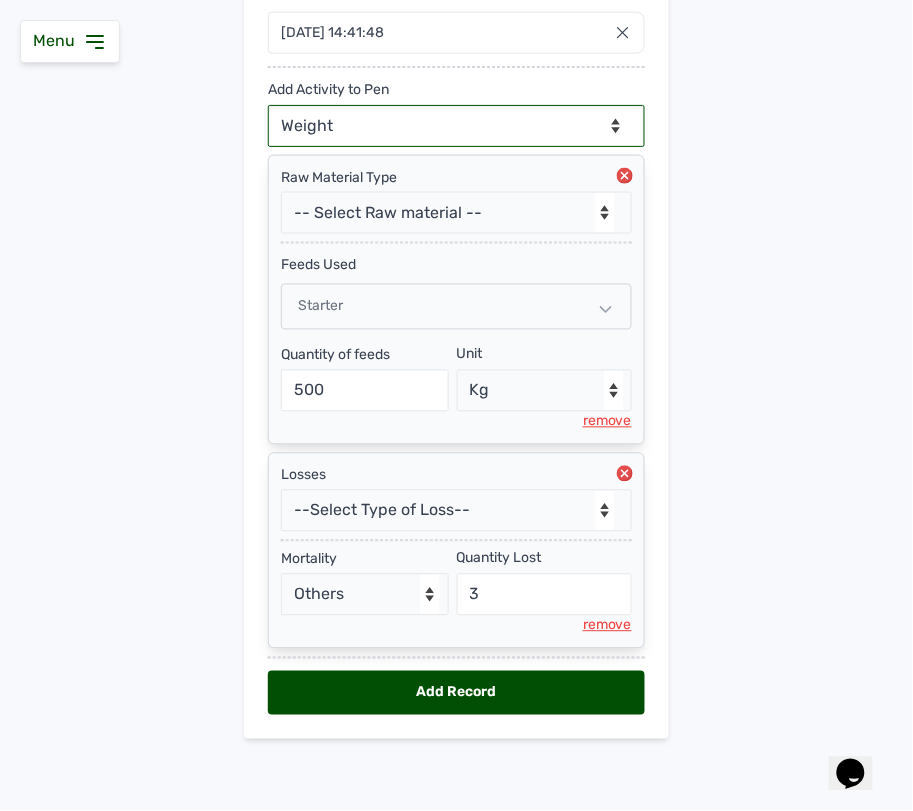 click on "--Can select multiple activity to add-- Raw Material Losses Weight" at bounding box center [456, 126] 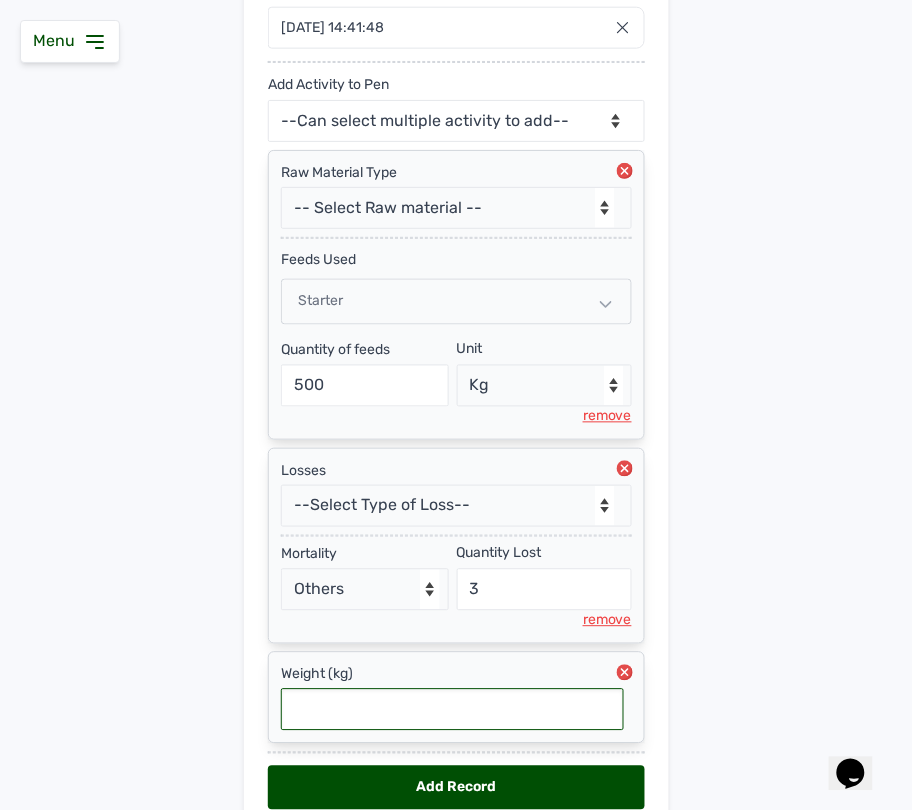 click at bounding box center [452, 710] 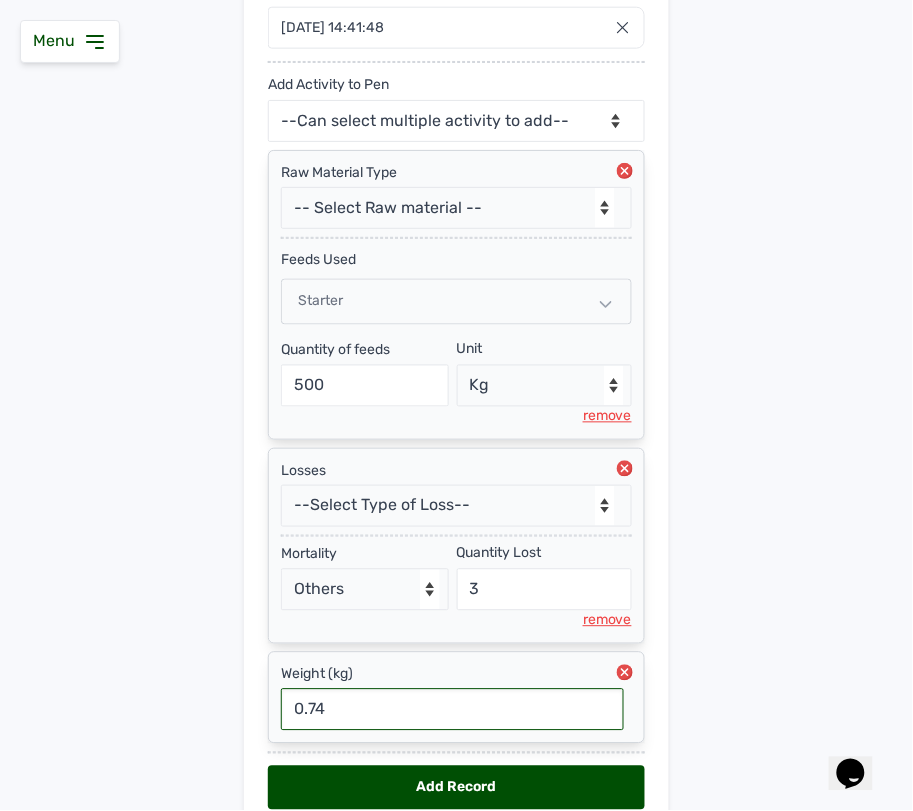 type on "0.74" 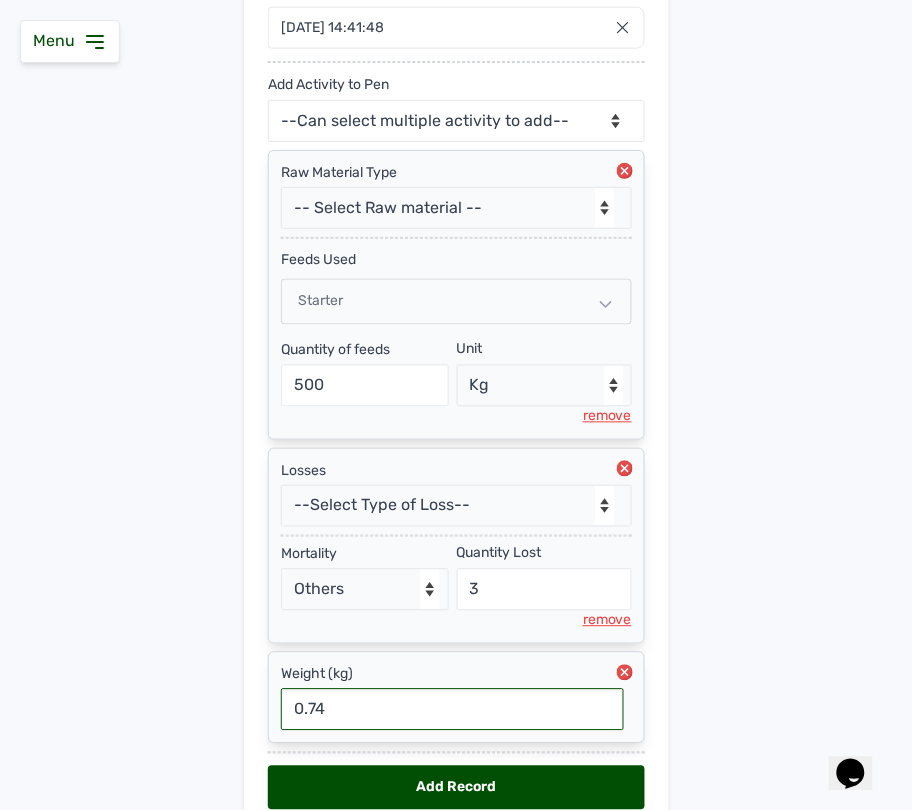 scroll, scrollTop: 475, scrollLeft: 0, axis: vertical 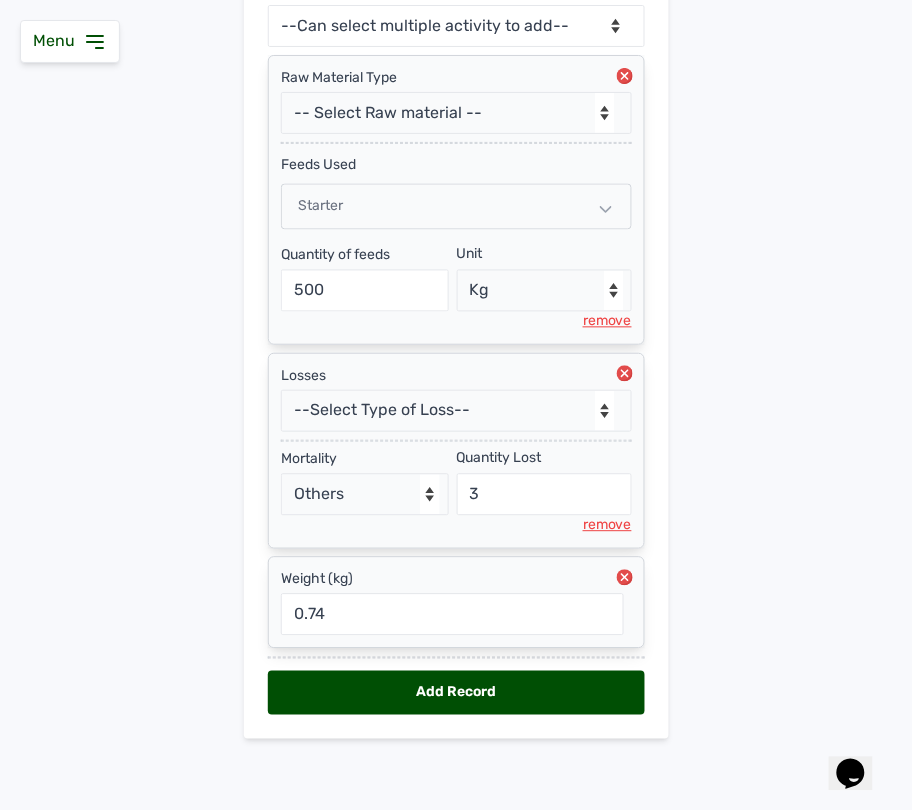 click on "Add Record" at bounding box center (456, 693) 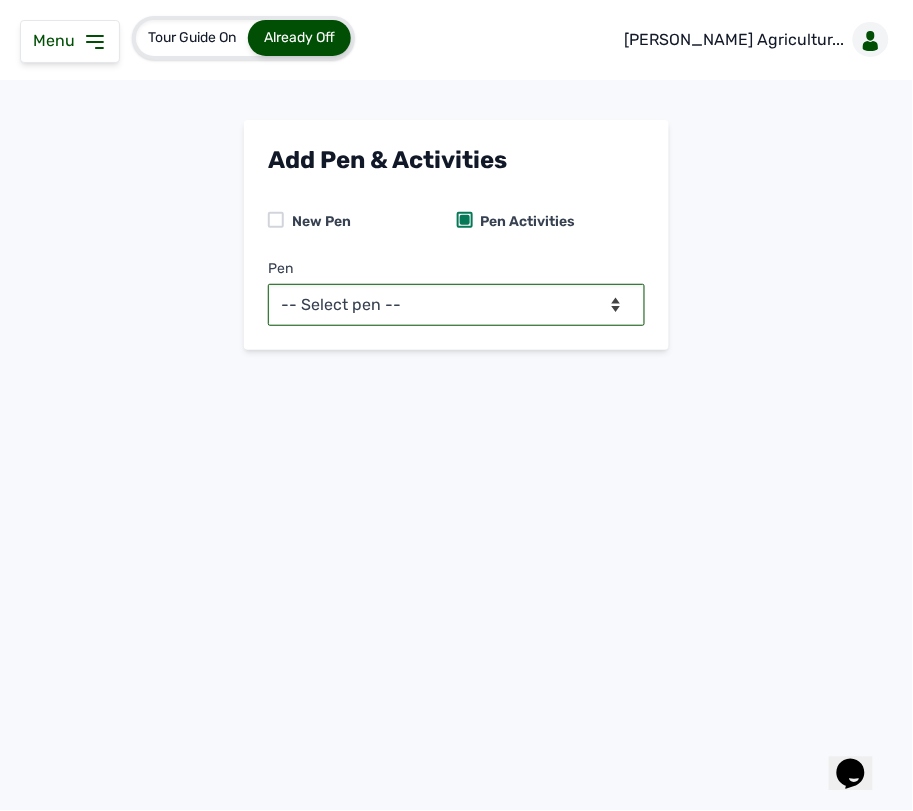 click on "-- Select pen -- Pen B (Broilers) PEN C (Broilers)" at bounding box center [456, 305] 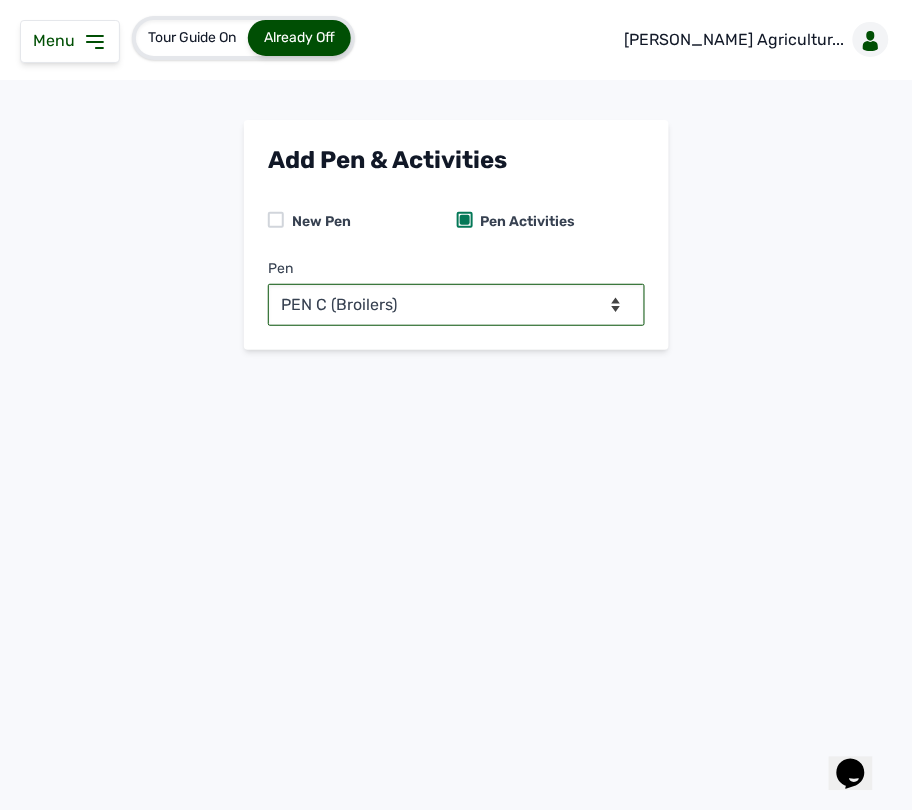 click on "-- Select pen -- Pen B (Broilers) PEN C (Broilers)" at bounding box center (456, 305) 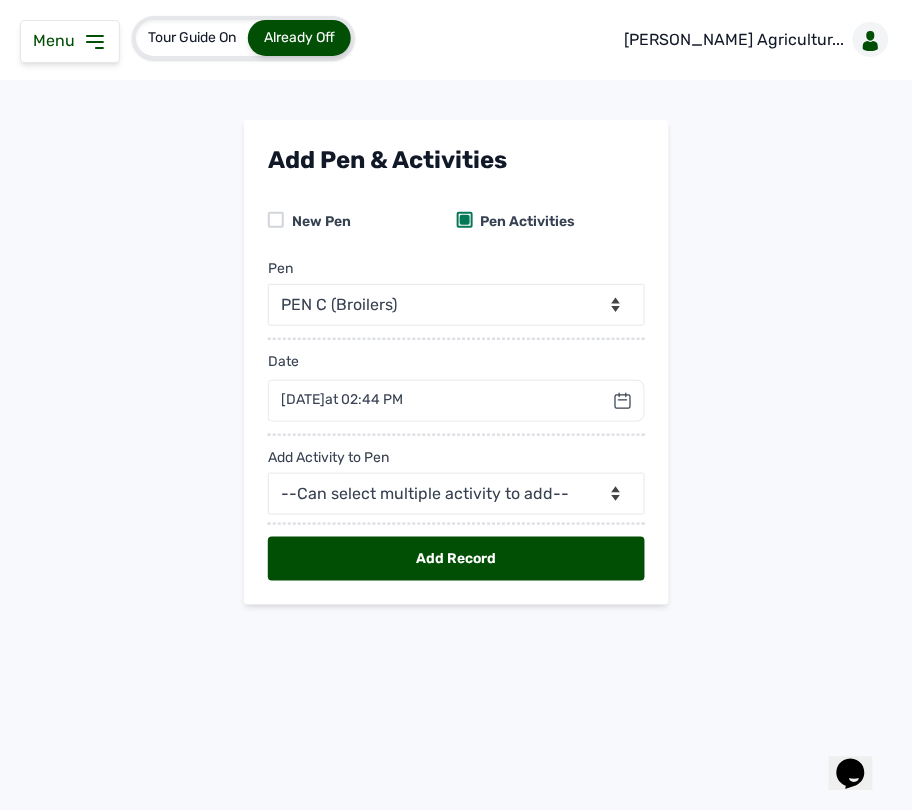 click on "at 02:44 PM" at bounding box center (364, 399) 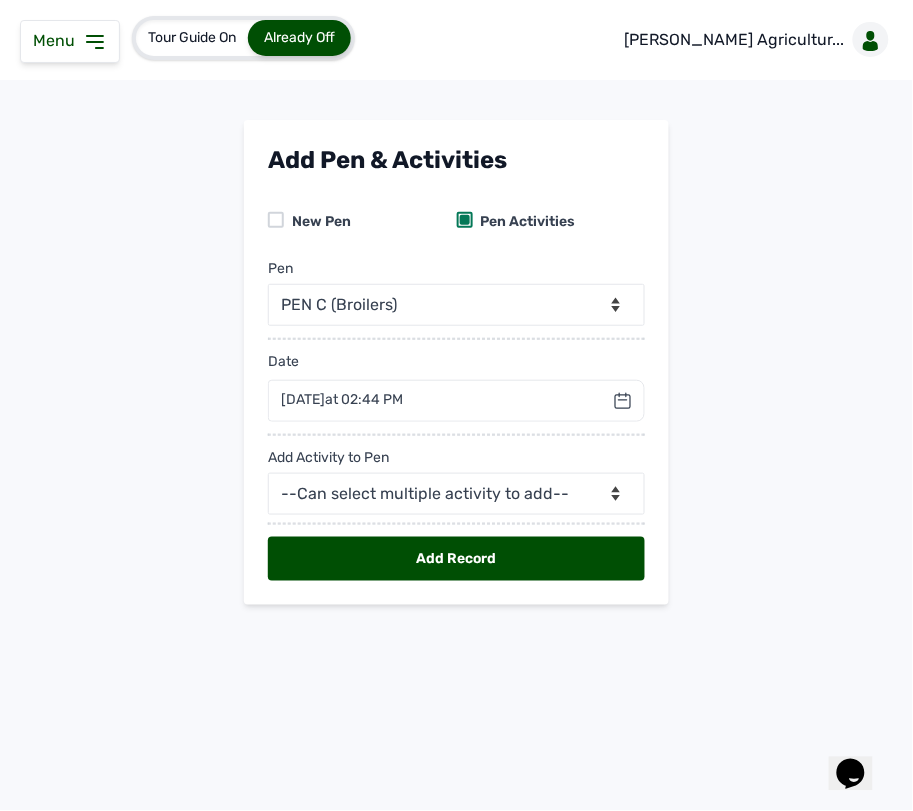 click 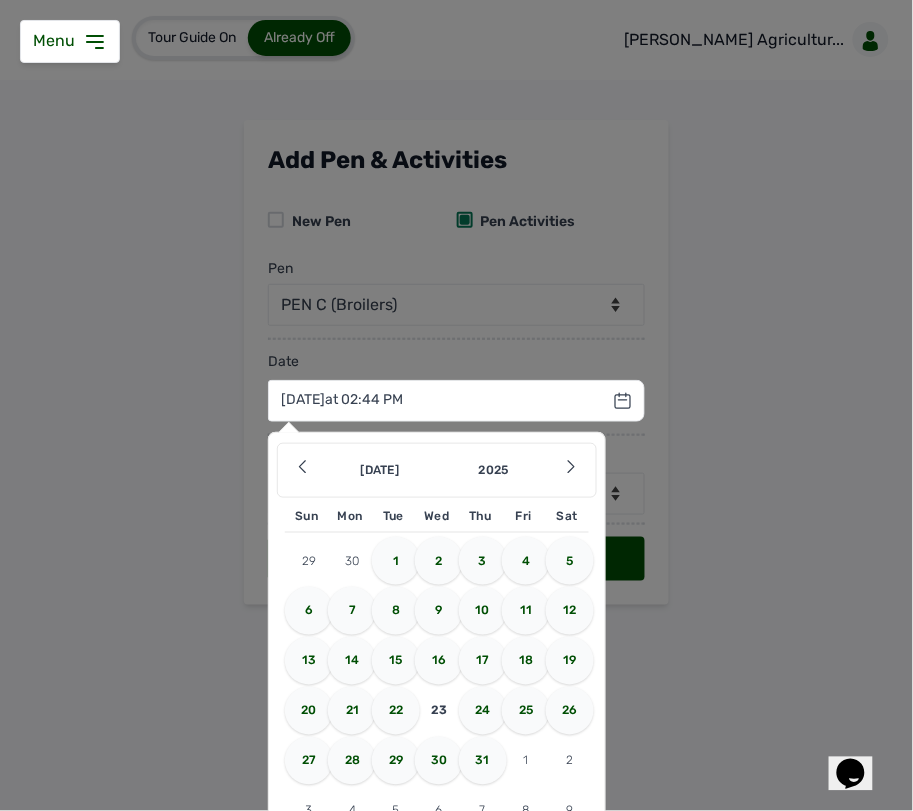 click on "22" at bounding box center (396, 711) 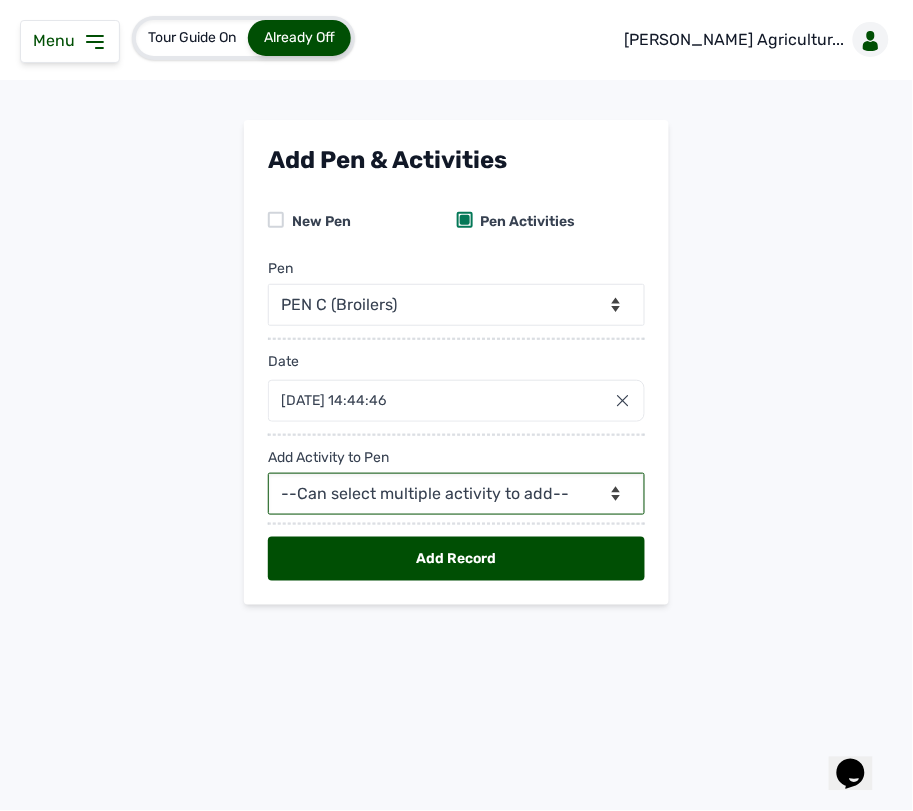 click on "--Can select multiple activity to add-- Raw Material Losses Weight" at bounding box center (456, 494) 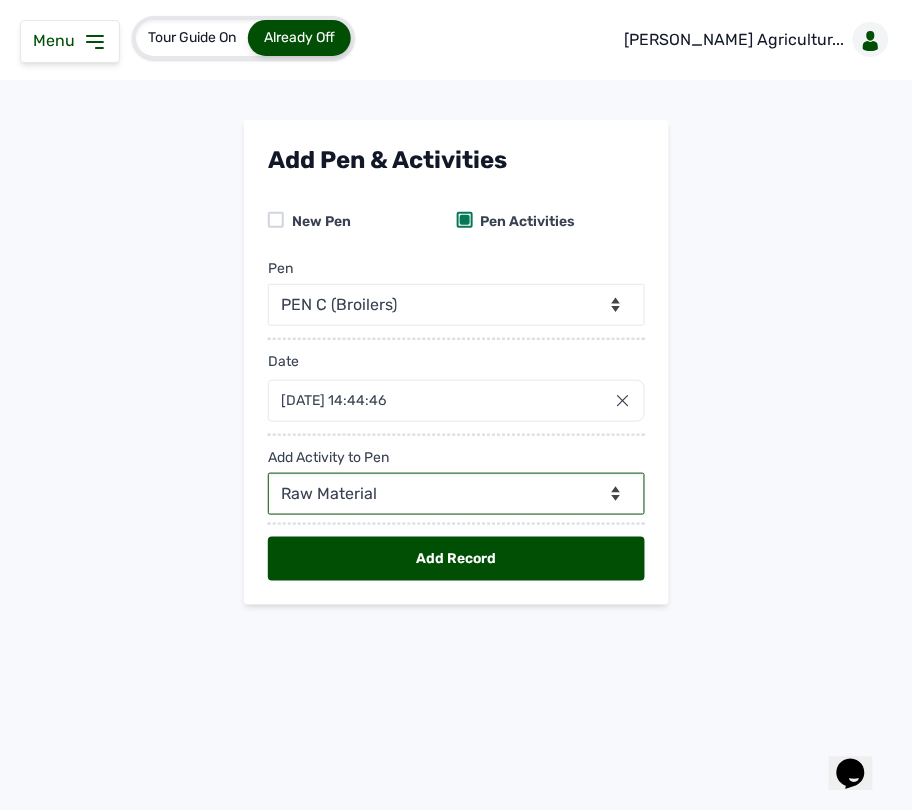click on "--Can select multiple activity to add-- Raw Material Losses Weight" at bounding box center (456, 494) 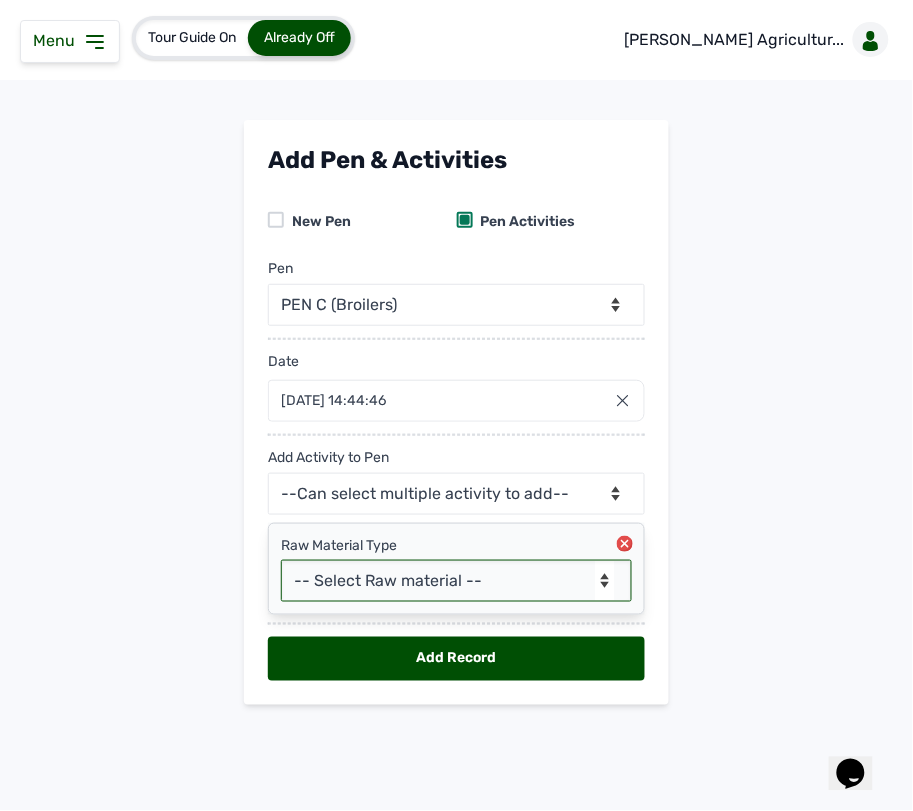 click on "-- Select Raw material -- feeds medications vaccines Biomass Fuel" at bounding box center (456, 581) 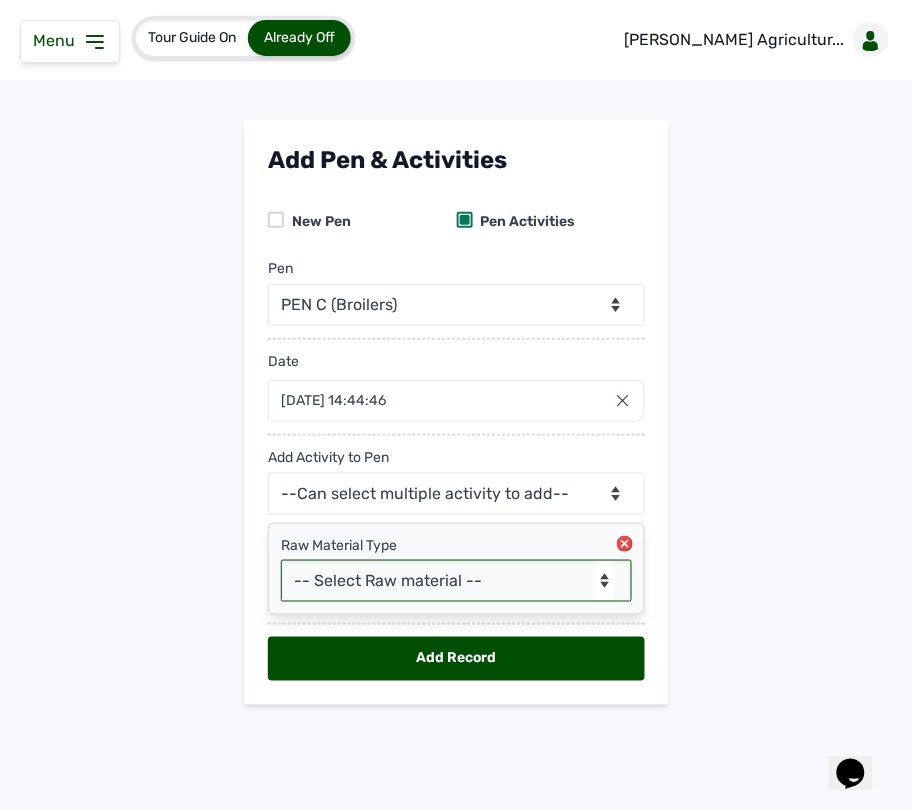 select on "feeds" 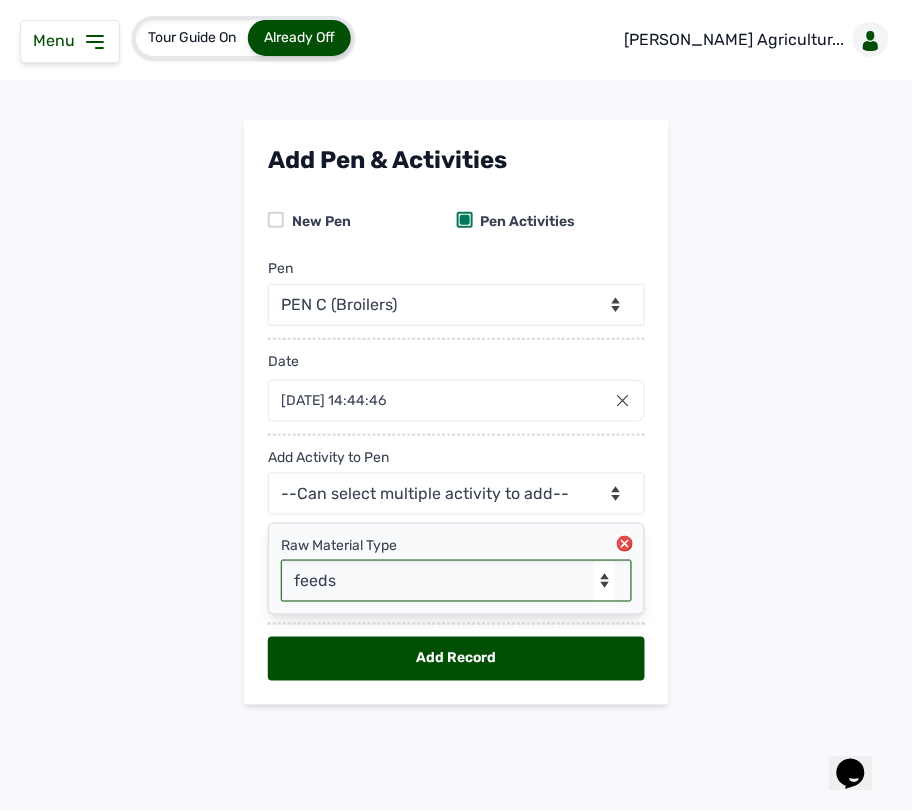 click on "-- Select Raw material -- feeds medications vaccines Biomass Fuel" at bounding box center [456, 581] 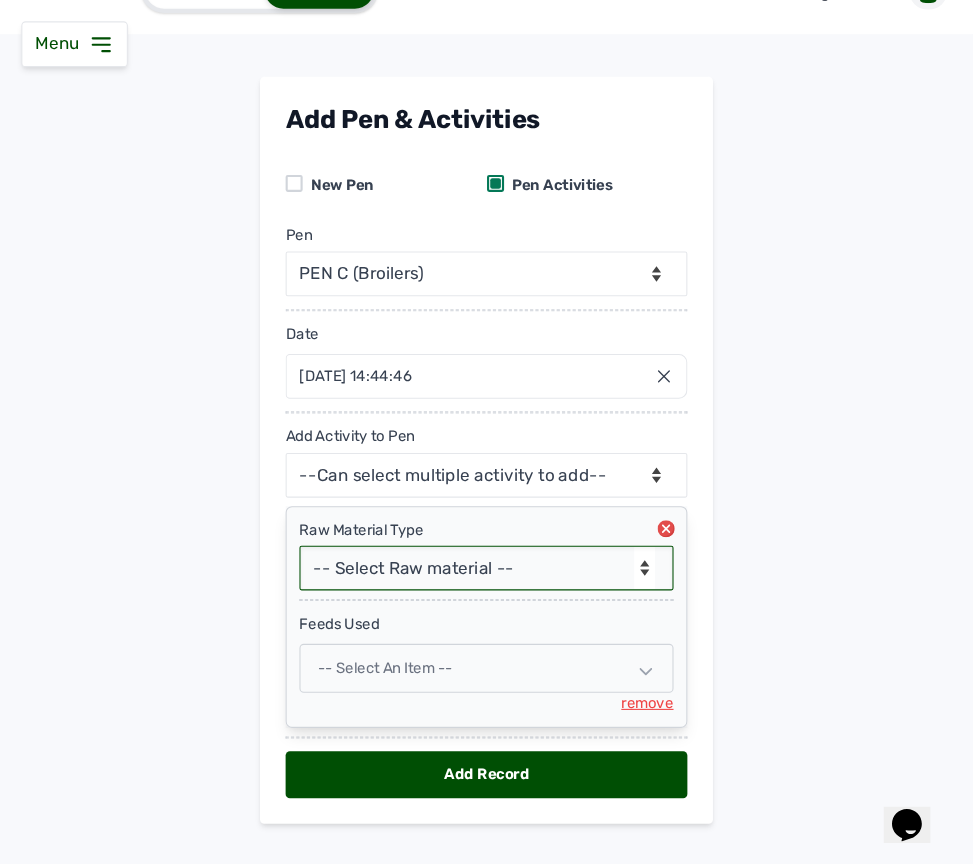 scroll, scrollTop: 85, scrollLeft: 0, axis: vertical 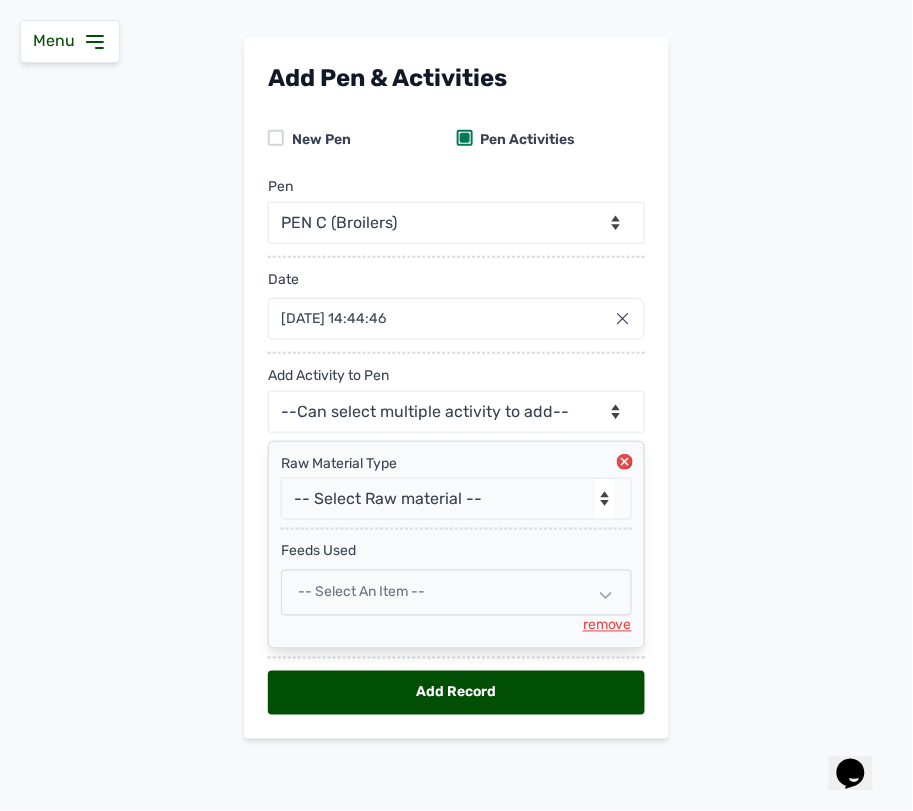click on "-- Select an Item --" at bounding box center (456, 593) 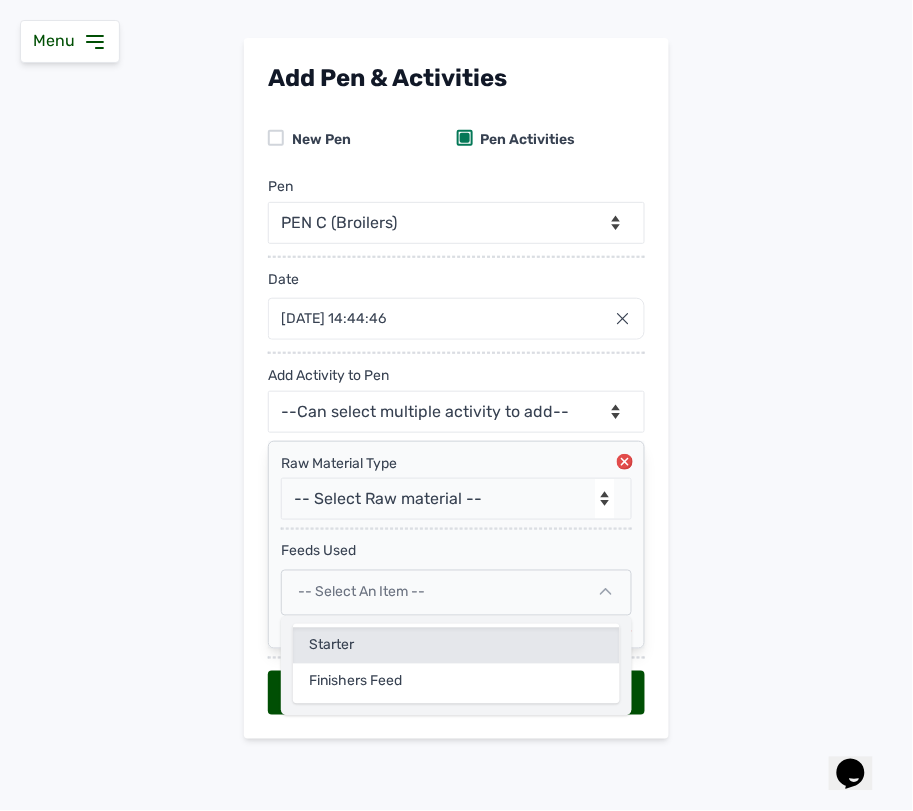 click on "Starter" 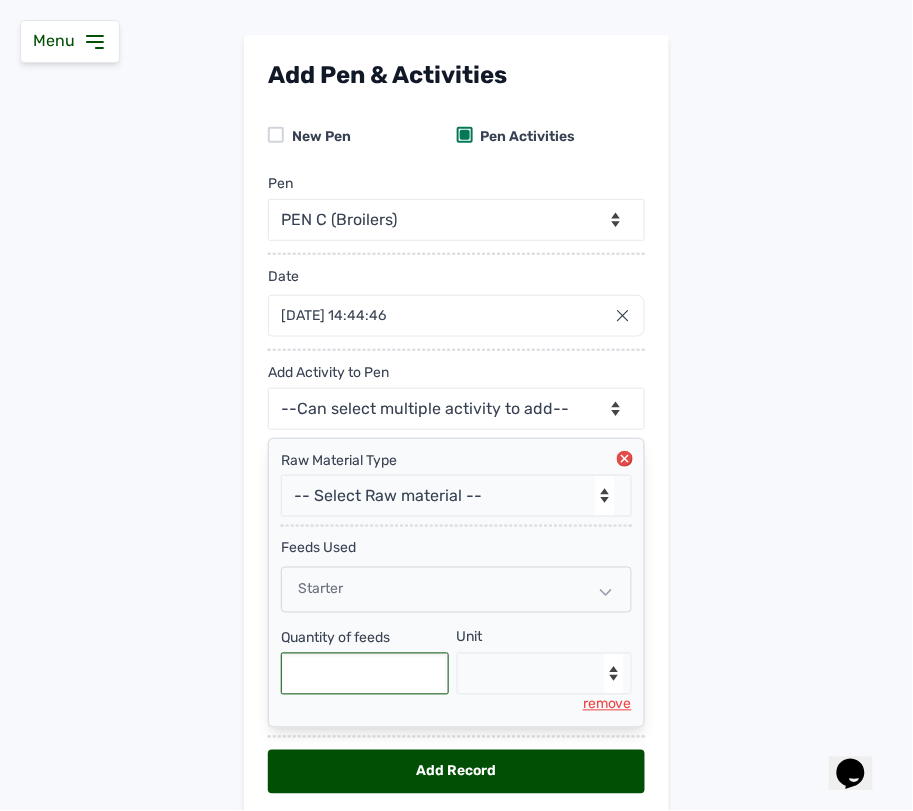 click at bounding box center [365, 674] 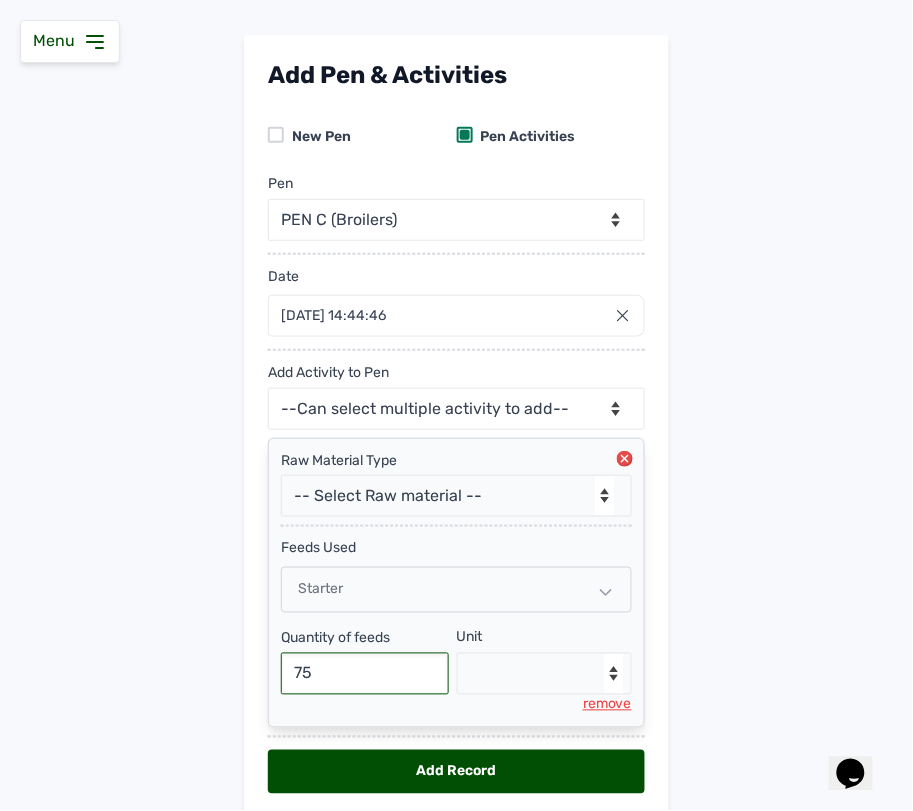 type on "75" 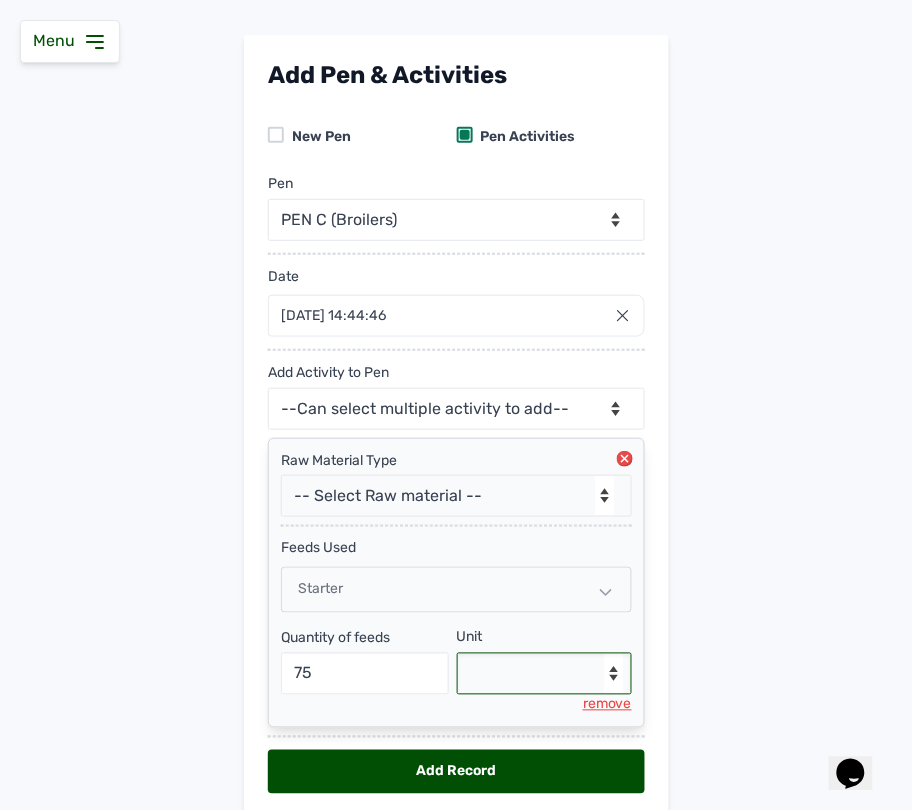 click on "--Select unit-- Bag(s) Kg" at bounding box center [545, 674] 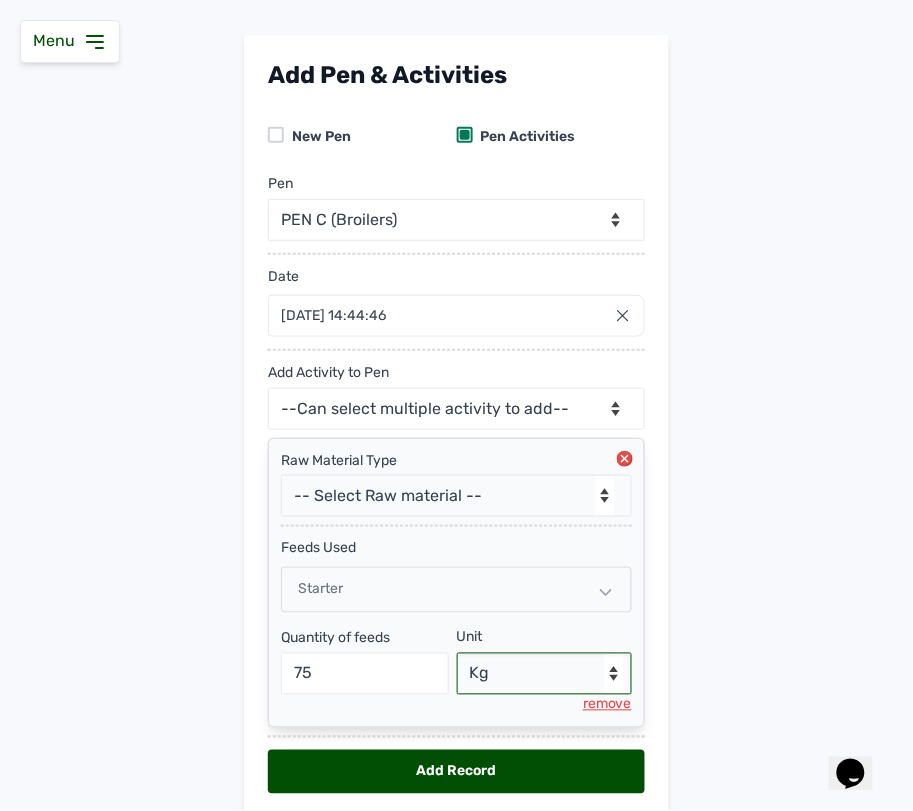 click on "--Select unit-- Bag(s) Kg" at bounding box center [545, 674] 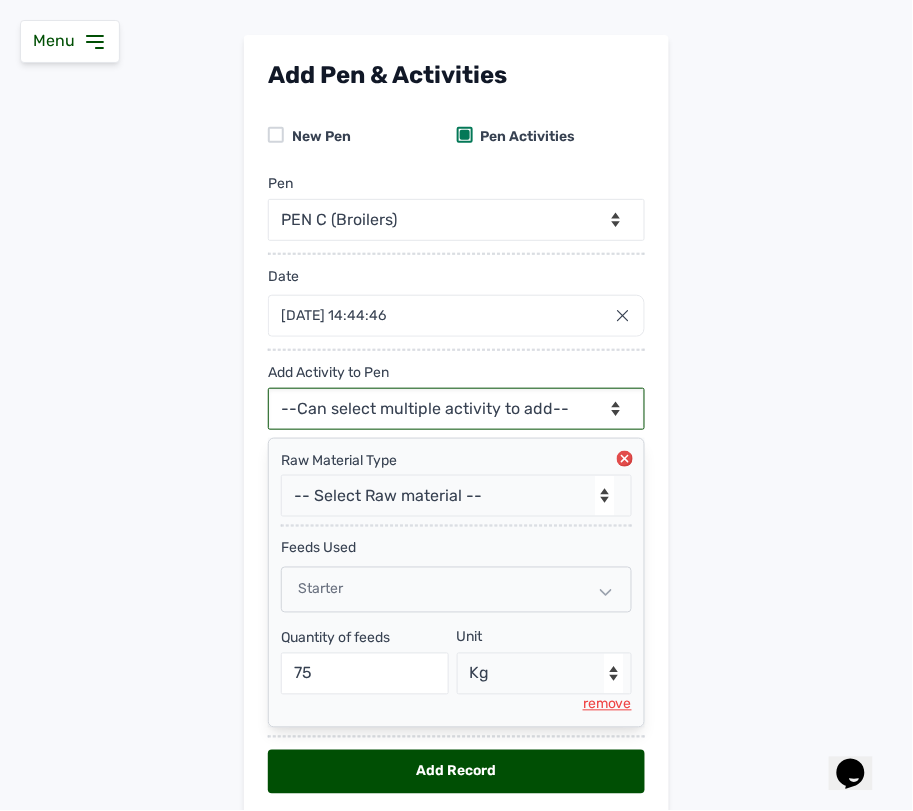 click on "--Can select multiple activity to add-- Raw Material Losses Weight" at bounding box center [456, 409] 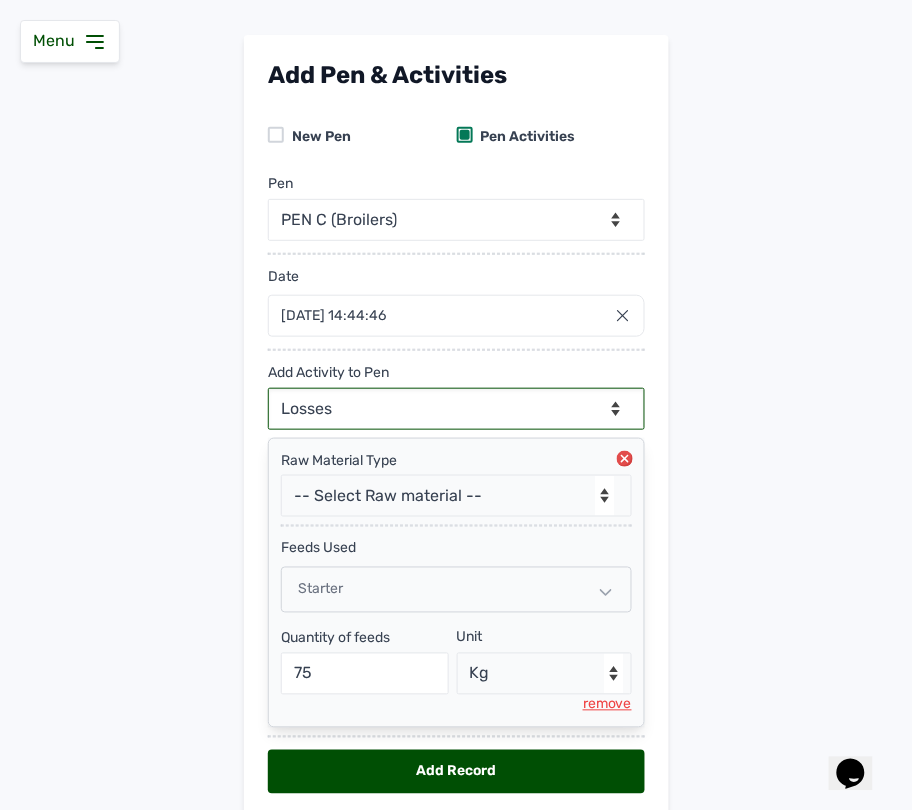 click on "--Can select multiple activity to add-- Raw Material Losses Weight" at bounding box center (456, 409) 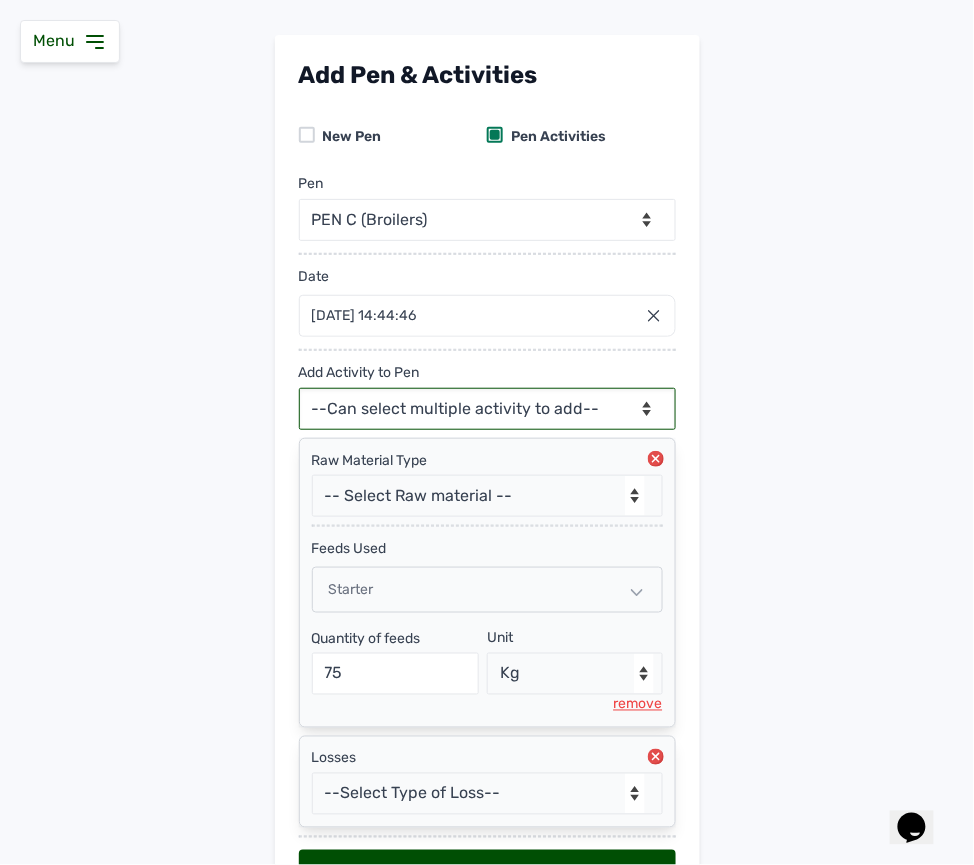 scroll, scrollTop: 85, scrollLeft: 0, axis: vertical 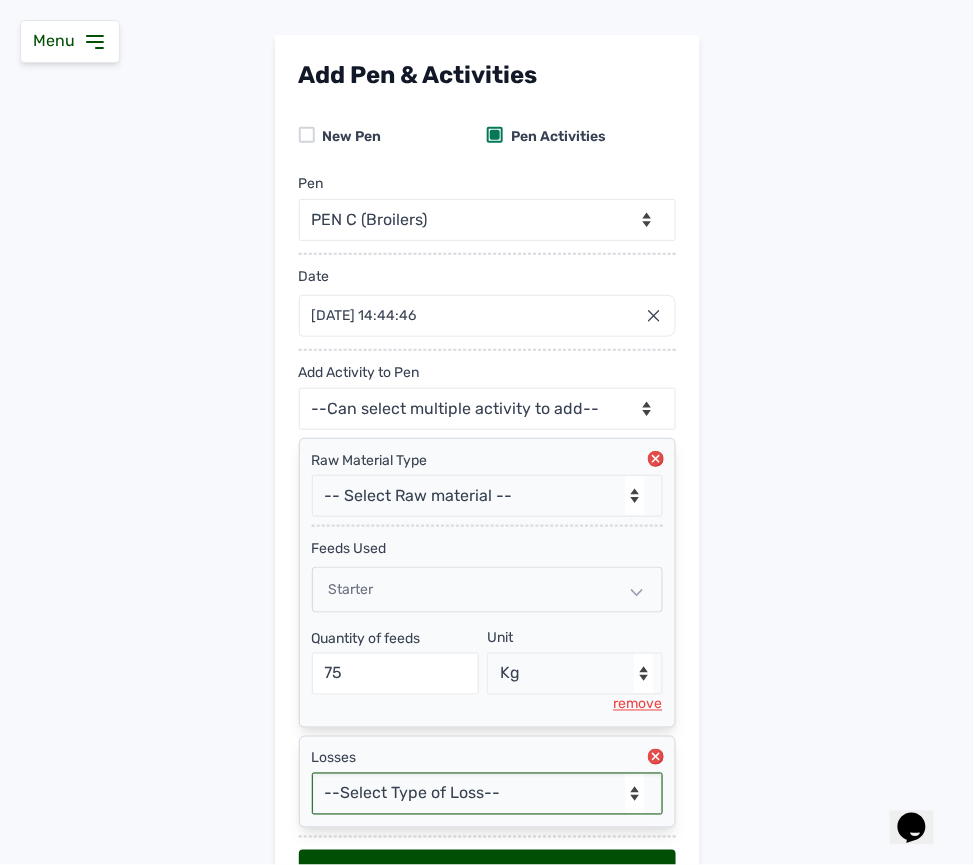 click on "--Select Type of Loss-- Mortality Culled Theft" at bounding box center [487, 794] 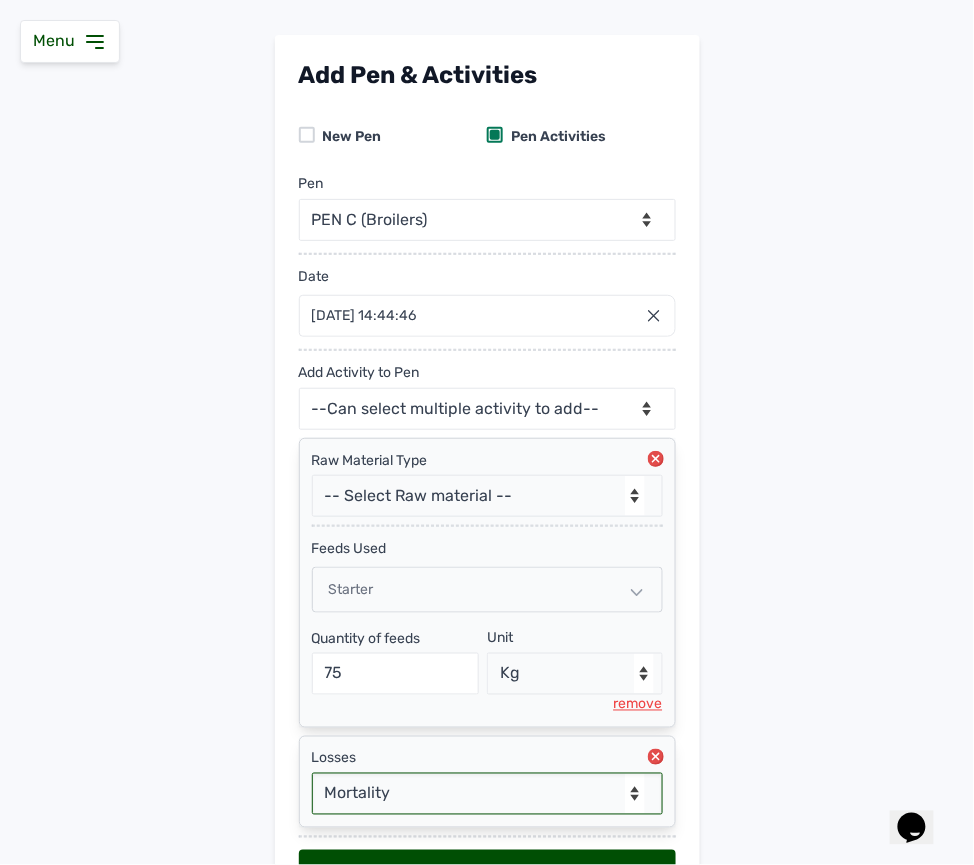 click on "--Select Type of Loss-- Mortality Culled Theft" at bounding box center [487, 794] 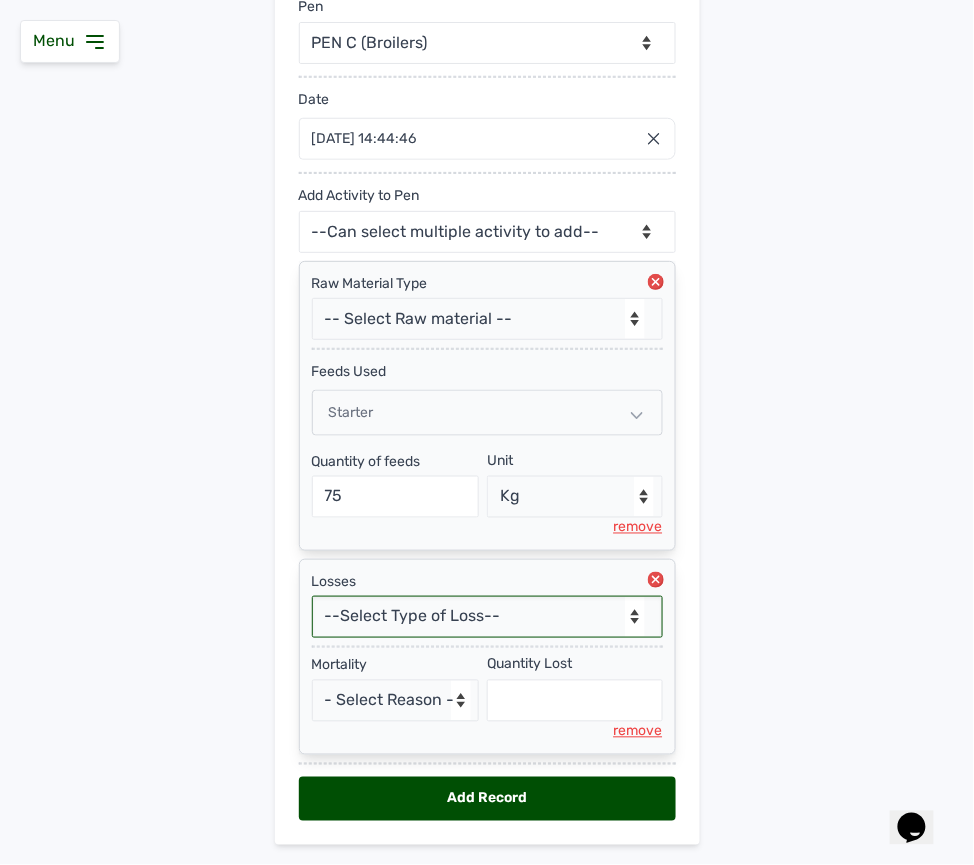 scroll, scrollTop: 324, scrollLeft: 0, axis: vertical 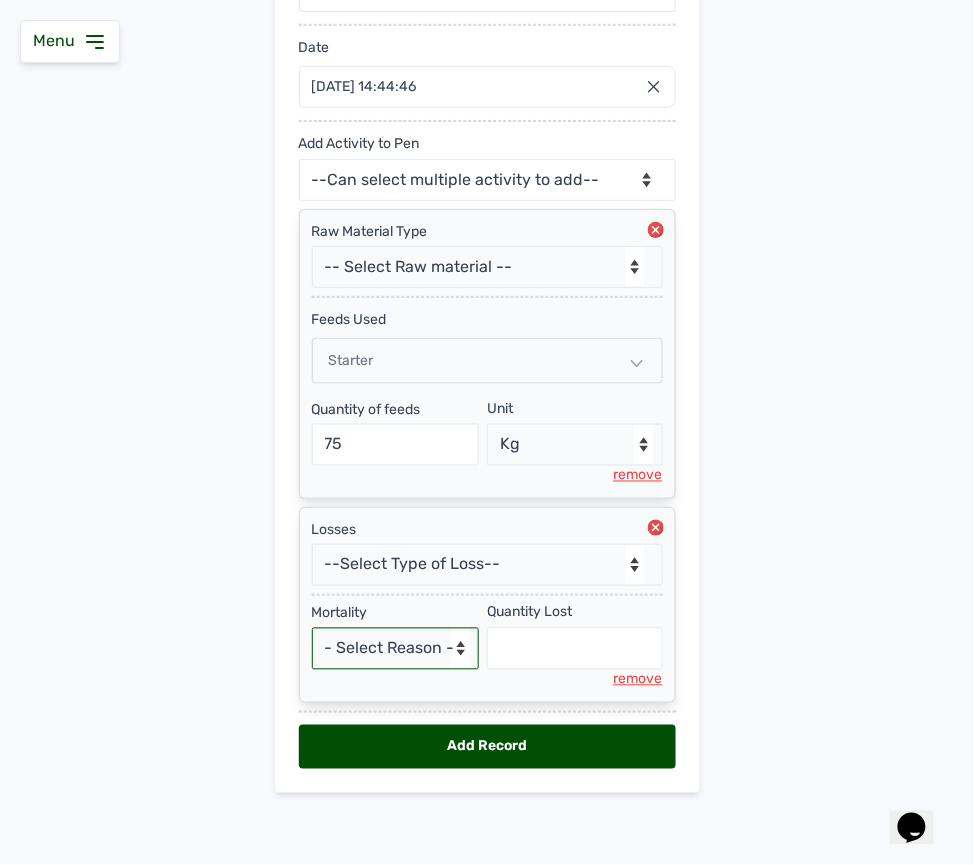 click on "- Select Reason - Disease Late Vaccination Wrong Vaccination Heat [MEDICAL_DATA] Others" at bounding box center (396, 649) 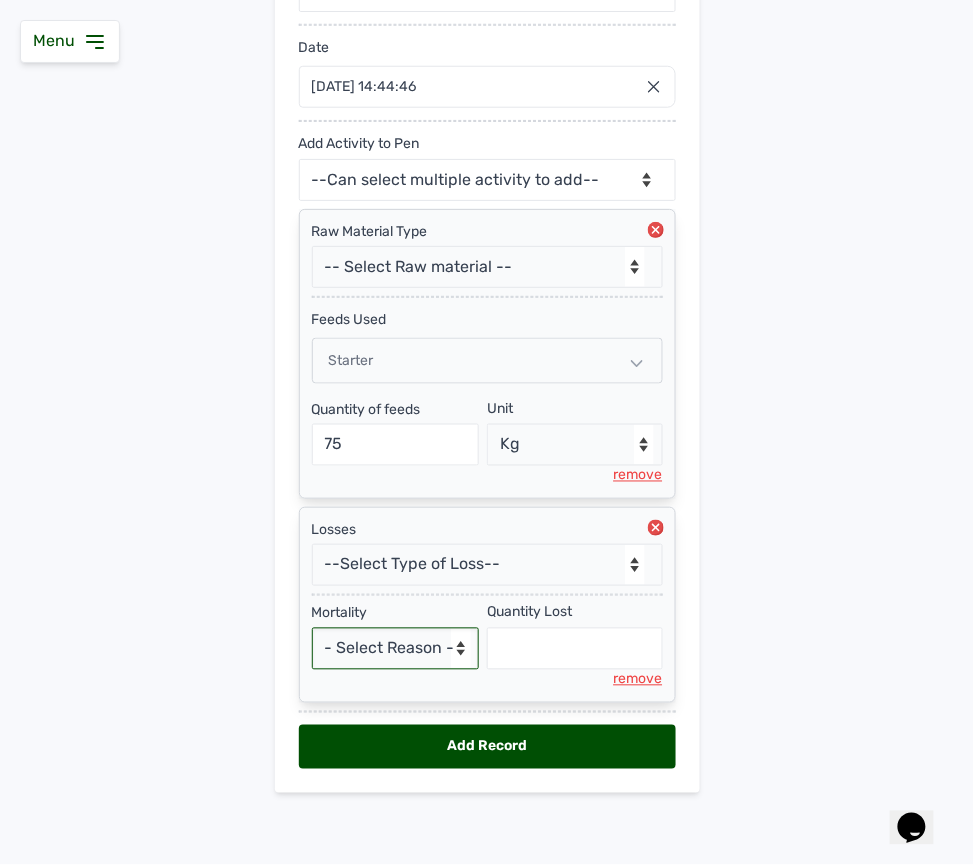 select on "Others" 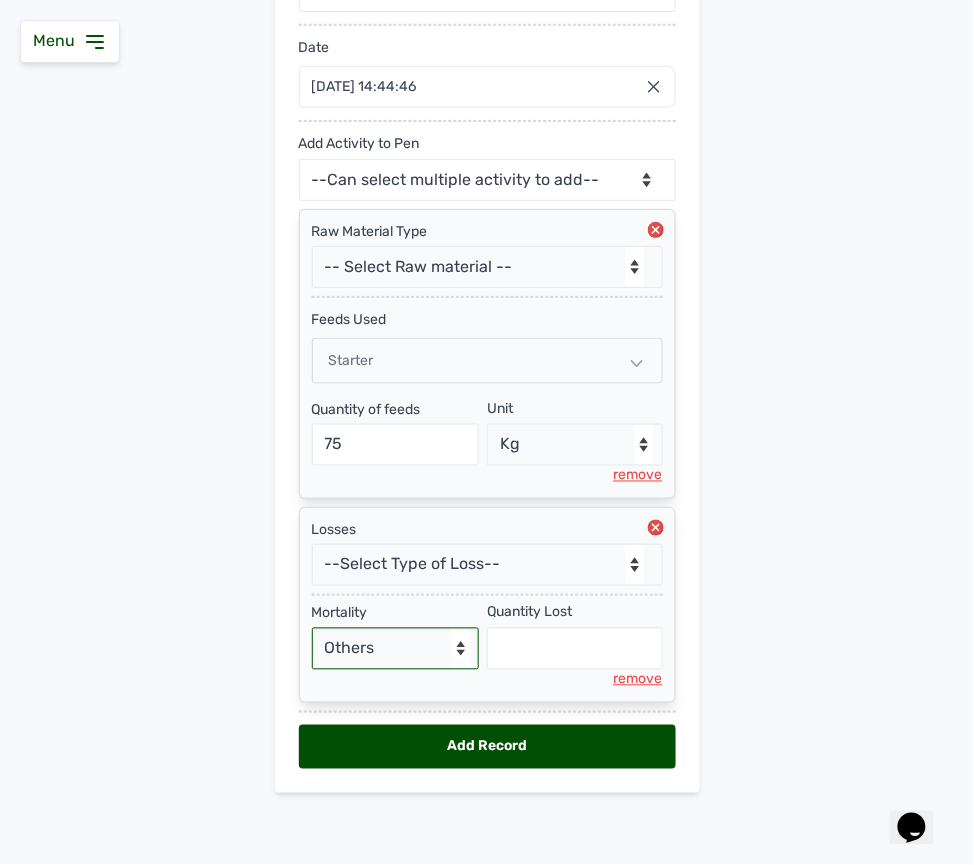 click on "- Select Reason - Disease Late Vaccination Wrong Vaccination Heat [MEDICAL_DATA] Others" at bounding box center [396, 649] 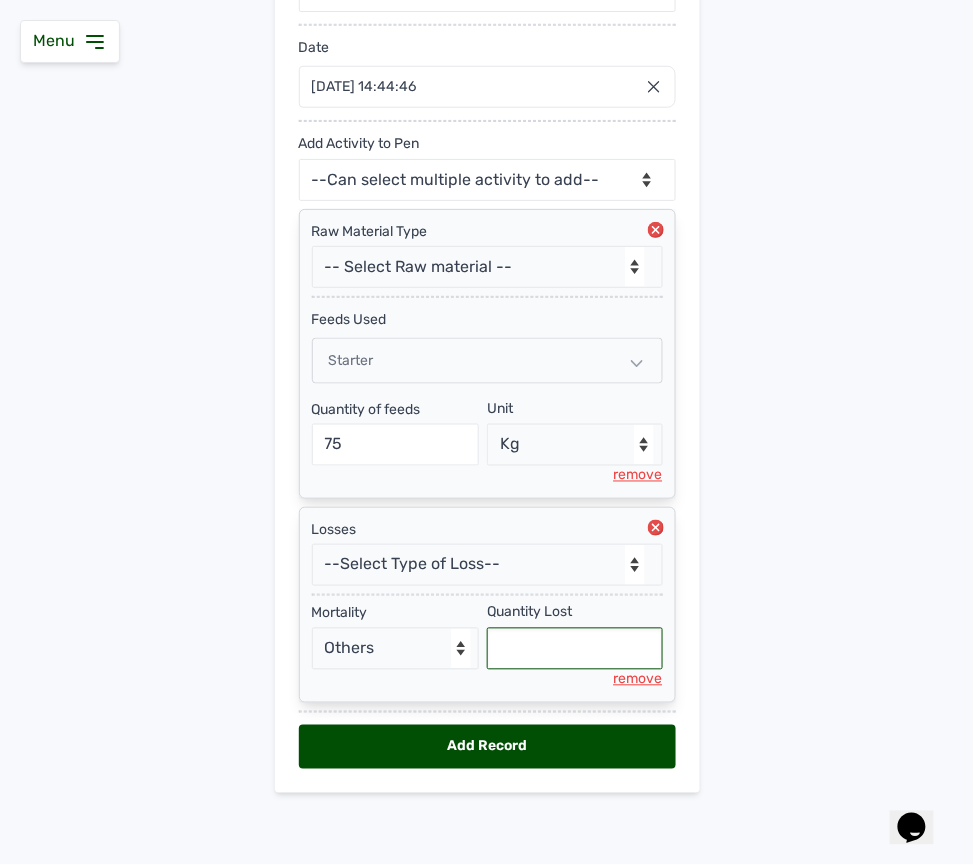 click at bounding box center (575, 649) 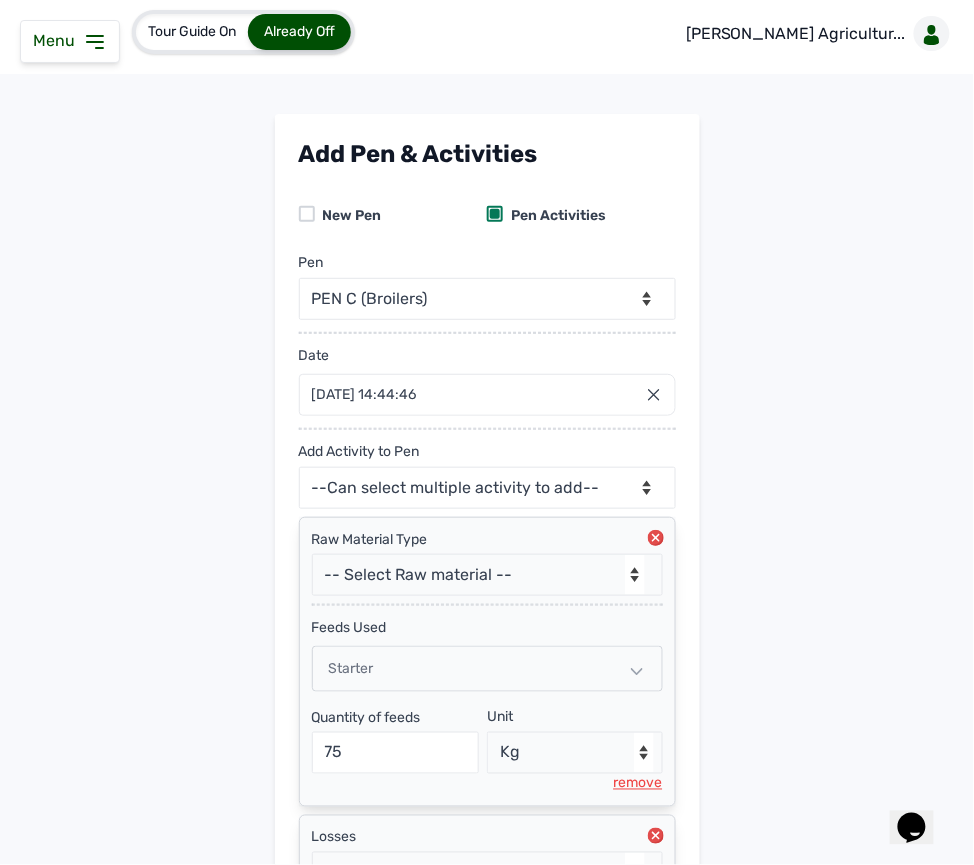 scroll, scrollTop: 0, scrollLeft: 0, axis: both 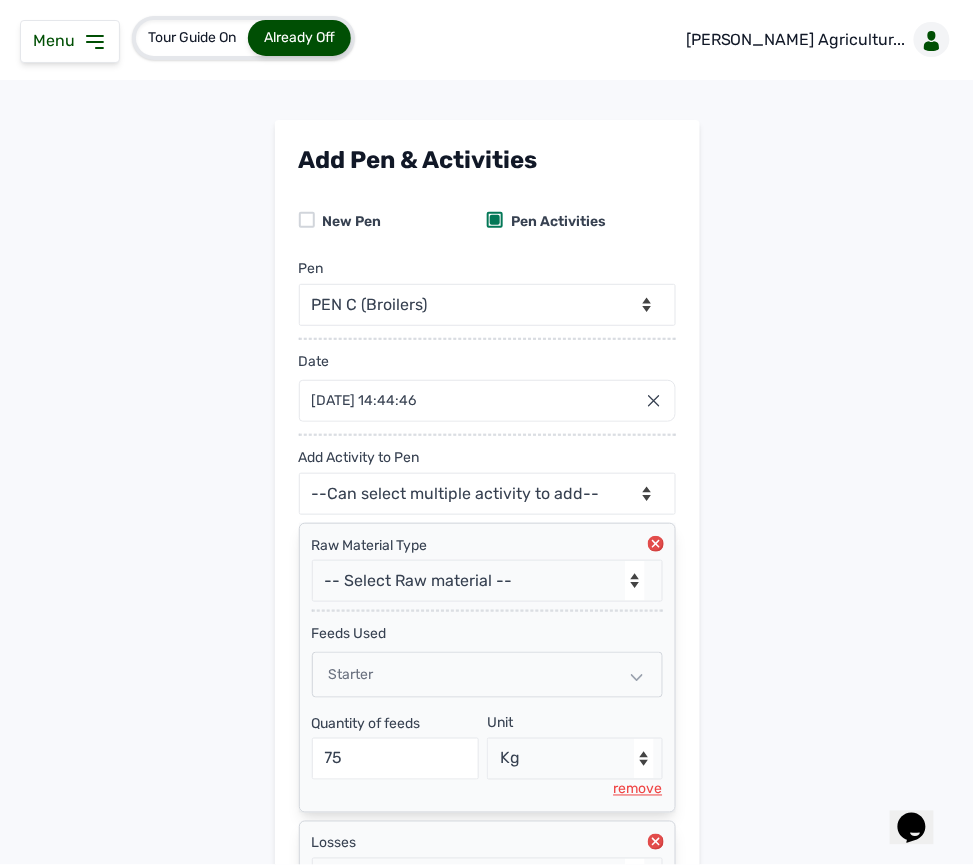 type on "3" 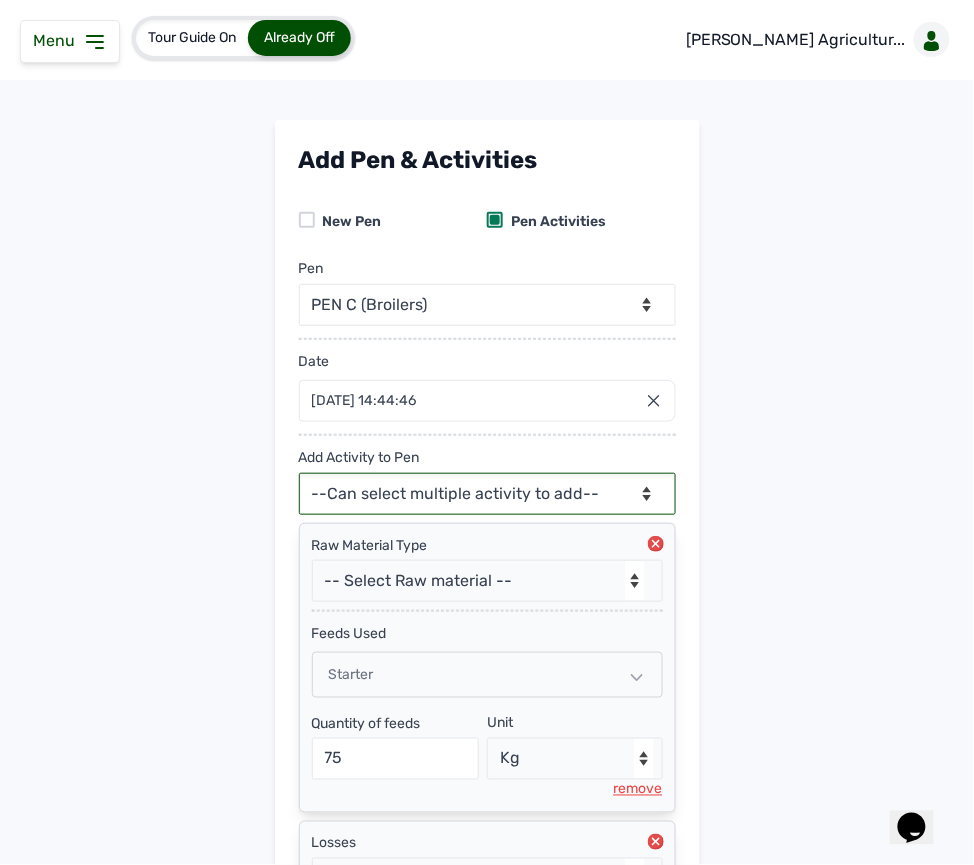 click on "--Can select multiple activity to add-- Raw Material Losses Weight" at bounding box center [487, 494] 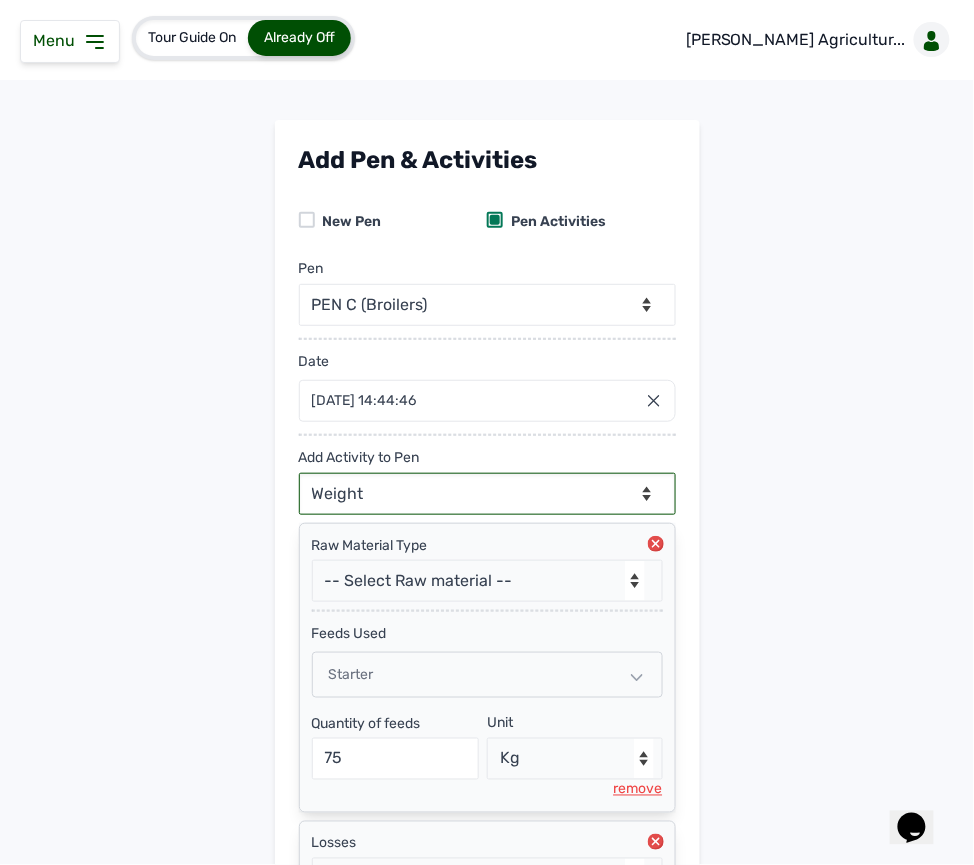 click on "--Can select multiple activity to add-- Raw Material Losses Weight" at bounding box center [487, 494] 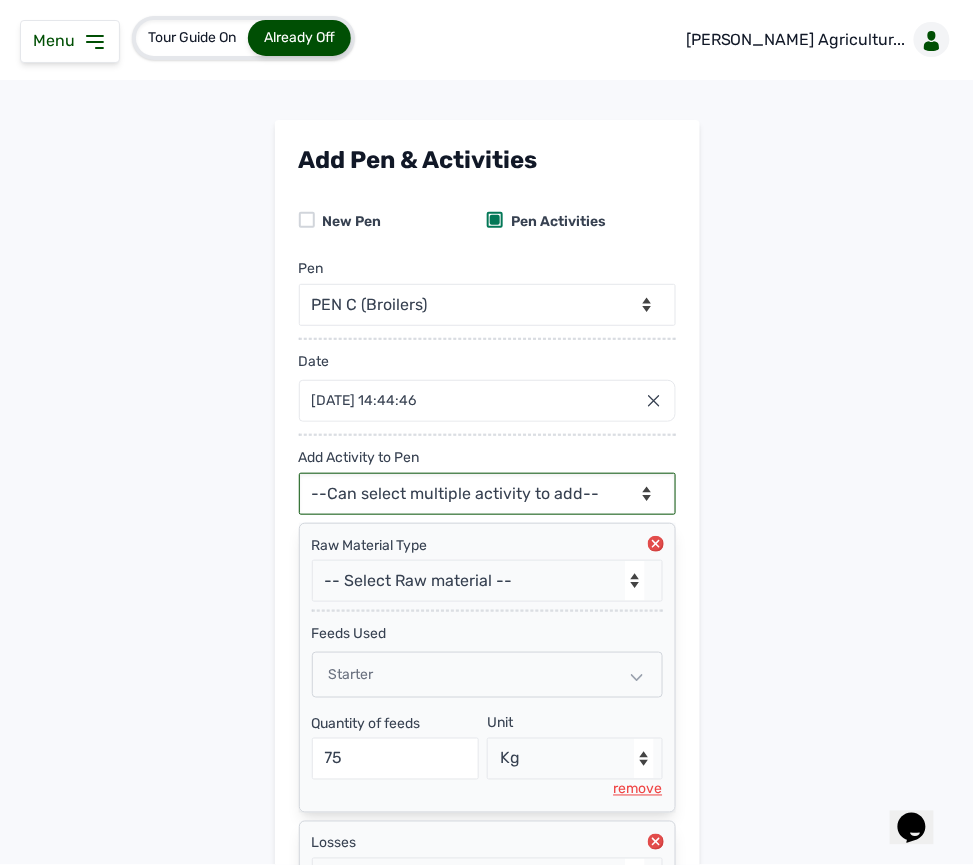 scroll, scrollTop: 425, scrollLeft: 0, axis: vertical 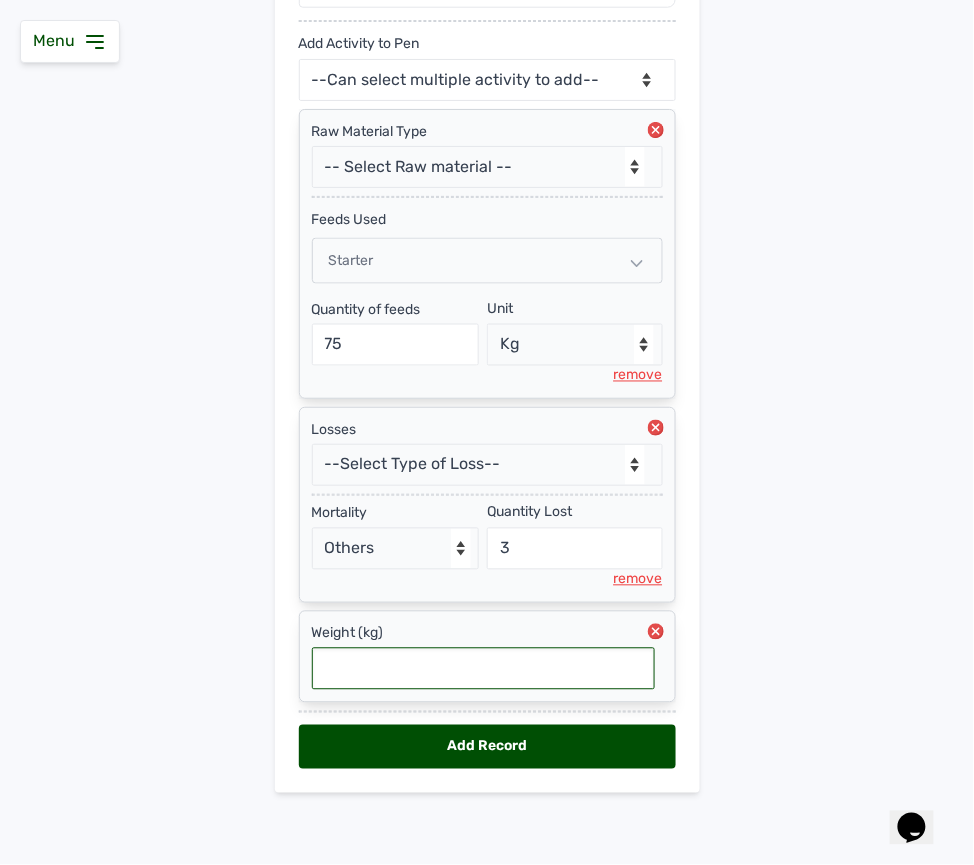 click at bounding box center [483, 669] 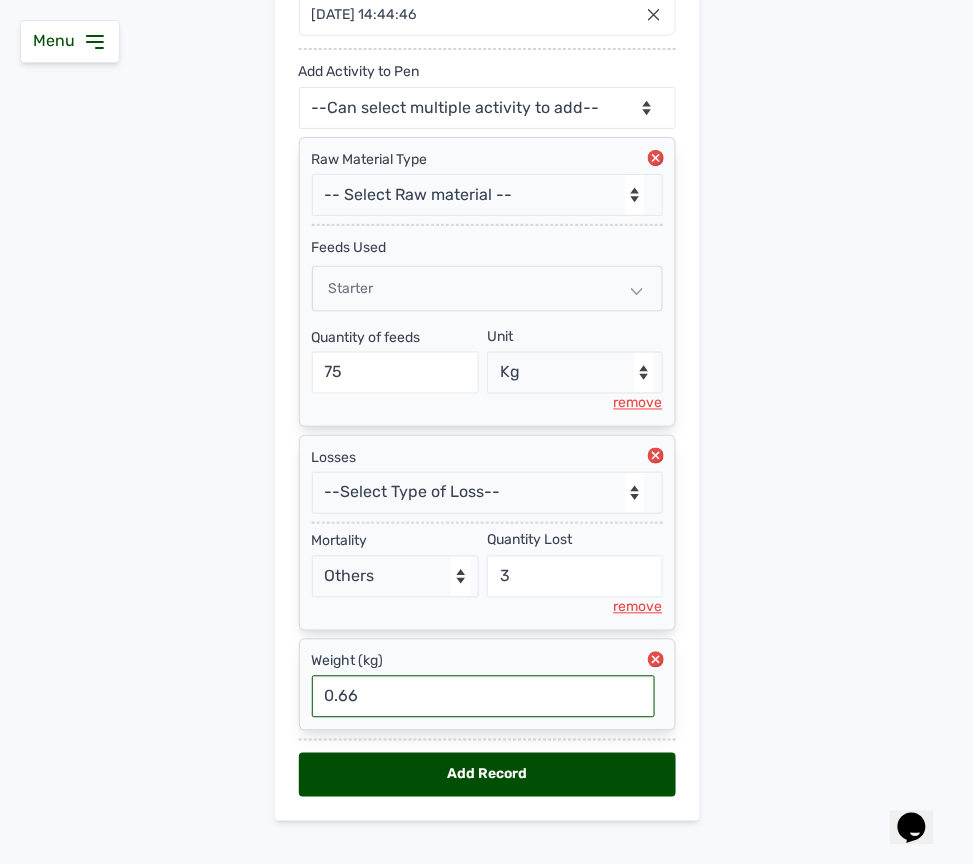 scroll, scrollTop: 425, scrollLeft: 0, axis: vertical 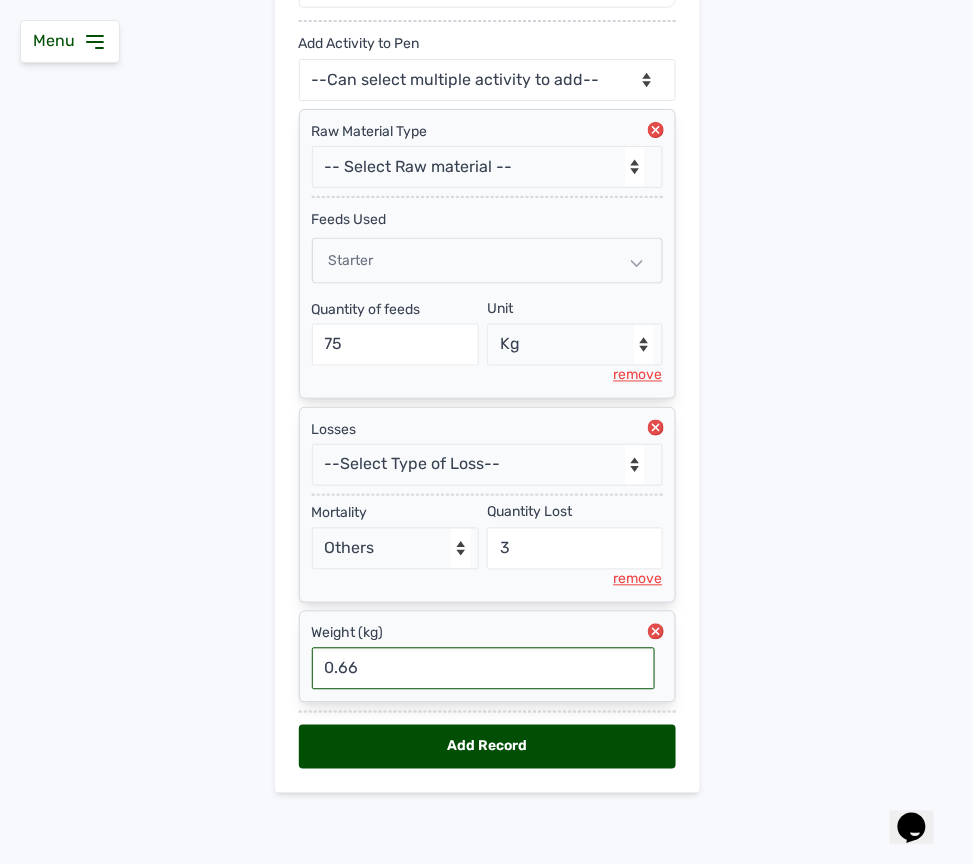 type on "0.66" 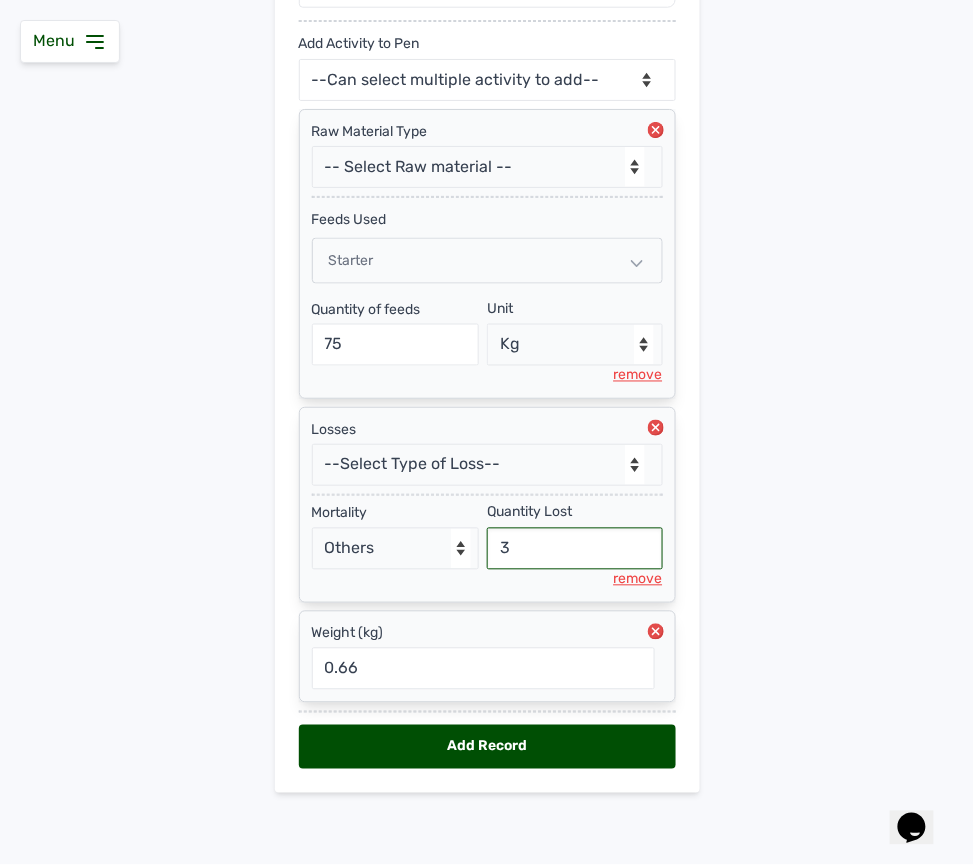 click on "3" at bounding box center (575, 549) 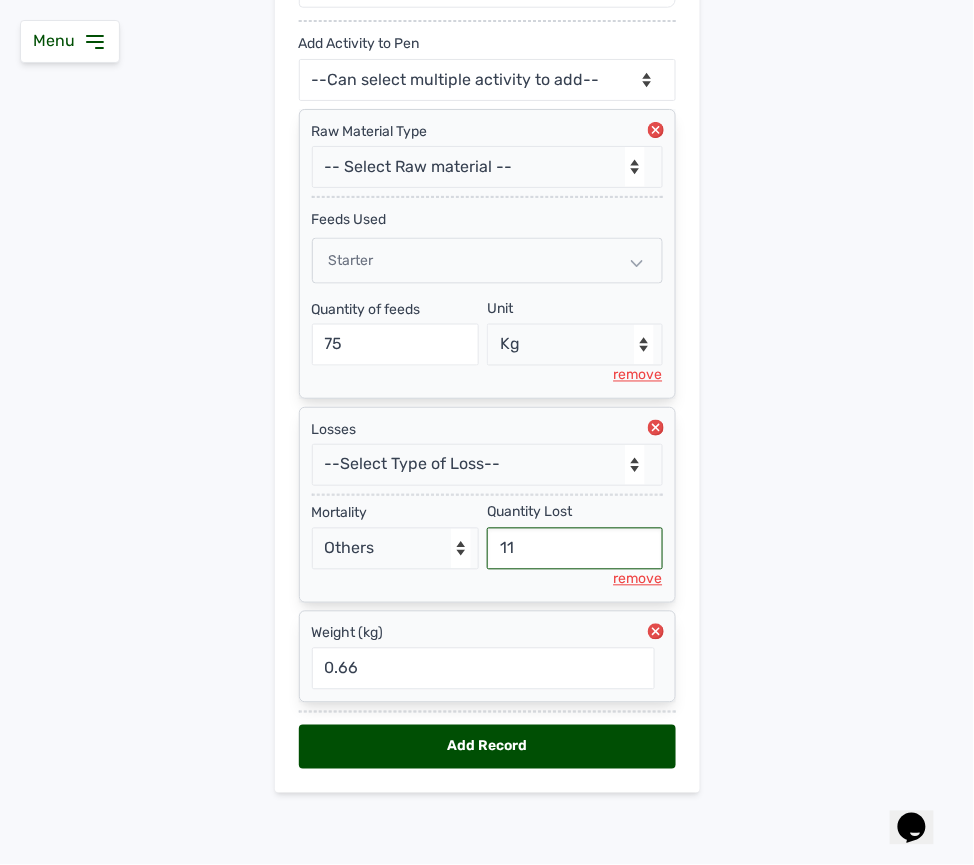 type on "11" 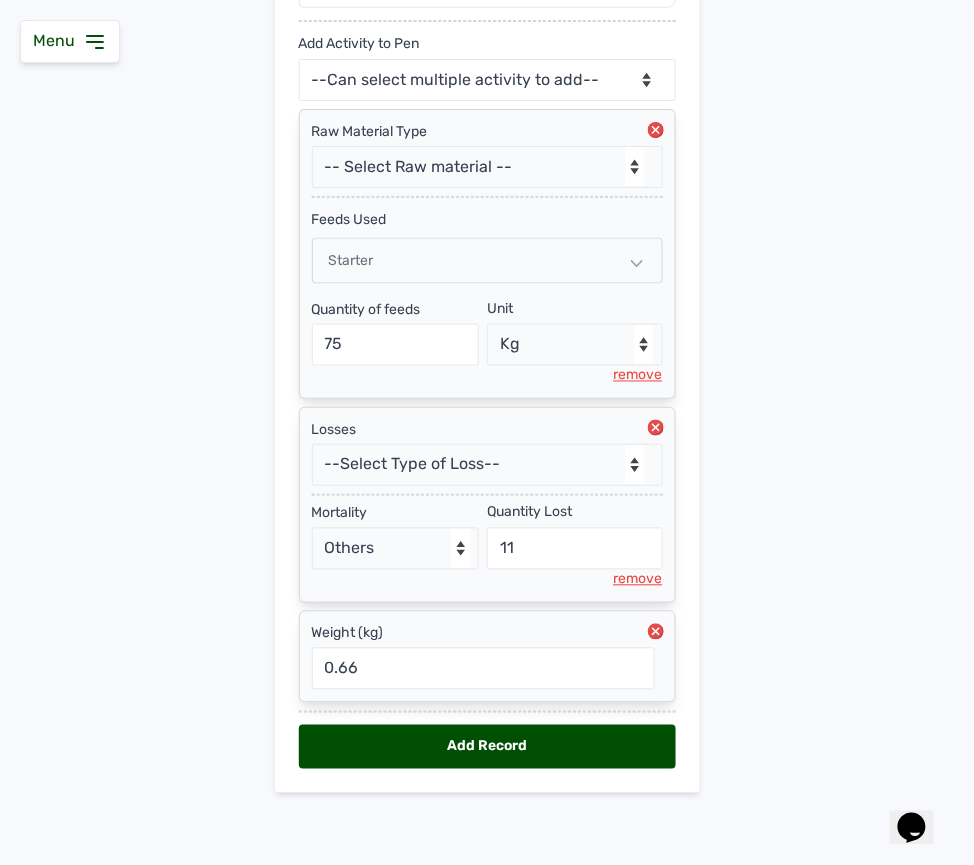 click on "Add Record" at bounding box center [487, 747] 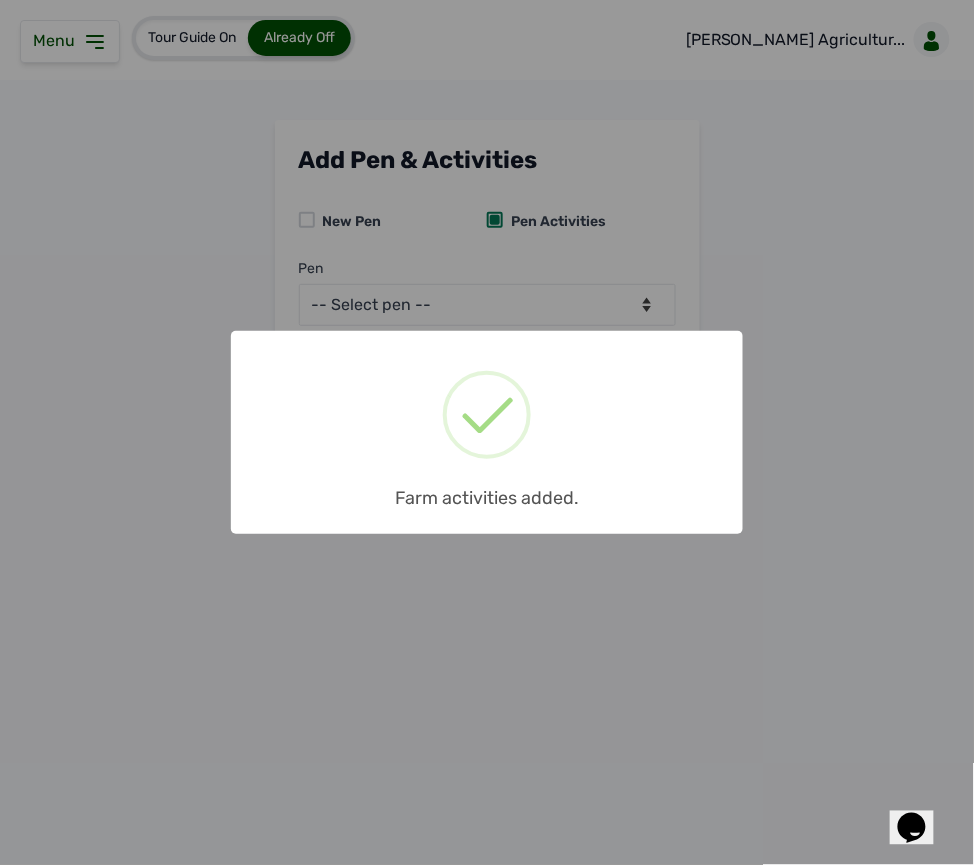 scroll, scrollTop: 0, scrollLeft: 0, axis: both 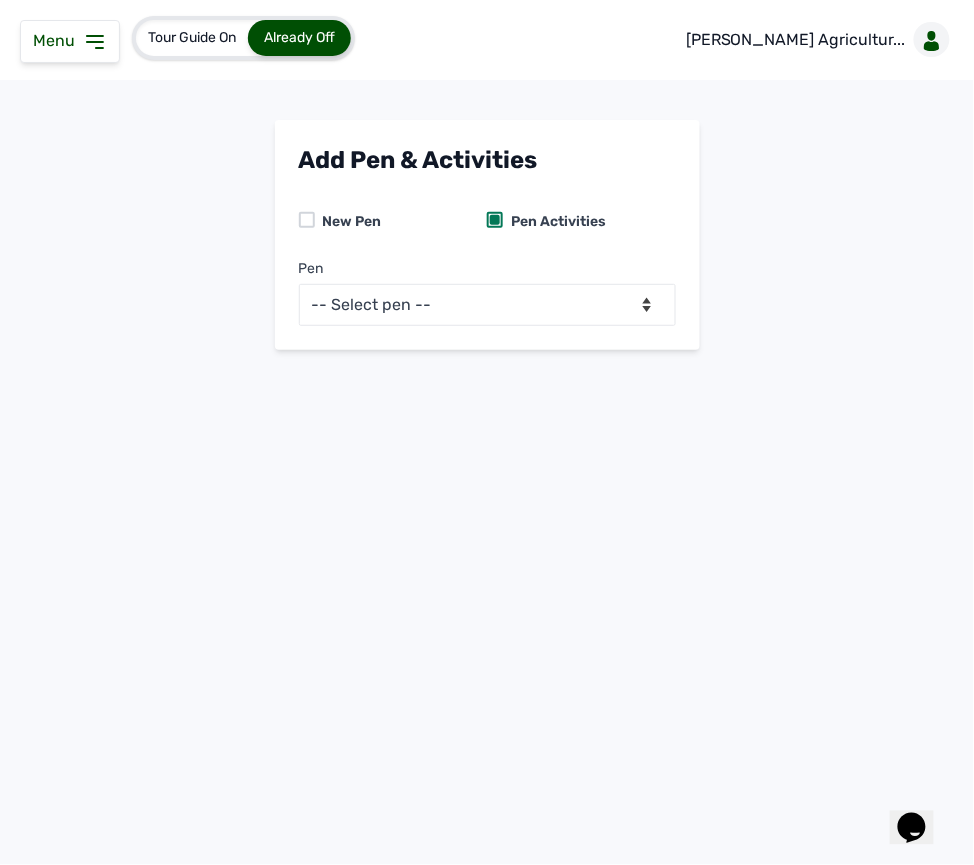 click 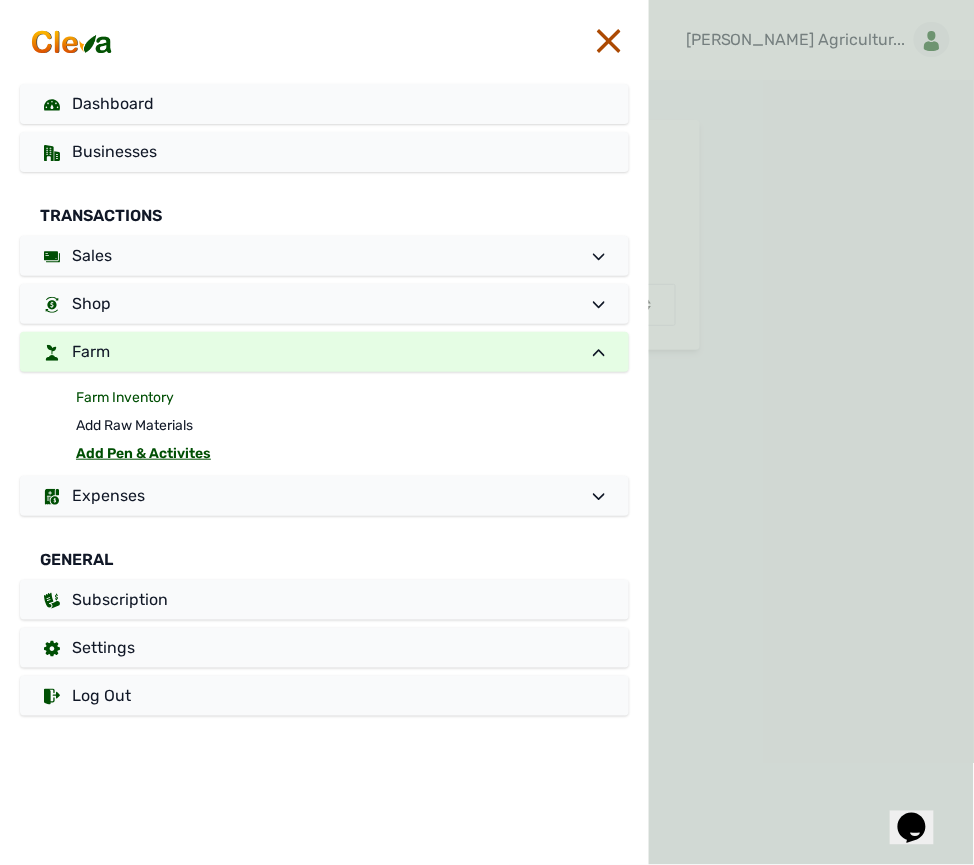 click on "Farm Inventory" at bounding box center [352, 398] 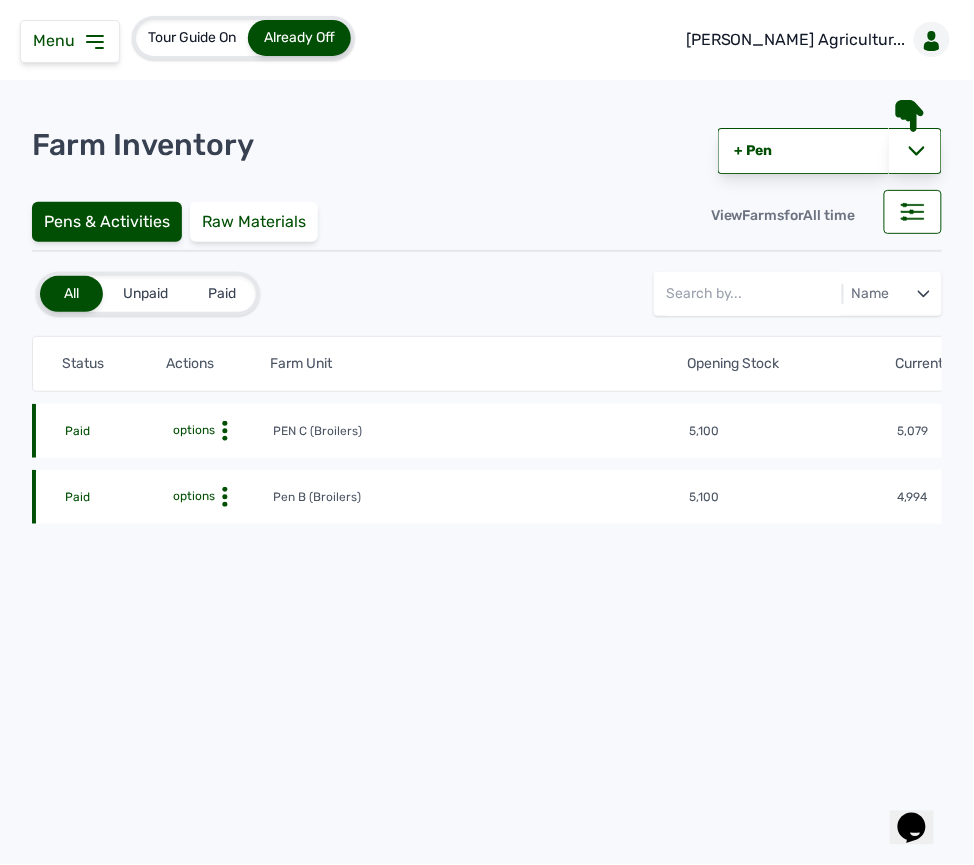 click 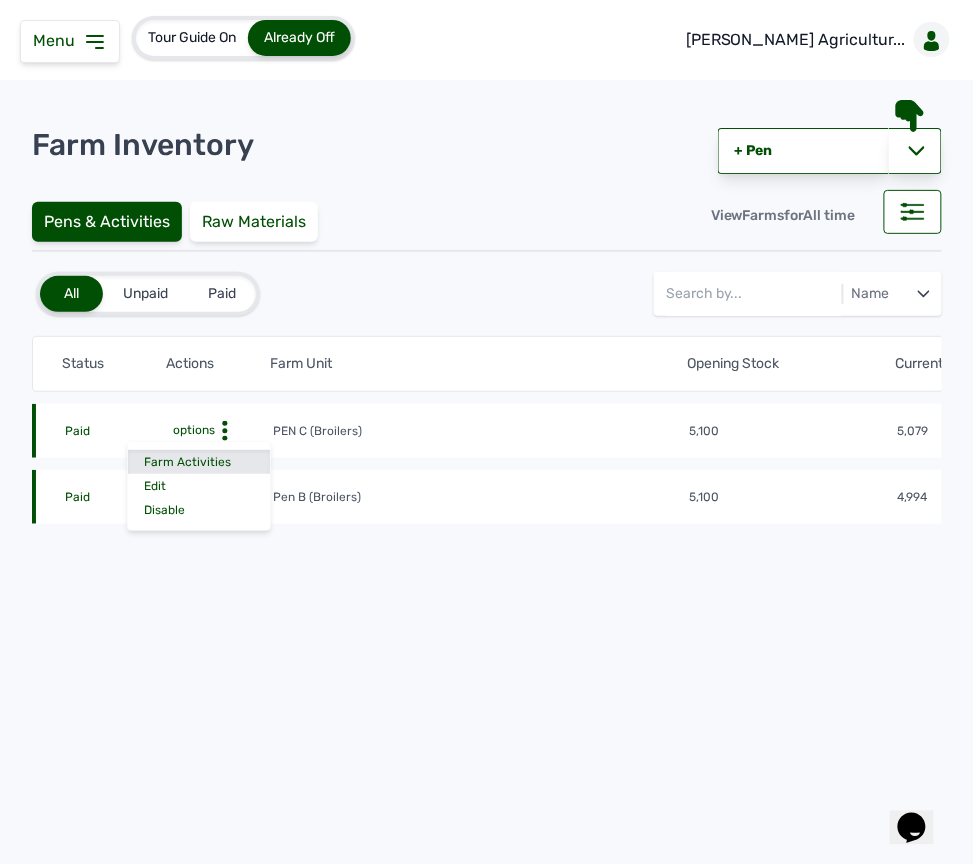 click on "Farm Activities" at bounding box center (199, 462) 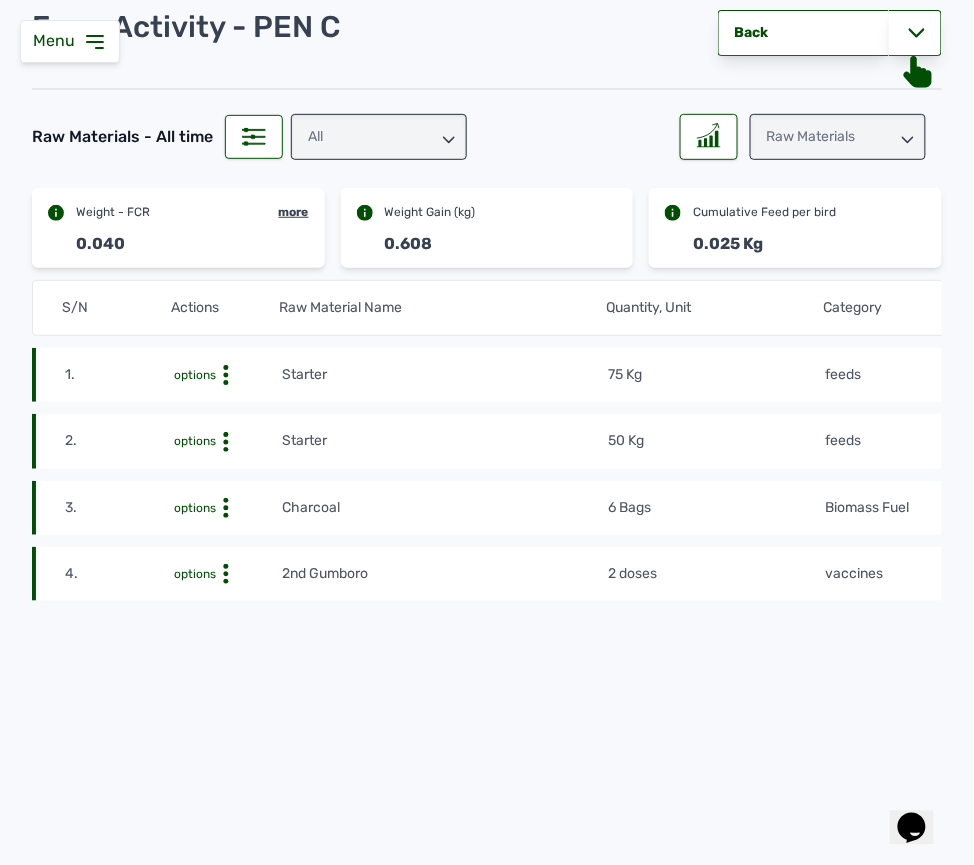 scroll, scrollTop: 132, scrollLeft: 0, axis: vertical 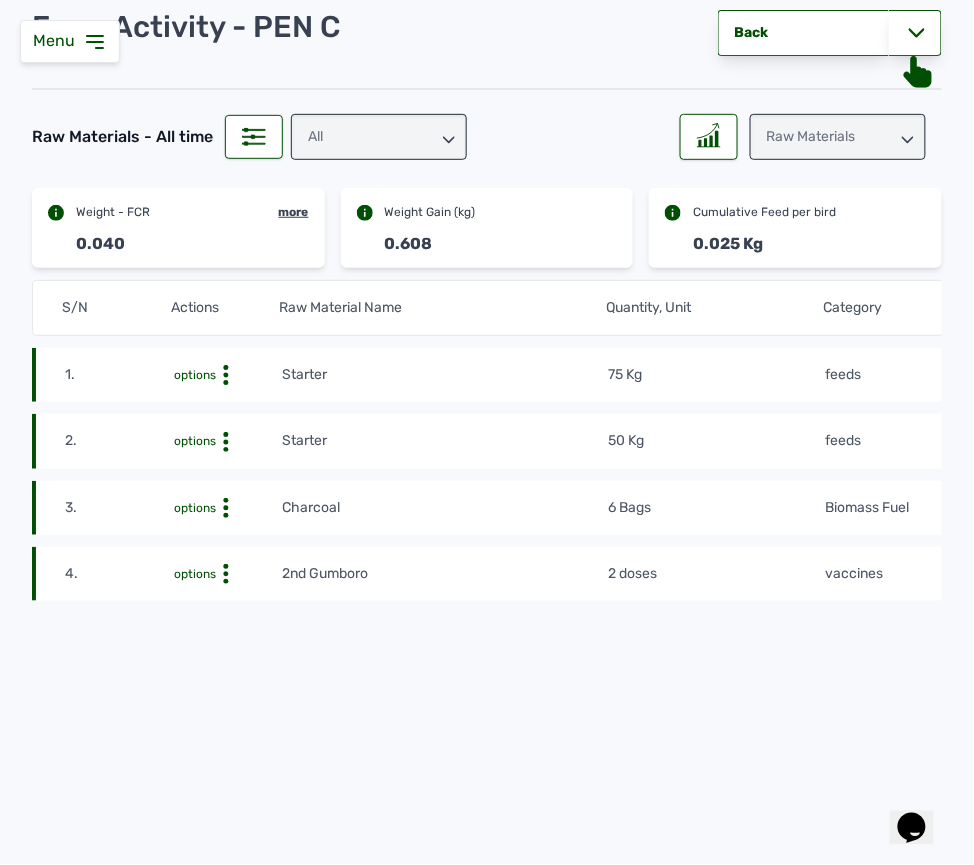 click on "Raw Materials" at bounding box center (838, 137) 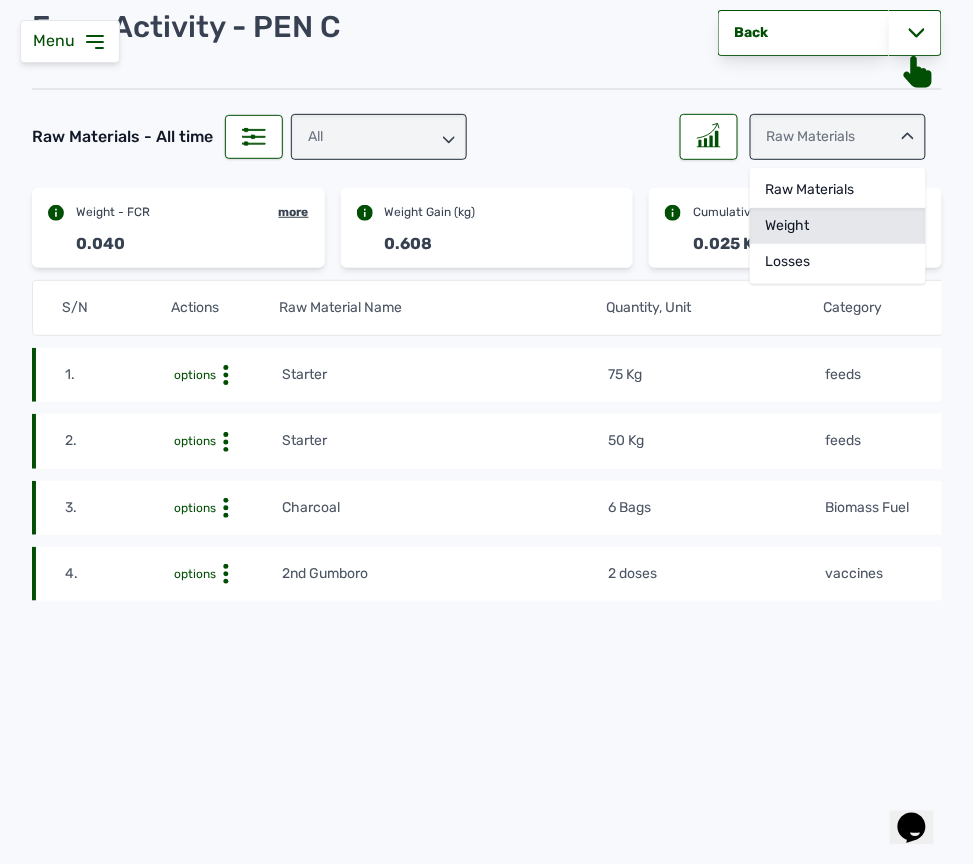 click on "Weight" 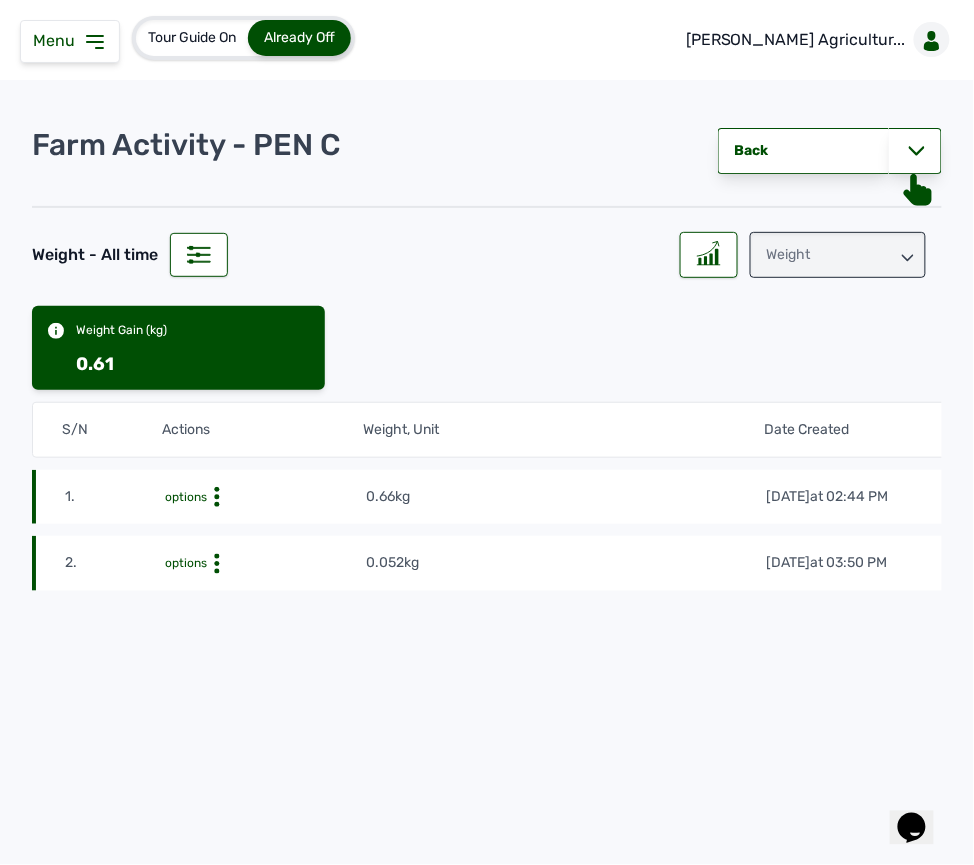 click on "Weight" at bounding box center (838, 255) 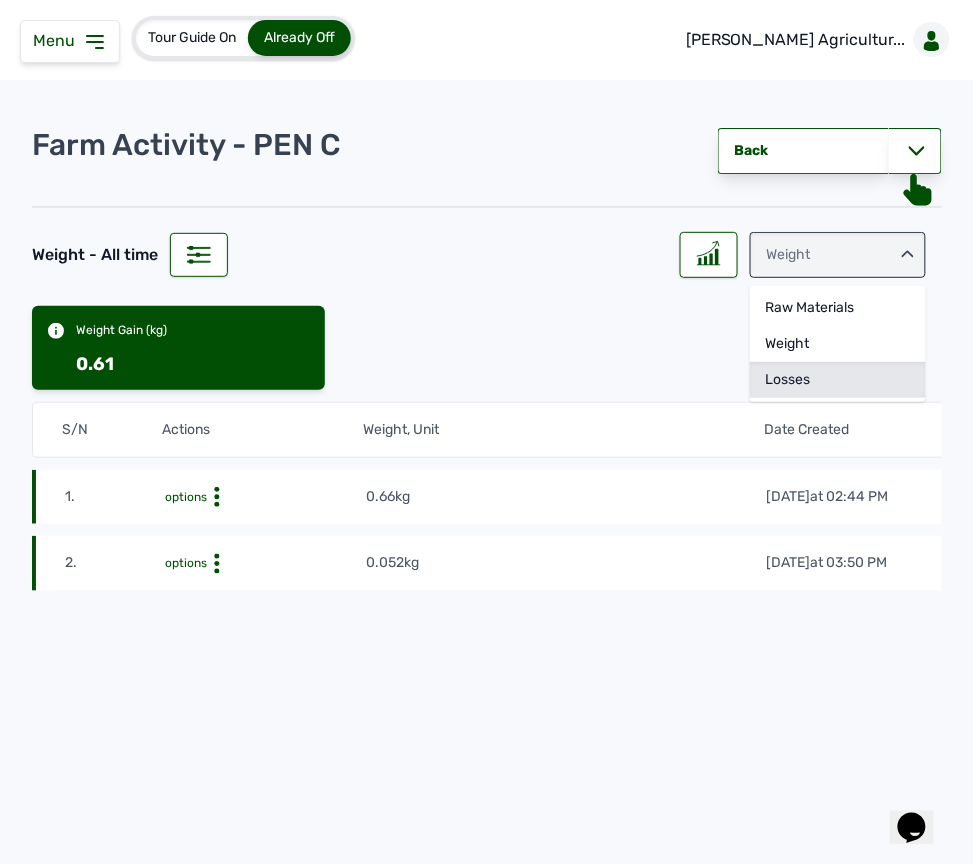 click on "Losses" 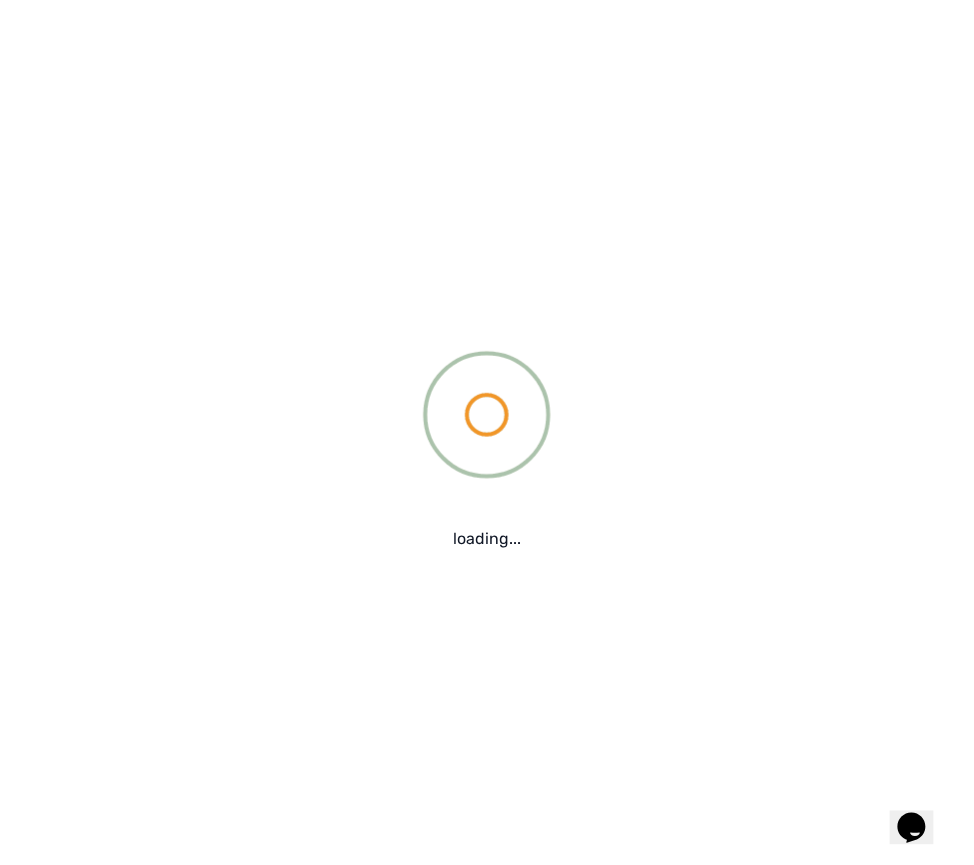 scroll, scrollTop: 0, scrollLeft: 0, axis: both 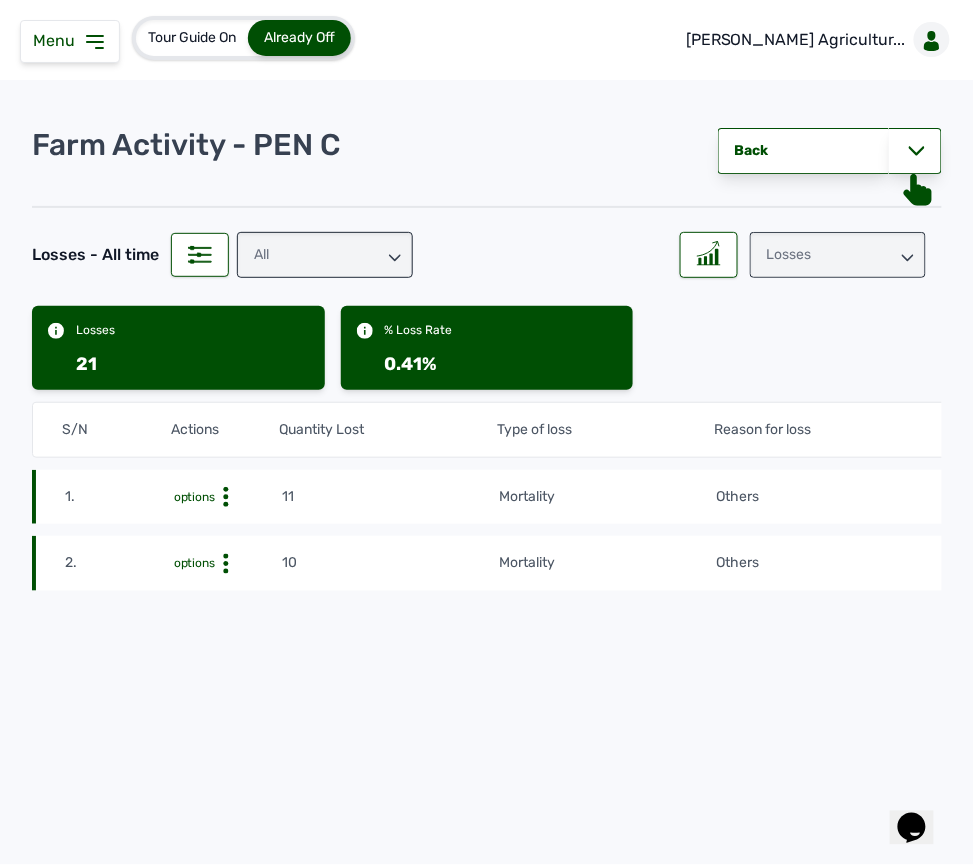 click on "All" at bounding box center [325, 255] 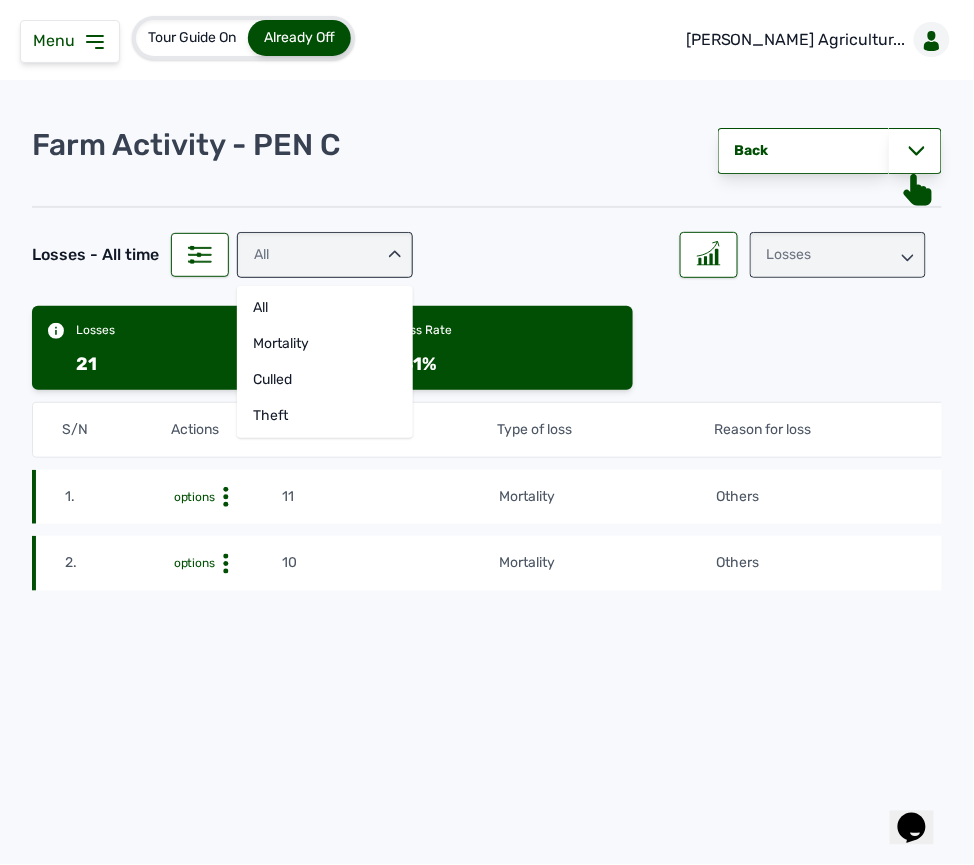 click on "Losses" at bounding box center (838, 255) 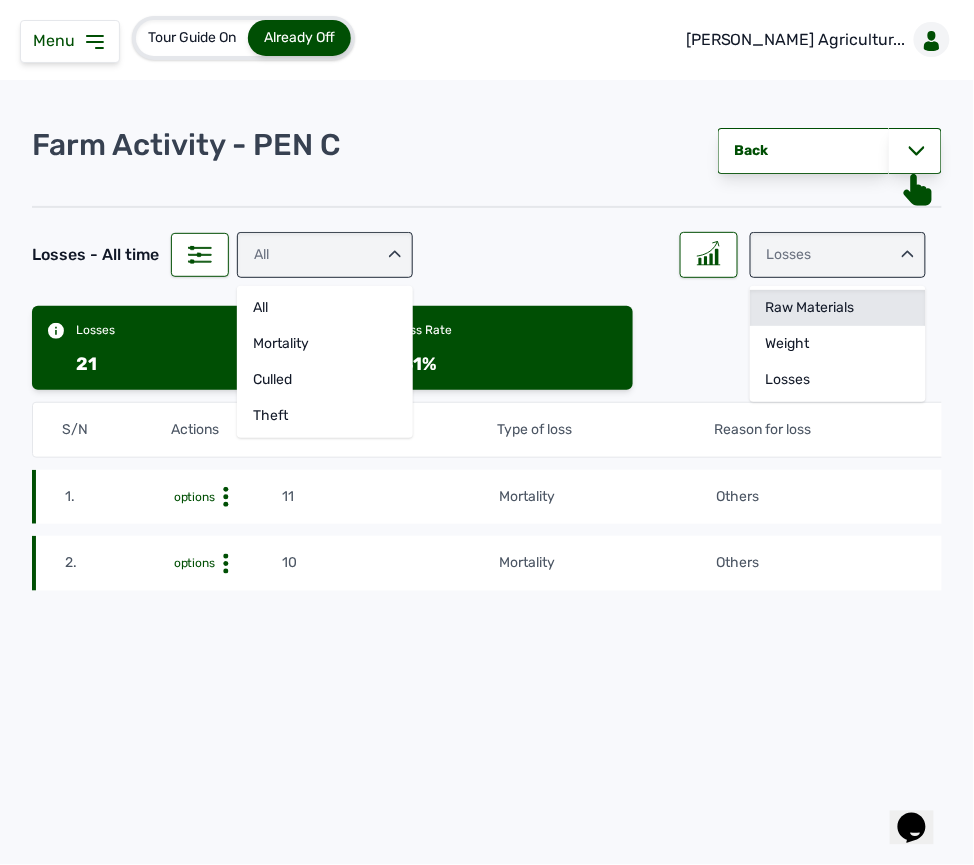 click on "Raw Materials" 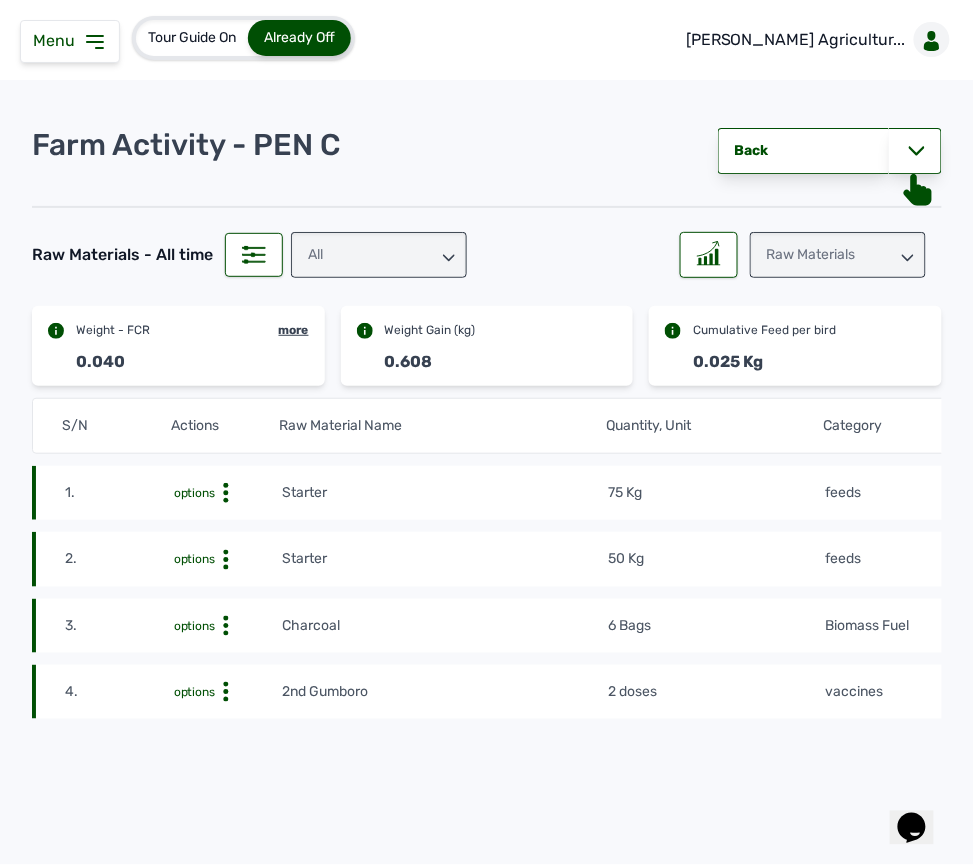 scroll, scrollTop: 132, scrollLeft: 0, axis: vertical 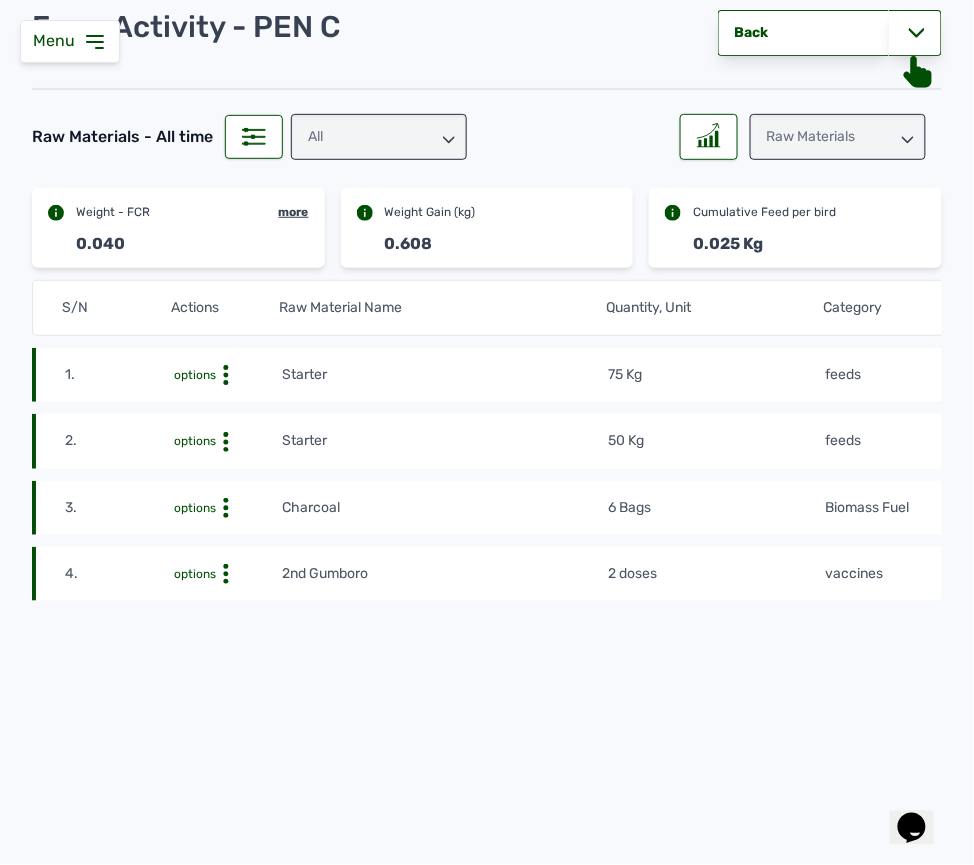 click on "S/N Actions Raw Material Name Quantity, Unit Category Date Created Reference # 1. options Starter 75 Kg feeds [DATE] 02:44 PM mcukxnlhn0 2. options Starter 50 Kg feeds [DATE] 03:50 PM mcukxnlhn0 3. options Charcoal 6 Bags Biomass Fuel [DATE] 04:54 PM mddaayd7fb 4. options 2nd  Gumboro 2 doses vaccines [DATE] 04:39 PM mcup3duaCu" at bounding box center (487, 498) 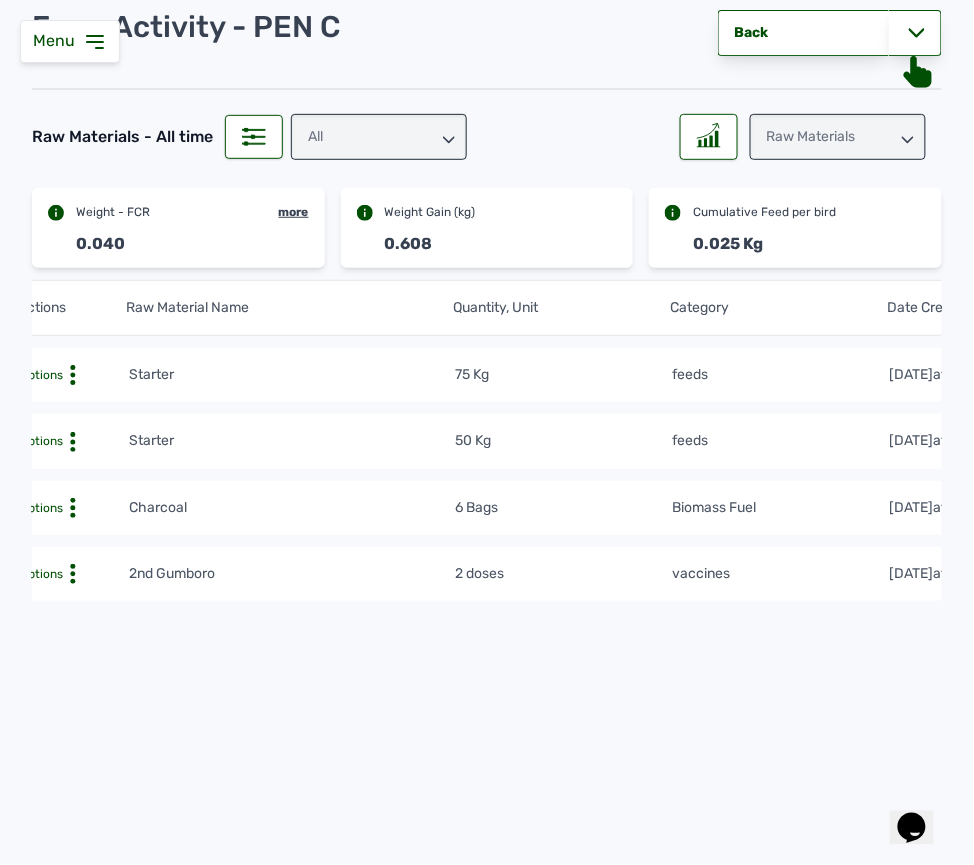 scroll, scrollTop: 0, scrollLeft: 0, axis: both 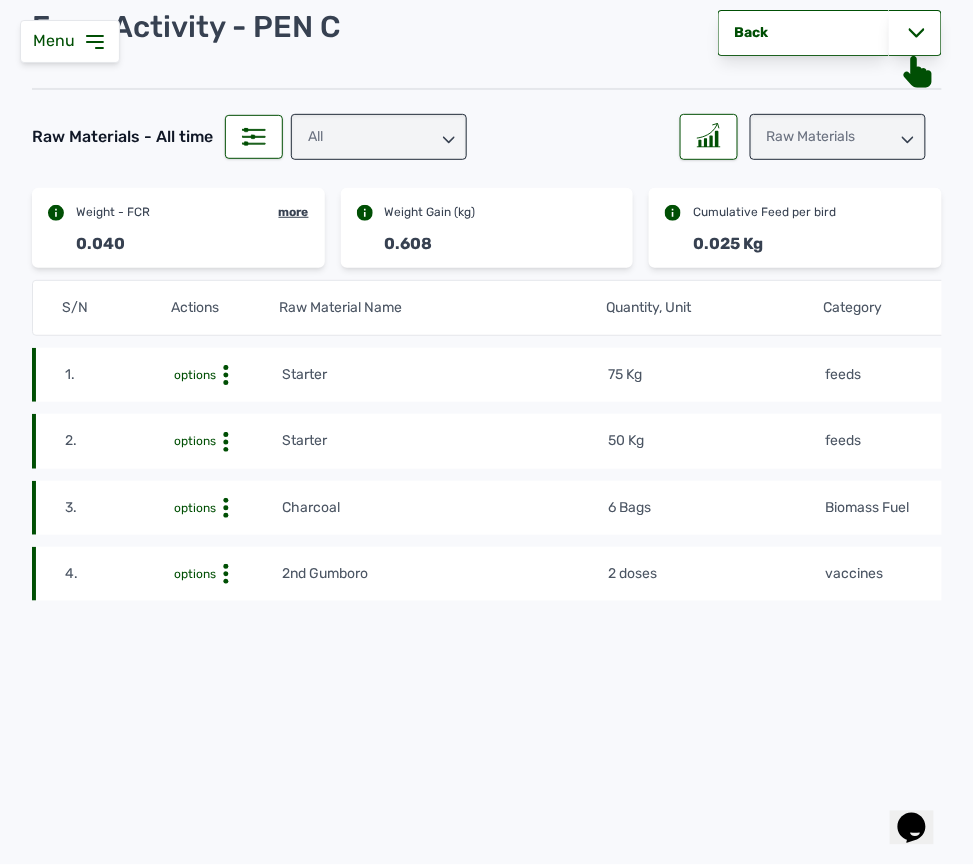click on "2. options Starter 50 Kg feeds [DATE] 03:50 PM mcukxnlhn0" 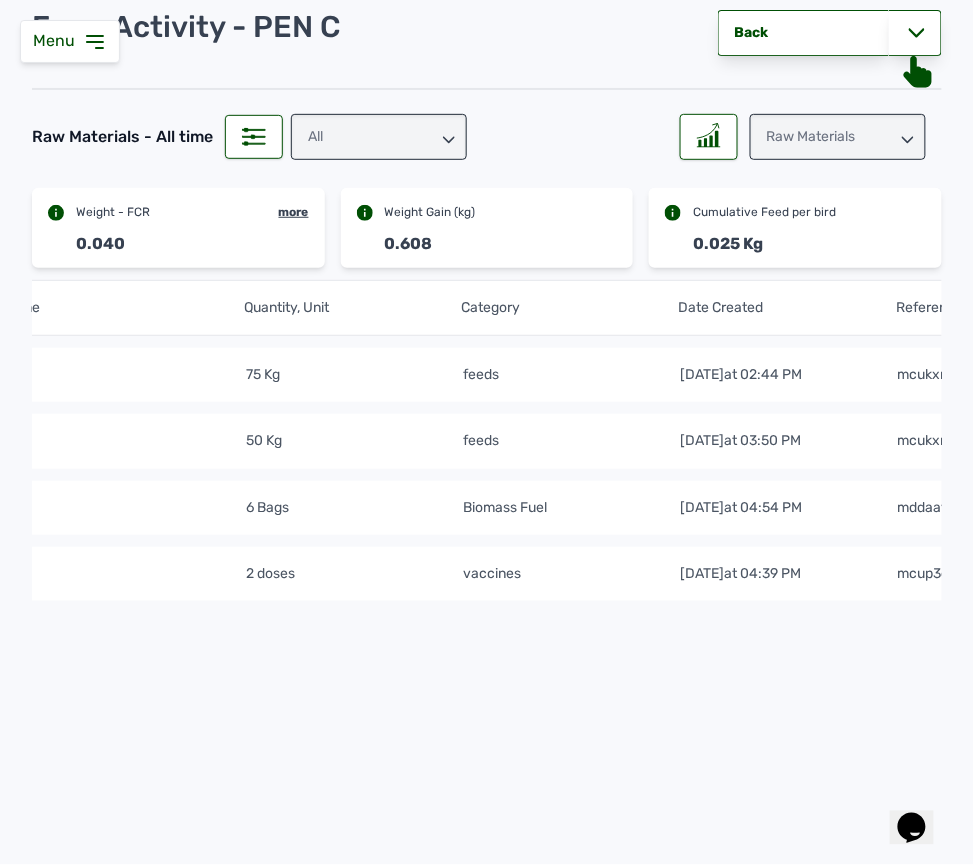 scroll, scrollTop: 0, scrollLeft: 462, axis: horizontal 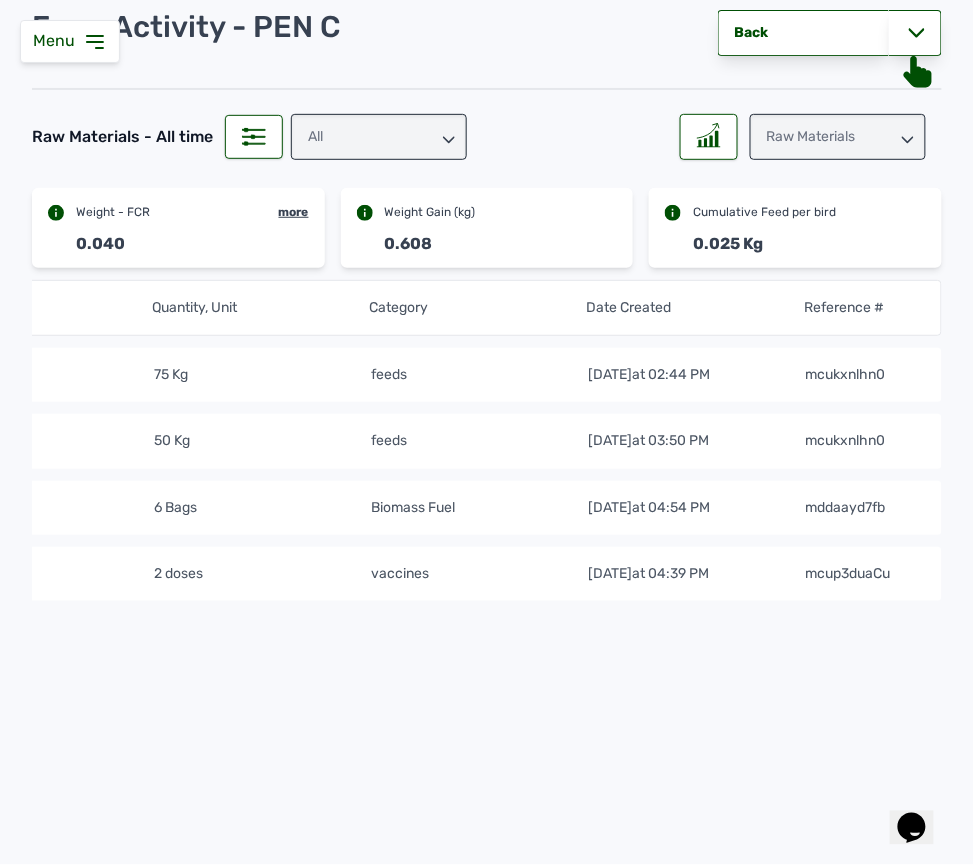 click on "Raw Materials" at bounding box center (838, 137) 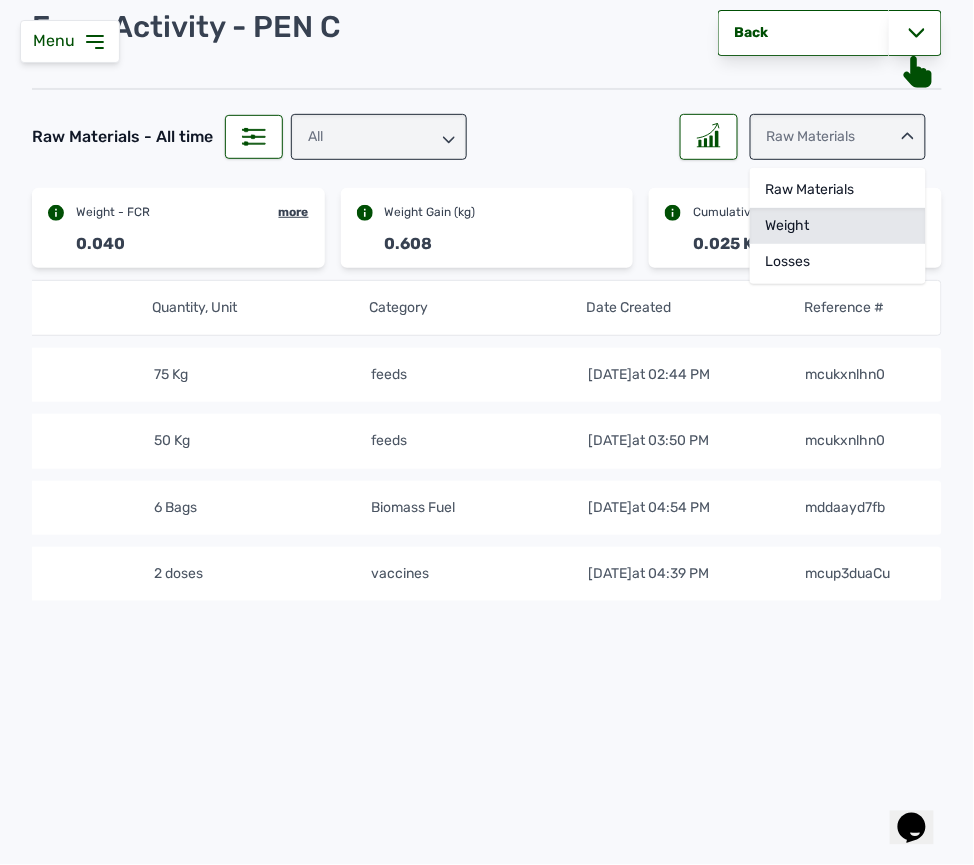 click on "Weight" 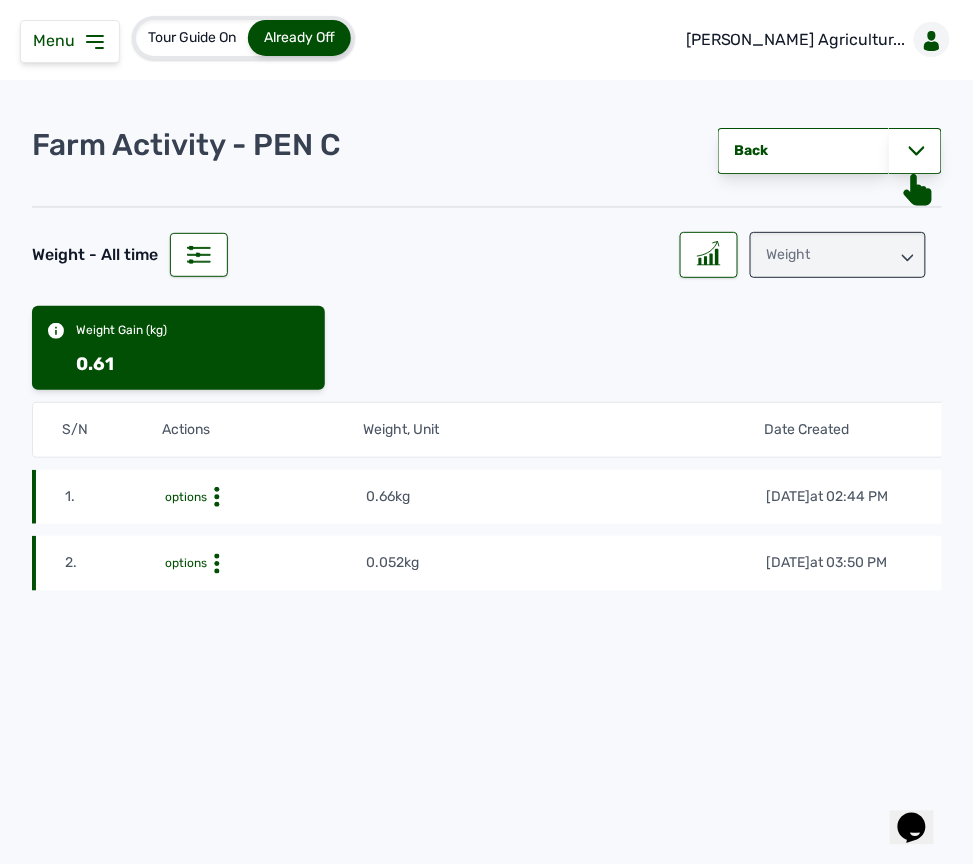 click 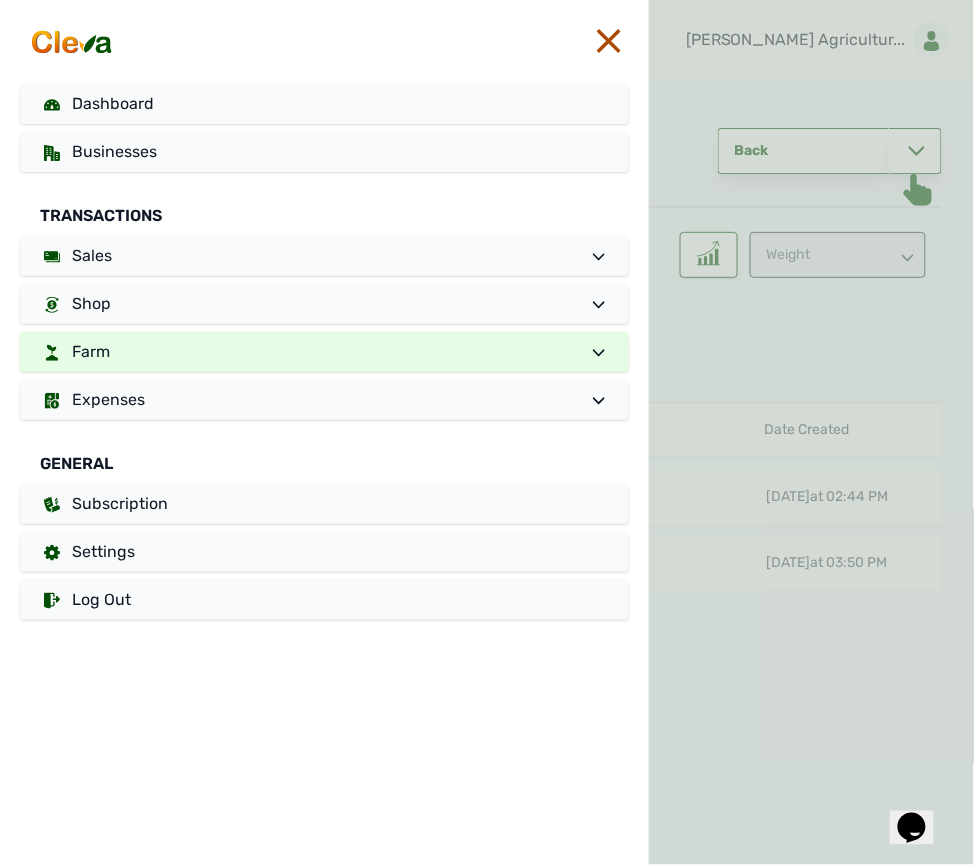 click on "Farm" at bounding box center (324, 352) 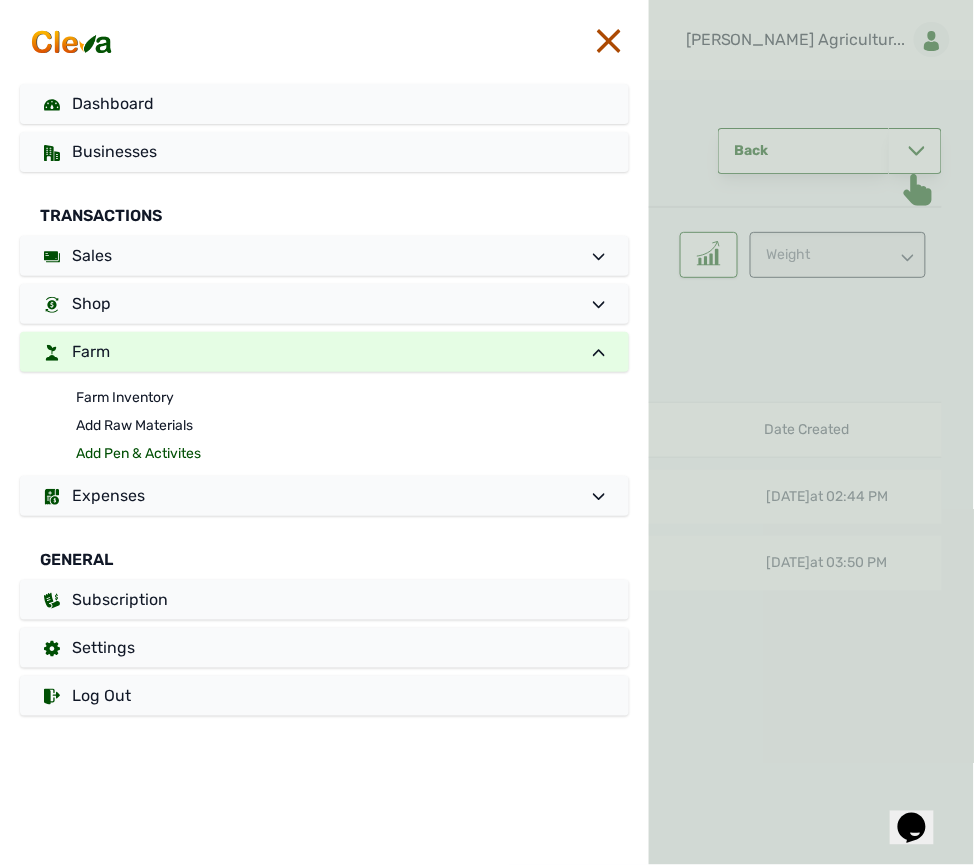 click on "Add Pen & Activites" at bounding box center [352, 454] 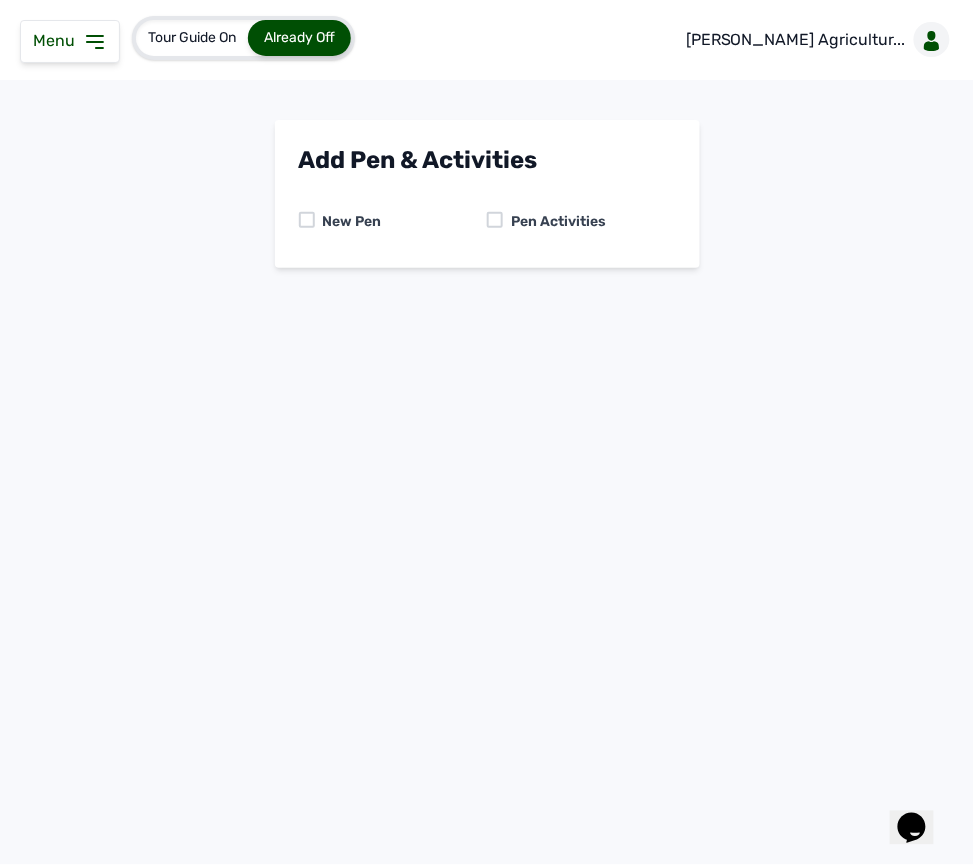 click at bounding box center [495, 220] 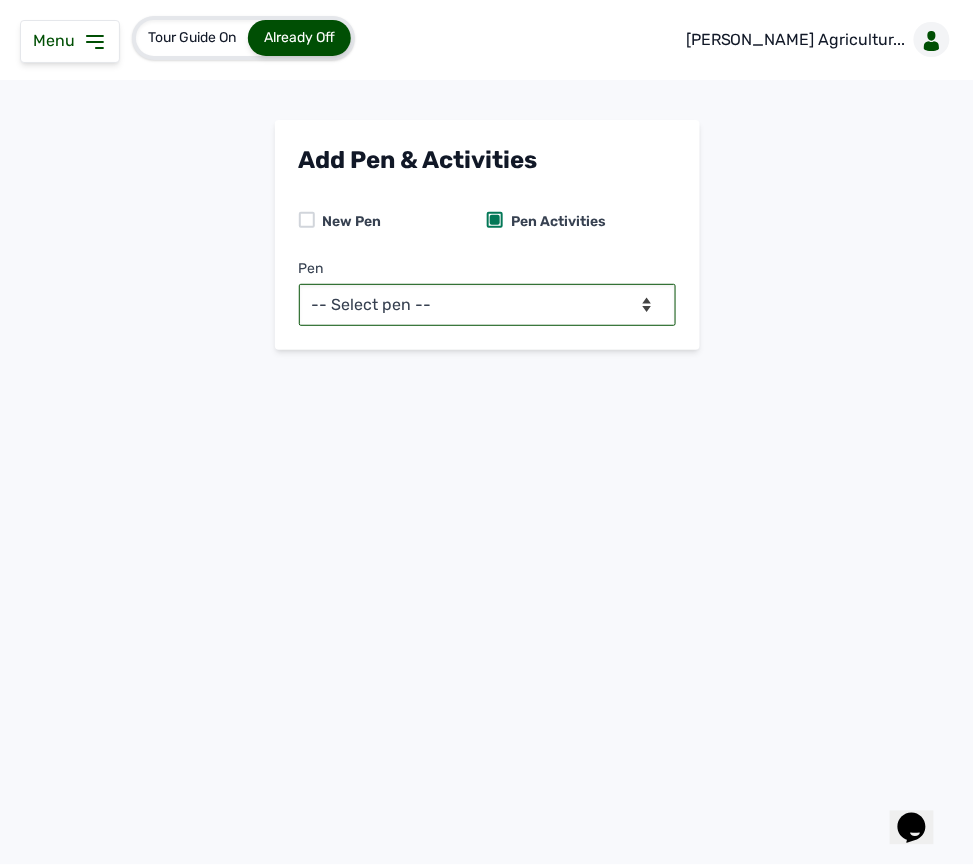 click on "-- Select pen -- Pen B (Broilers) PEN C (Broilers)" at bounding box center (487, 305) 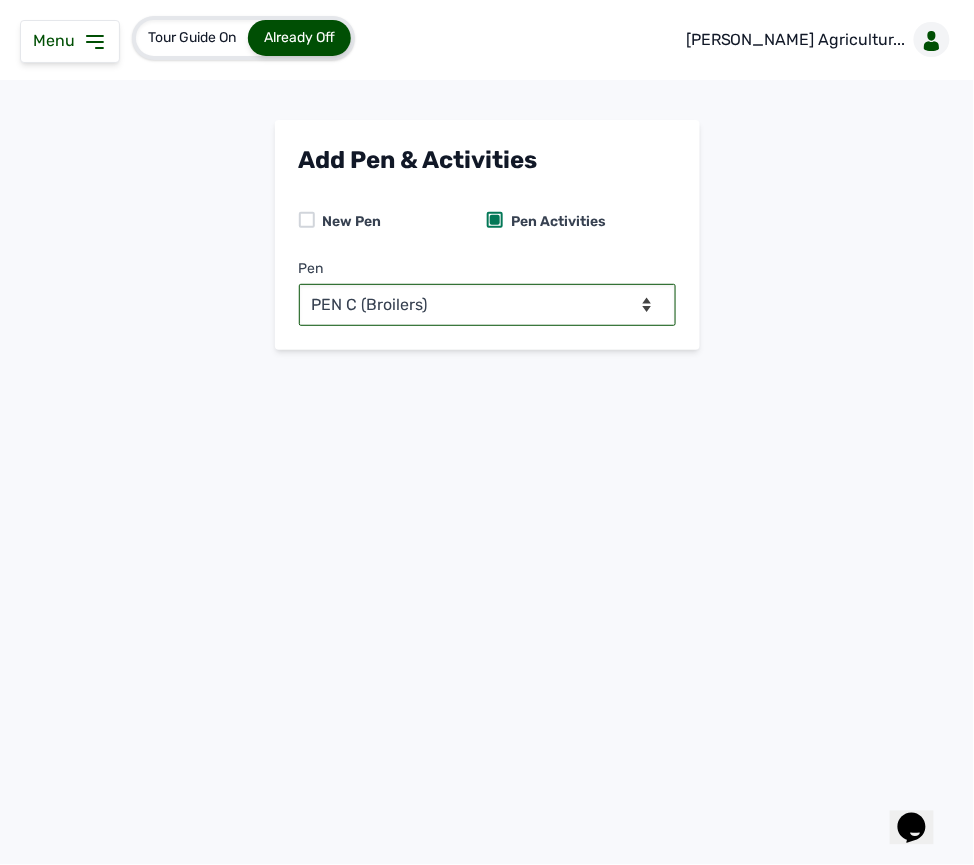 click on "-- Select pen -- Pen B (Broilers) PEN C (Broilers)" at bounding box center (487, 305) 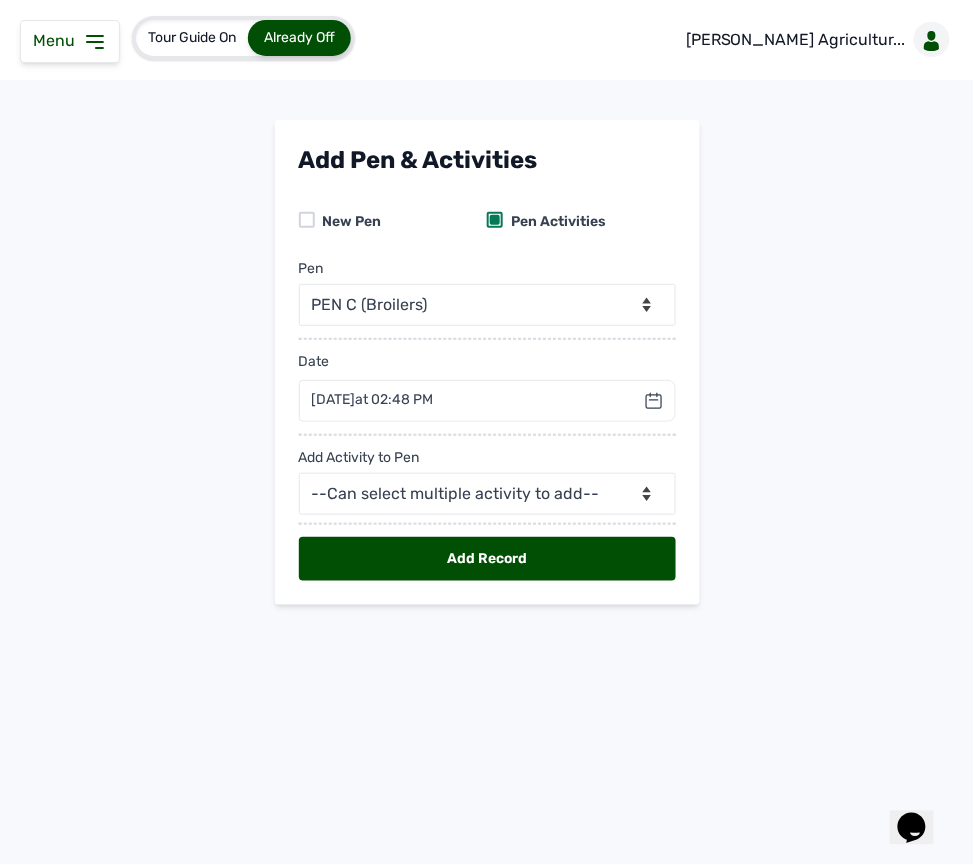 click 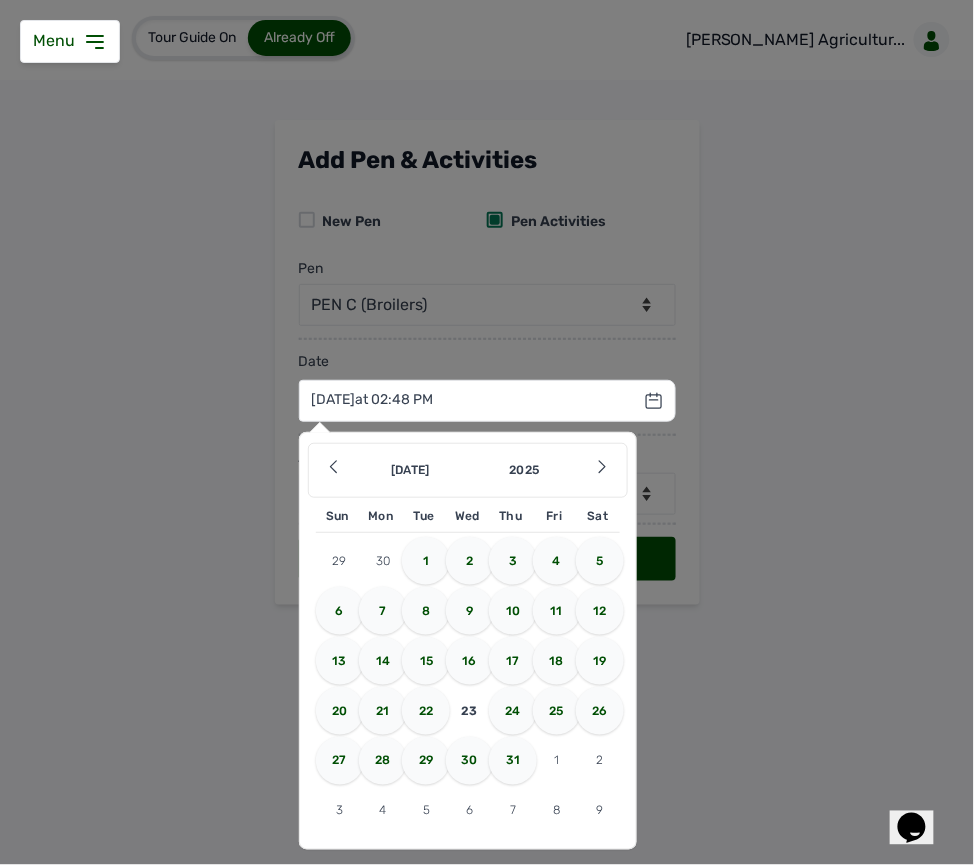 click on "20" at bounding box center (340, 711) 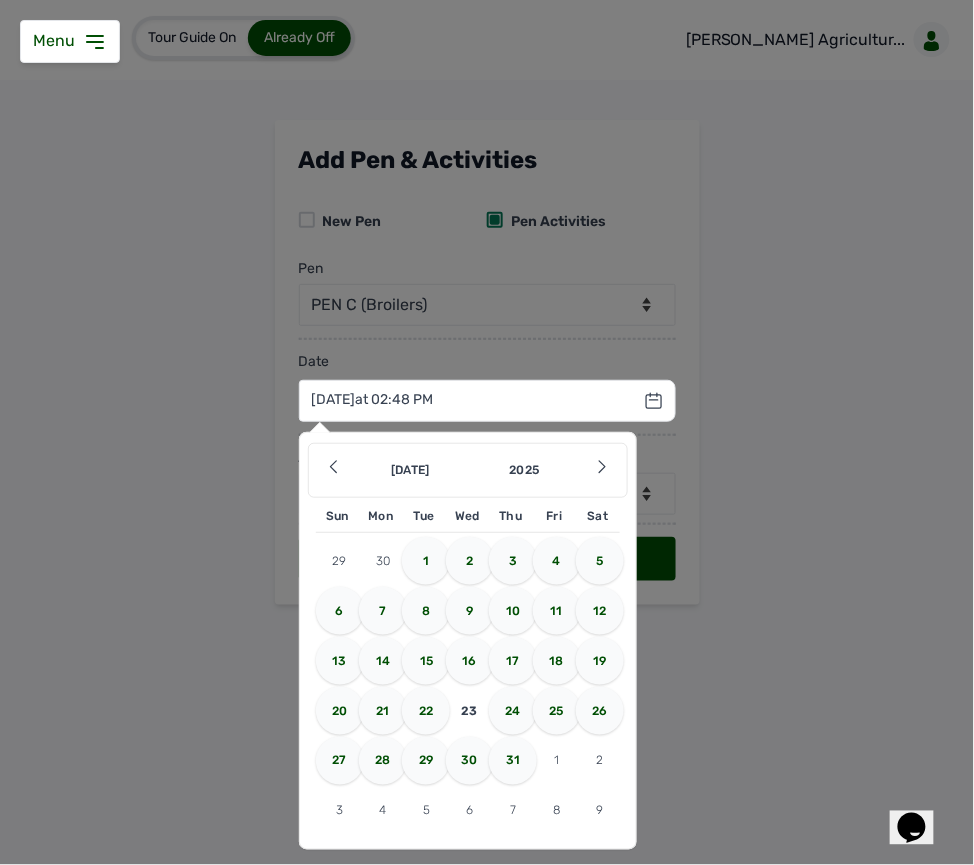 type on "[DATE] 14:48:43" 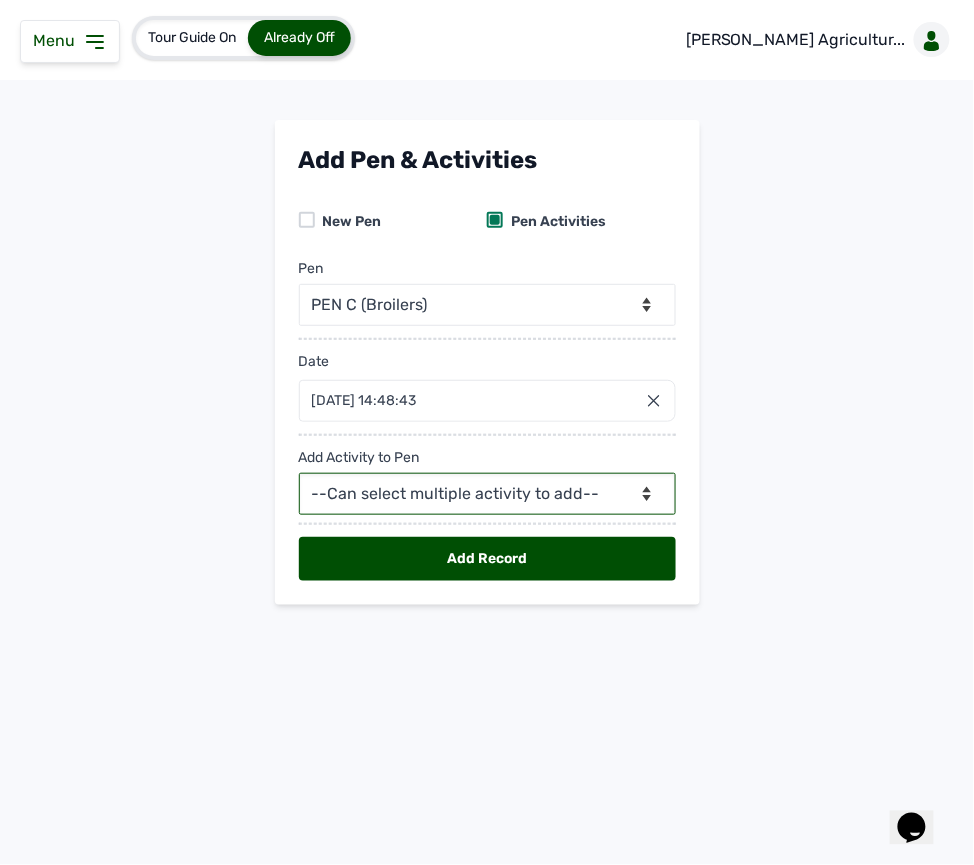 click on "--Can select multiple activity to add-- Raw Material Losses Weight" at bounding box center [487, 494] 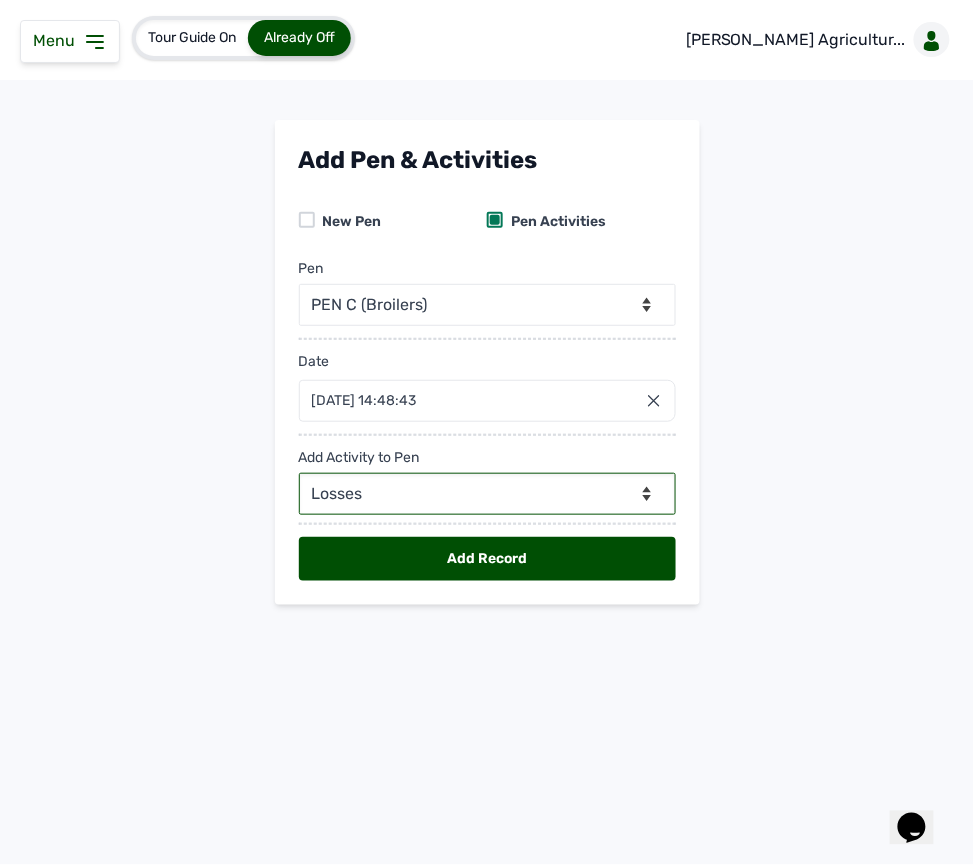 click on "--Can select multiple activity to add-- Raw Material Losses Weight" at bounding box center (487, 494) 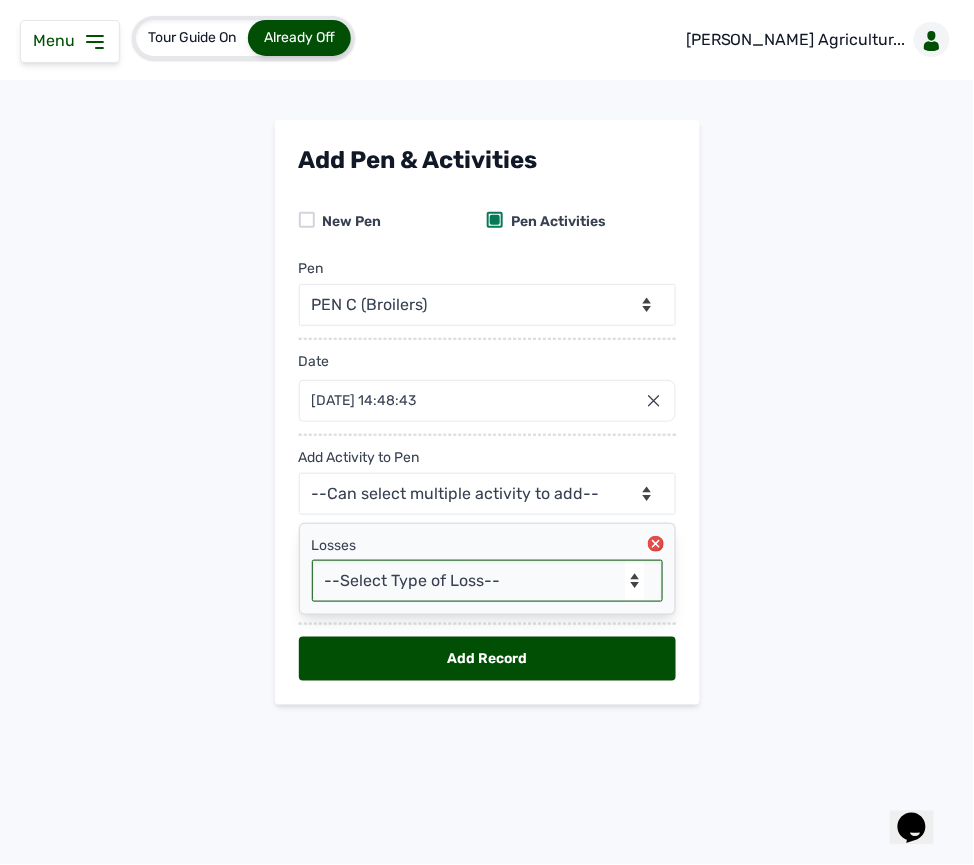 click on "--Select Type of Loss-- Mortality Culled Theft" at bounding box center [487, 581] 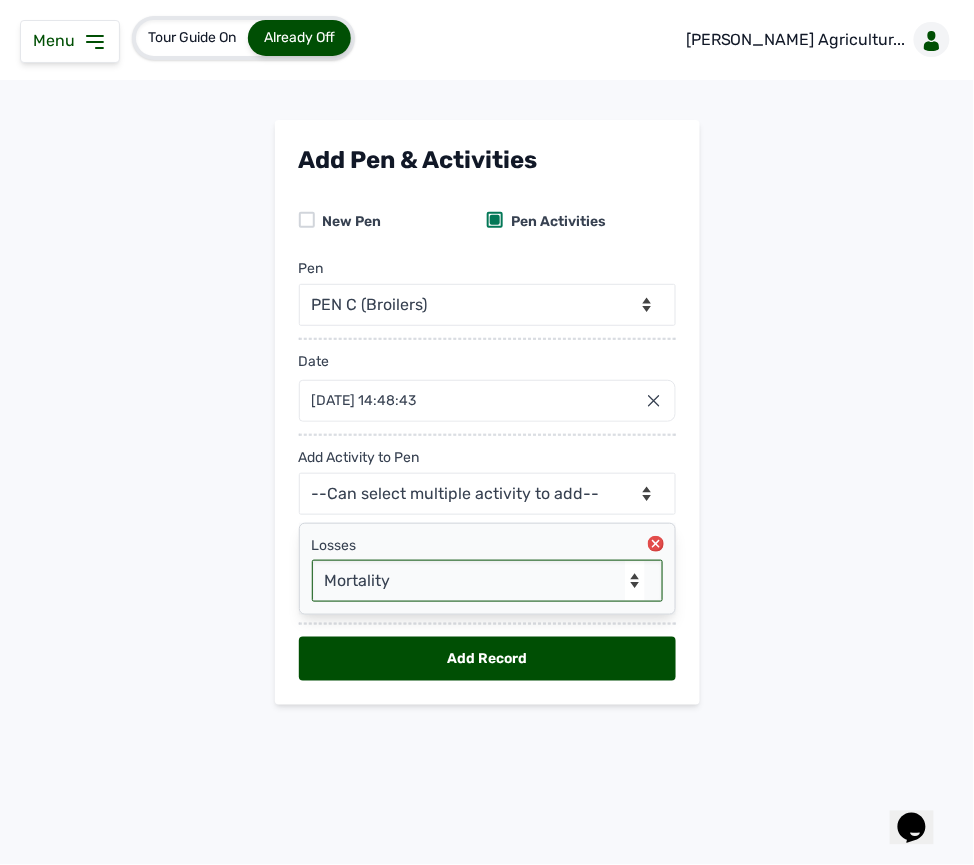 click on "--Select Type of Loss-- Mortality Culled Theft" at bounding box center (487, 581) 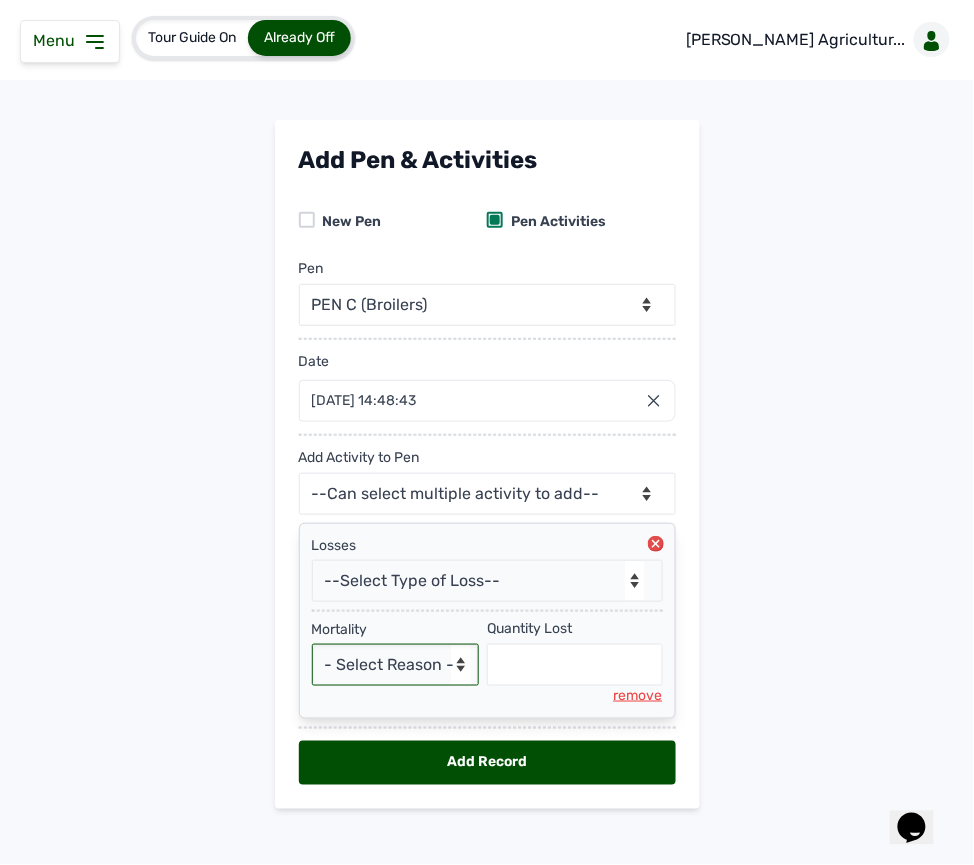click on "- Select Reason - Disease Late Vaccination Wrong Vaccination Heat [MEDICAL_DATA] Others" at bounding box center [396, 665] 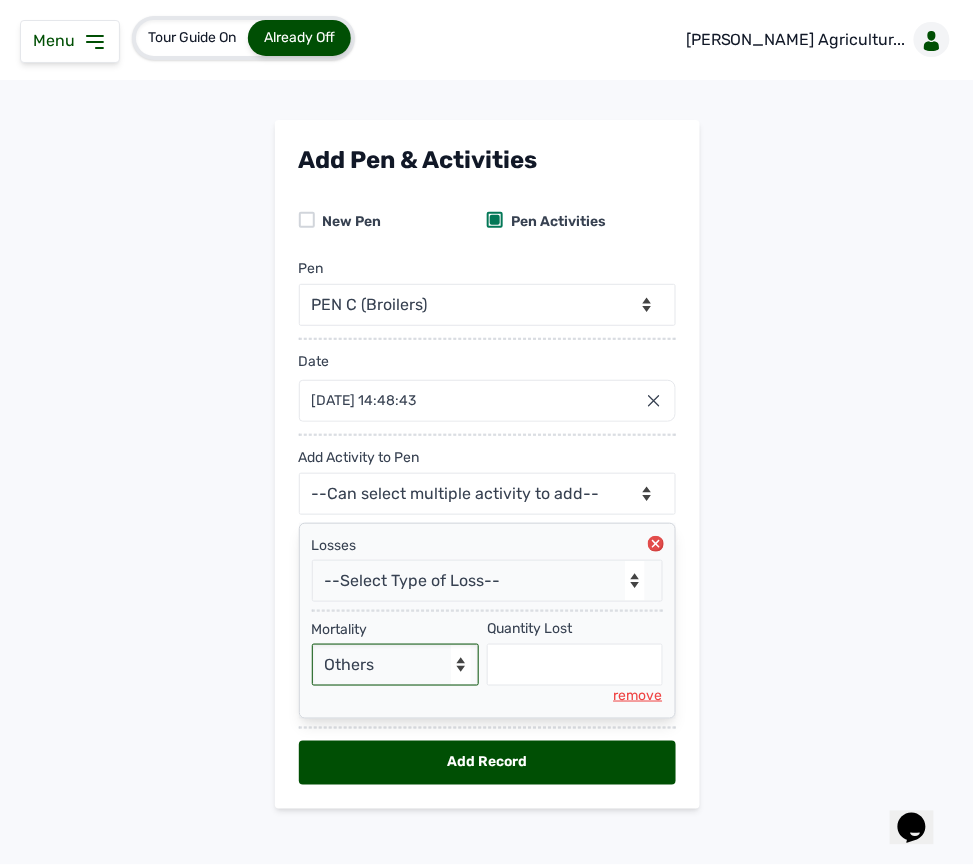 click on "- Select Reason - Disease Late Vaccination Wrong Vaccination Heat [MEDICAL_DATA] Others" at bounding box center [396, 665] 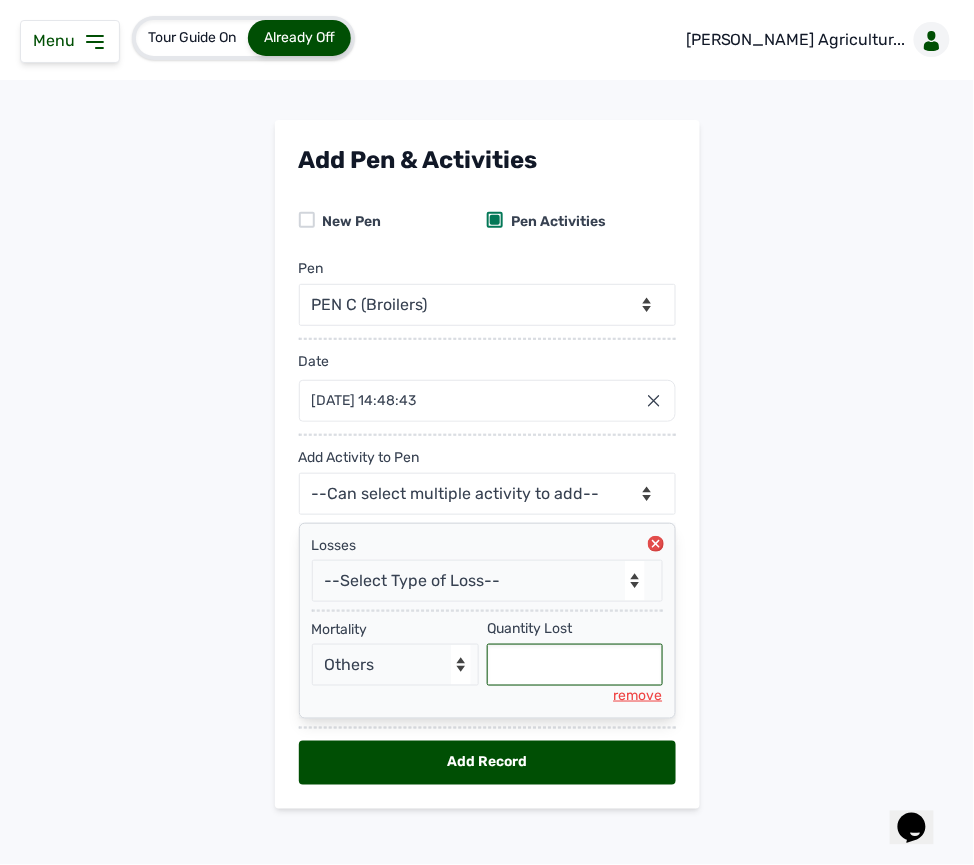 click at bounding box center [575, 665] 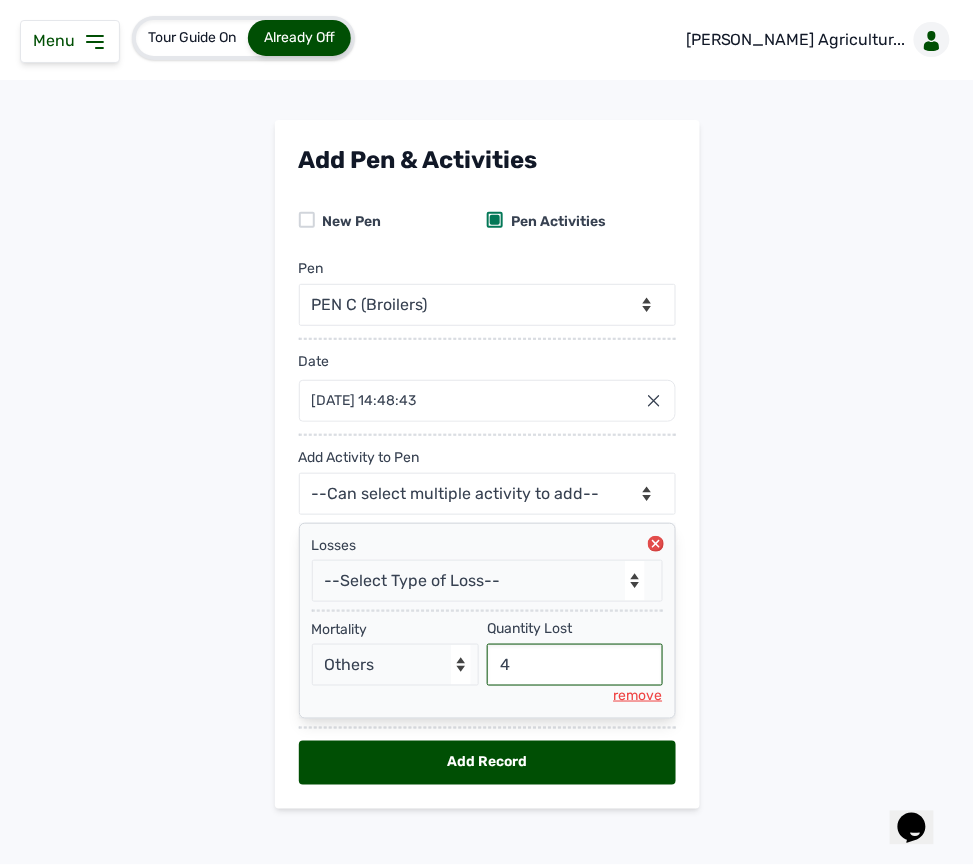 type on "4" 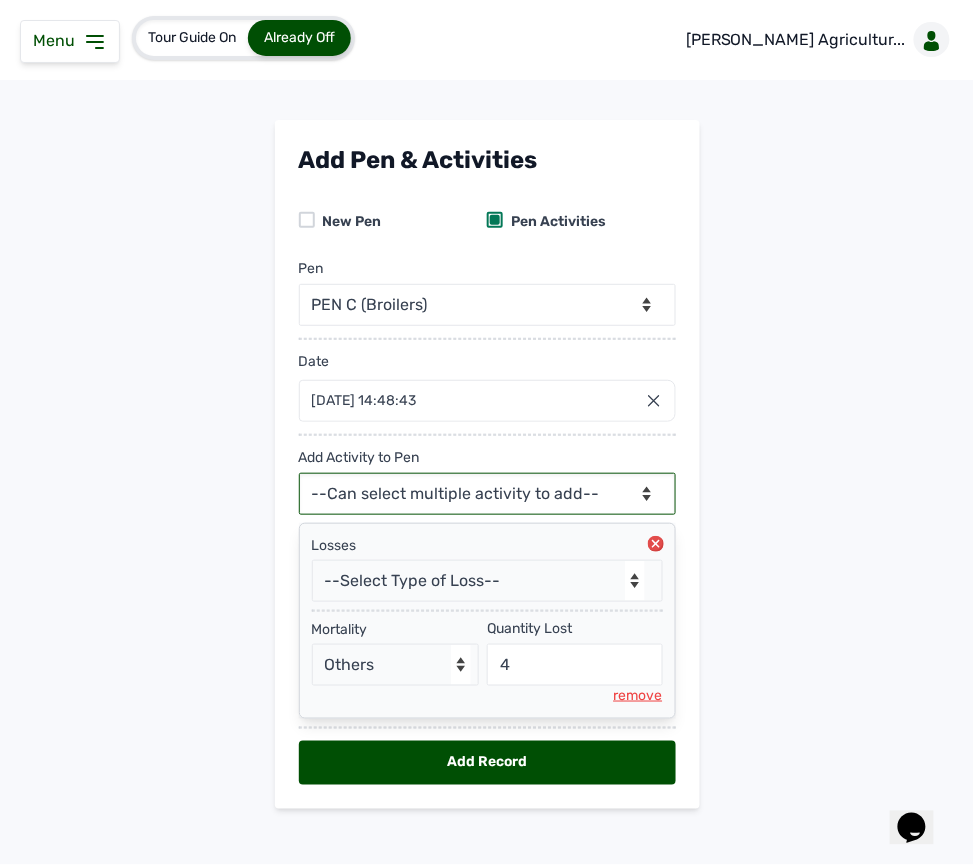 click on "--Can select multiple activity to add-- Raw Material Losses Weight" at bounding box center (487, 494) 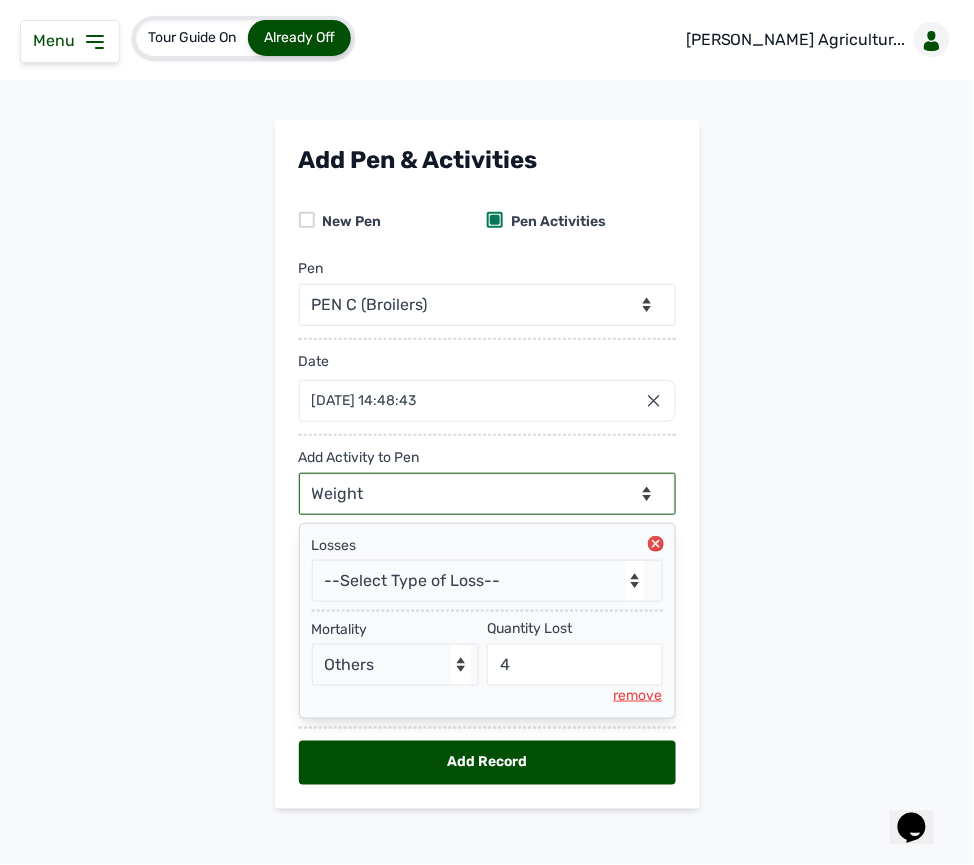 click on "--Can select multiple activity to add-- Raw Material Losses Weight" at bounding box center [487, 494] 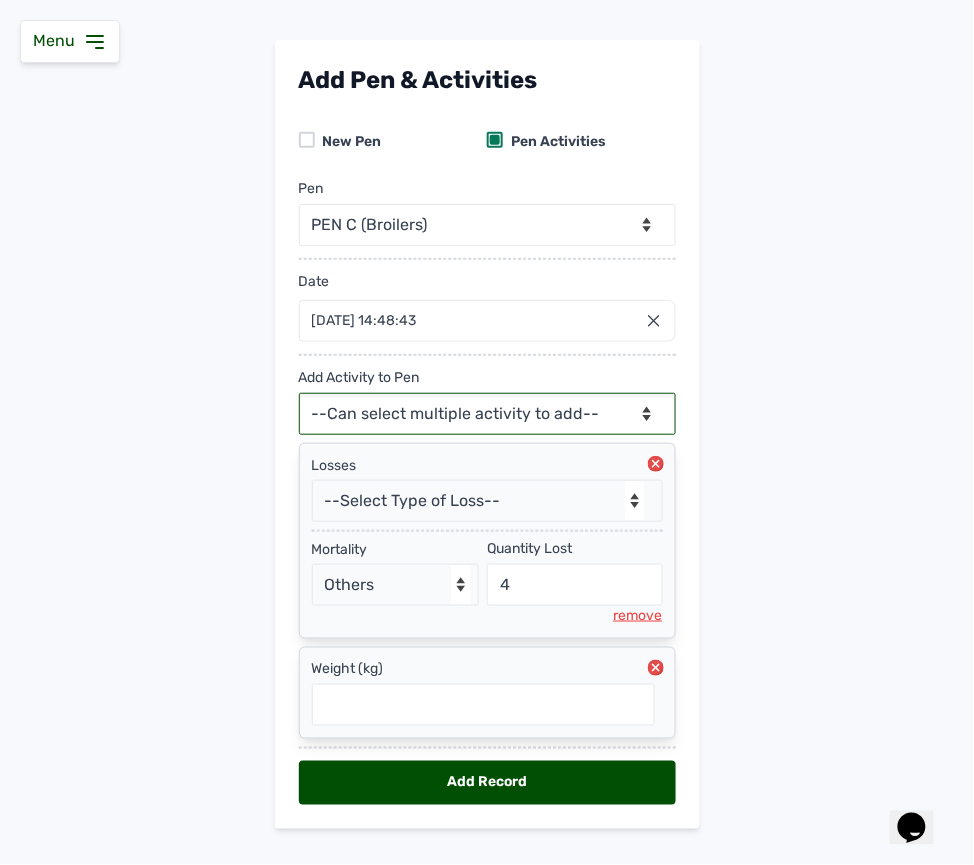 scroll, scrollTop: 124, scrollLeft: 0, axis: vertical 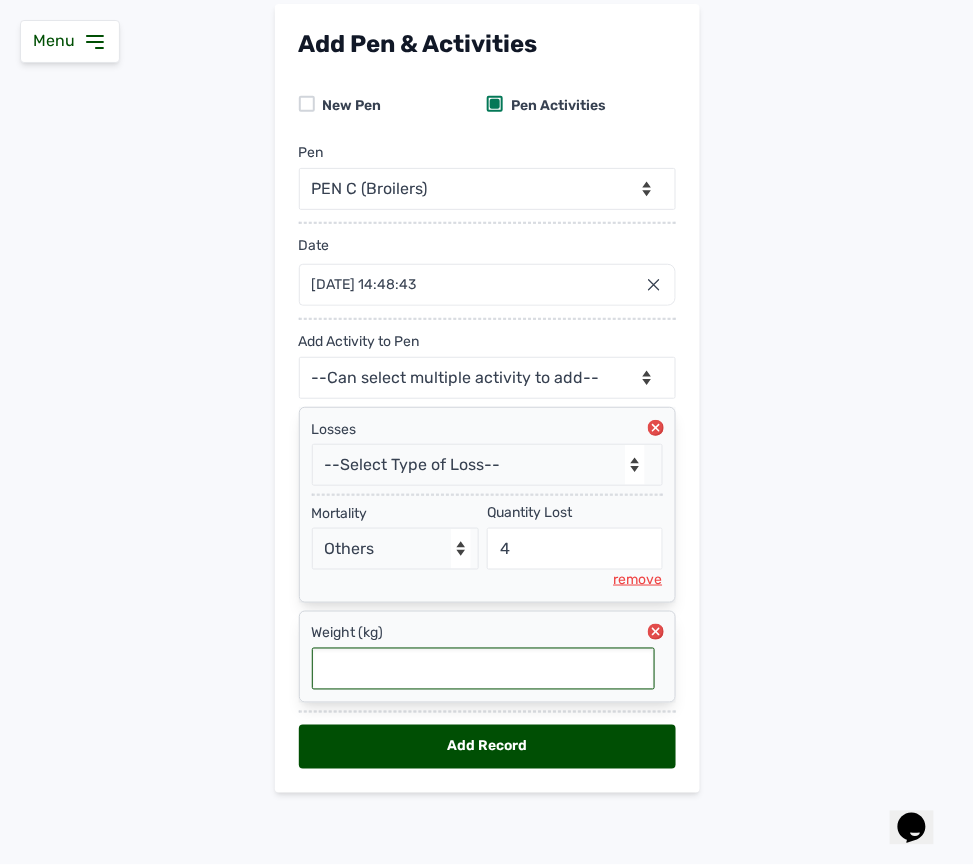 click at bounding box center [483, 669] 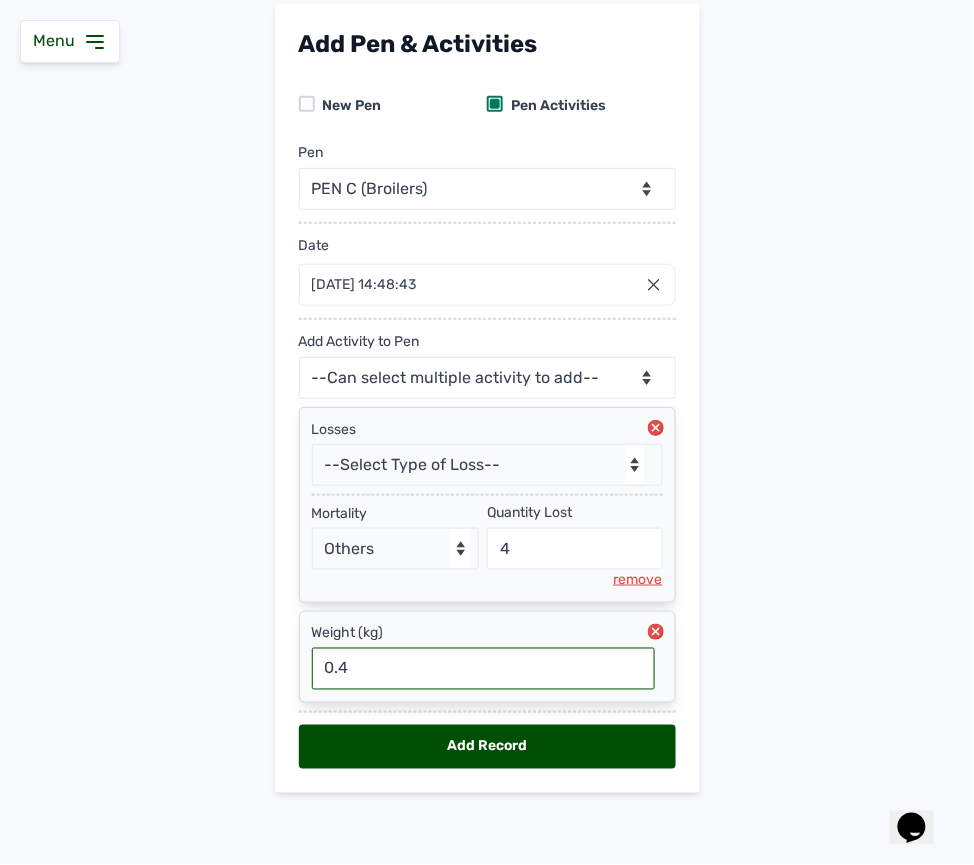 type on "0.4" 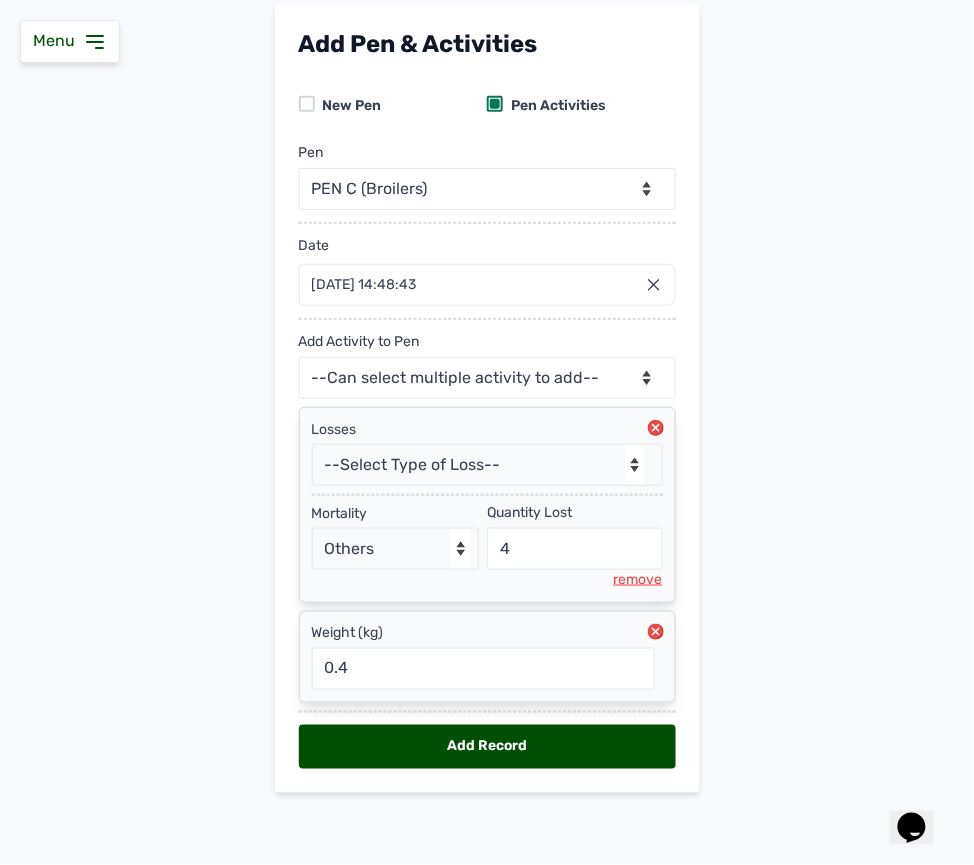 click on "Add Record" at bounding box center (487, 747) 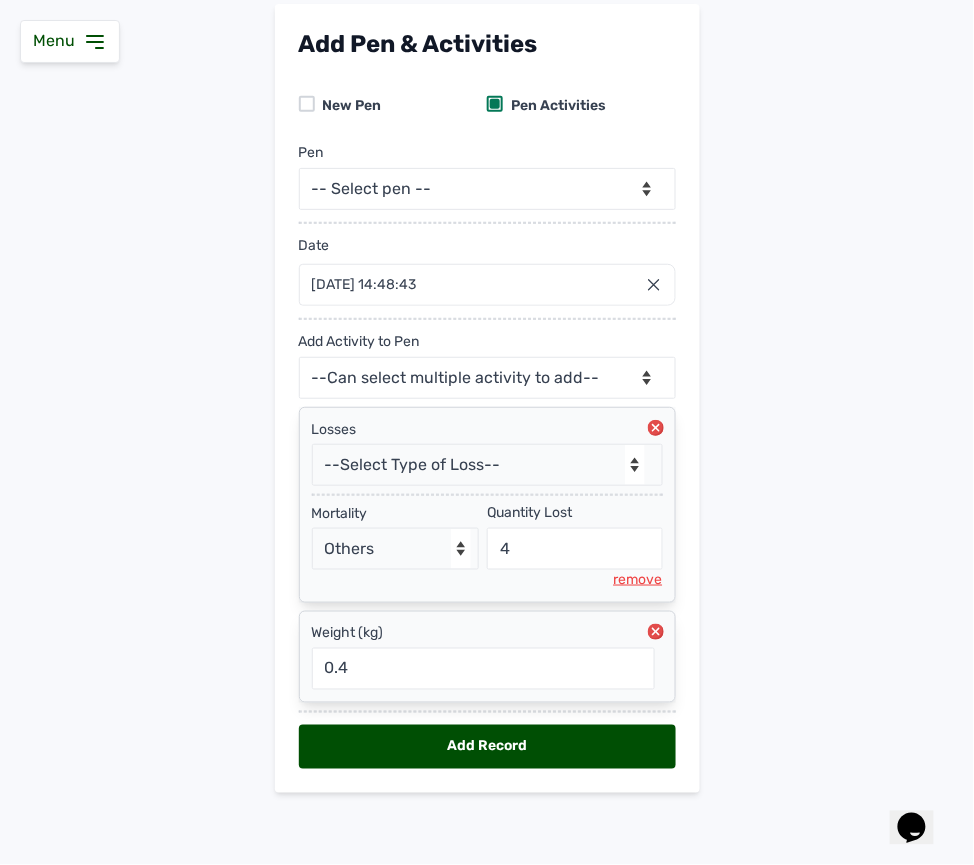 scroll, scrollTop: 0, scrollLeft: 0, axis: both 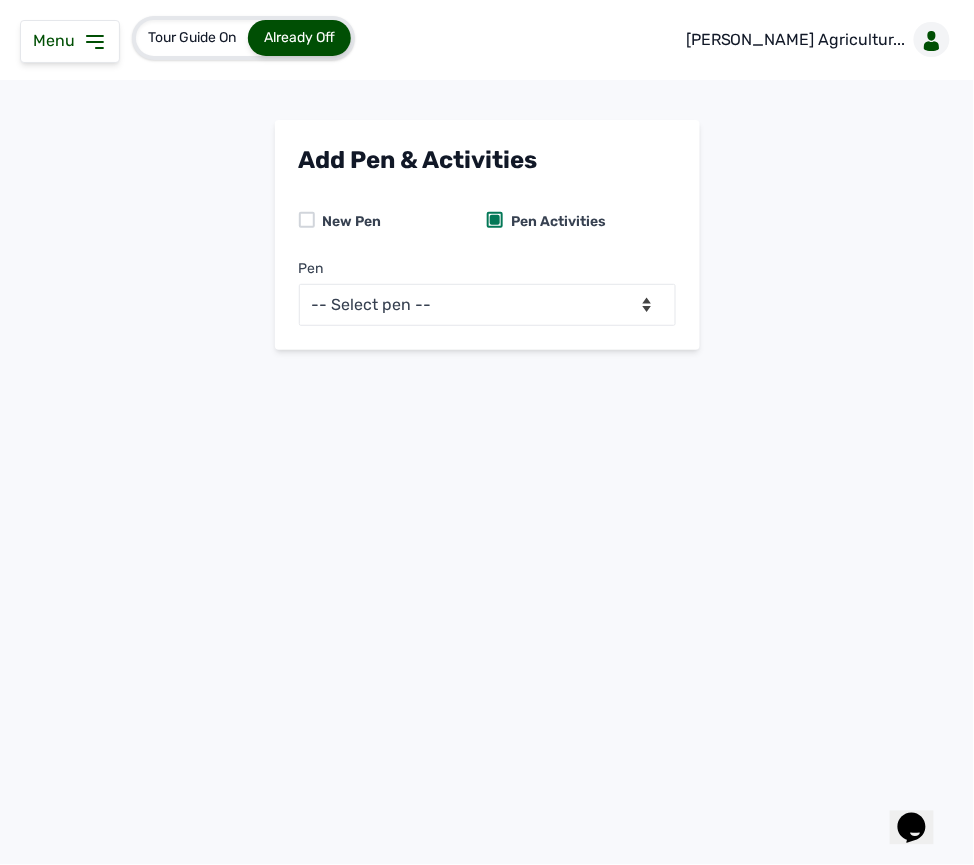 click on "Menu" at bounding box center [58, 40] 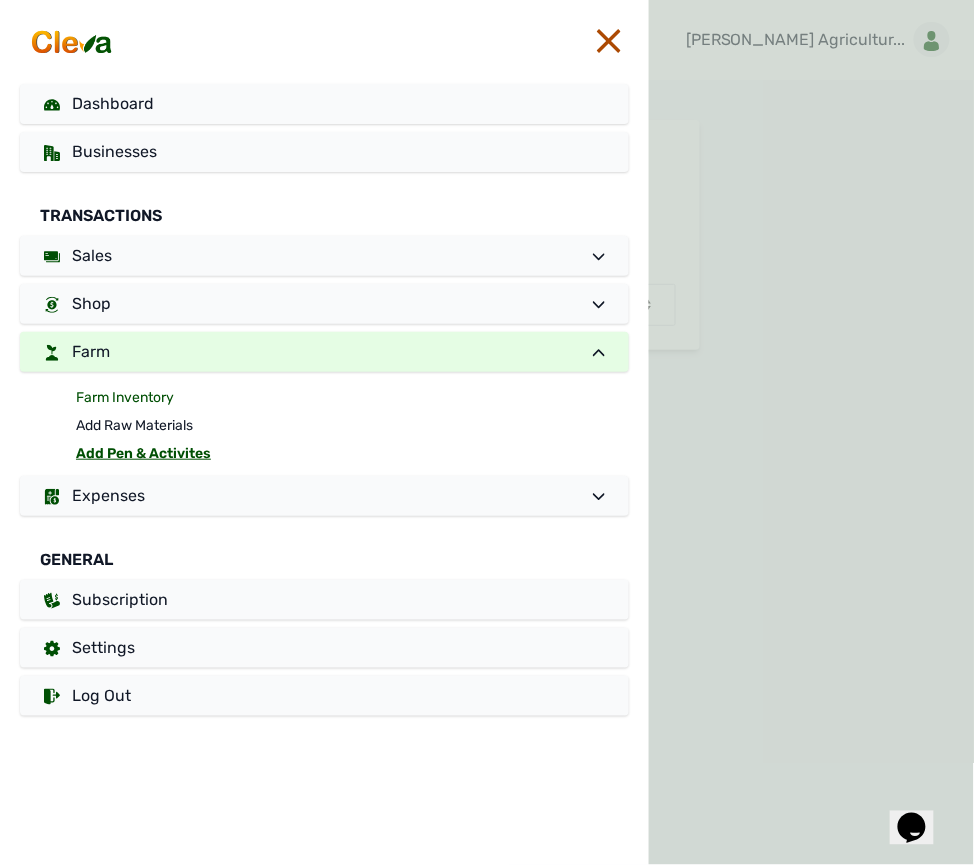 click on "Farm Inventory" at bounding box center [352, 398] 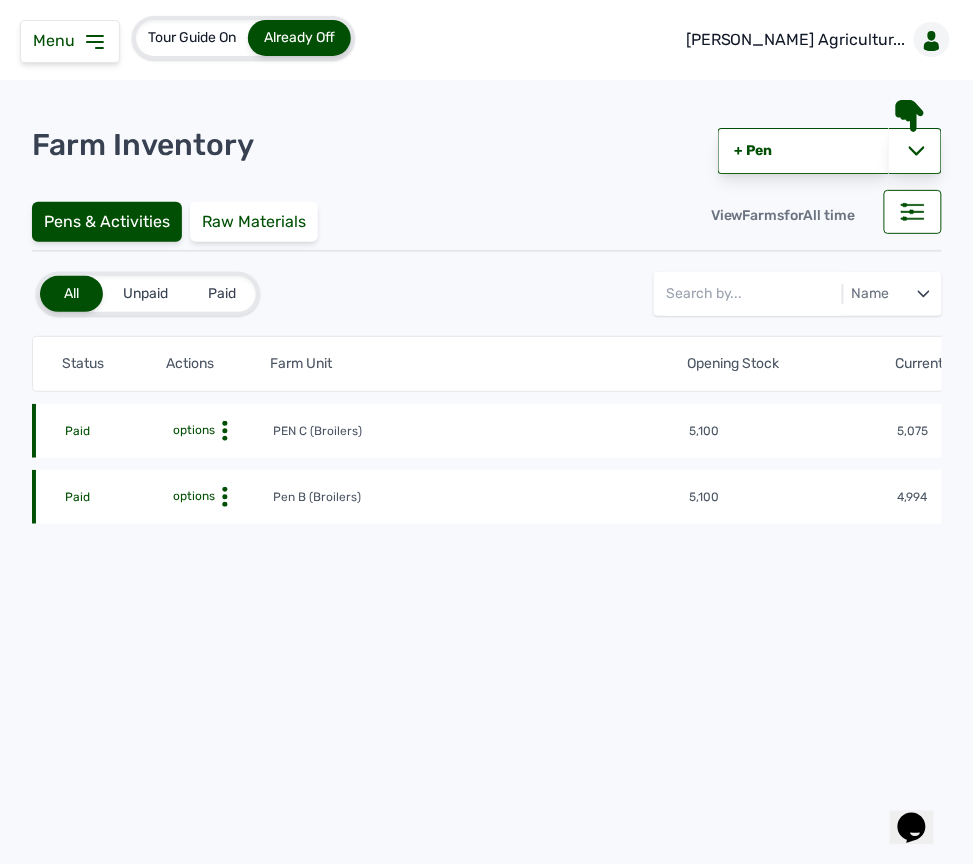 click 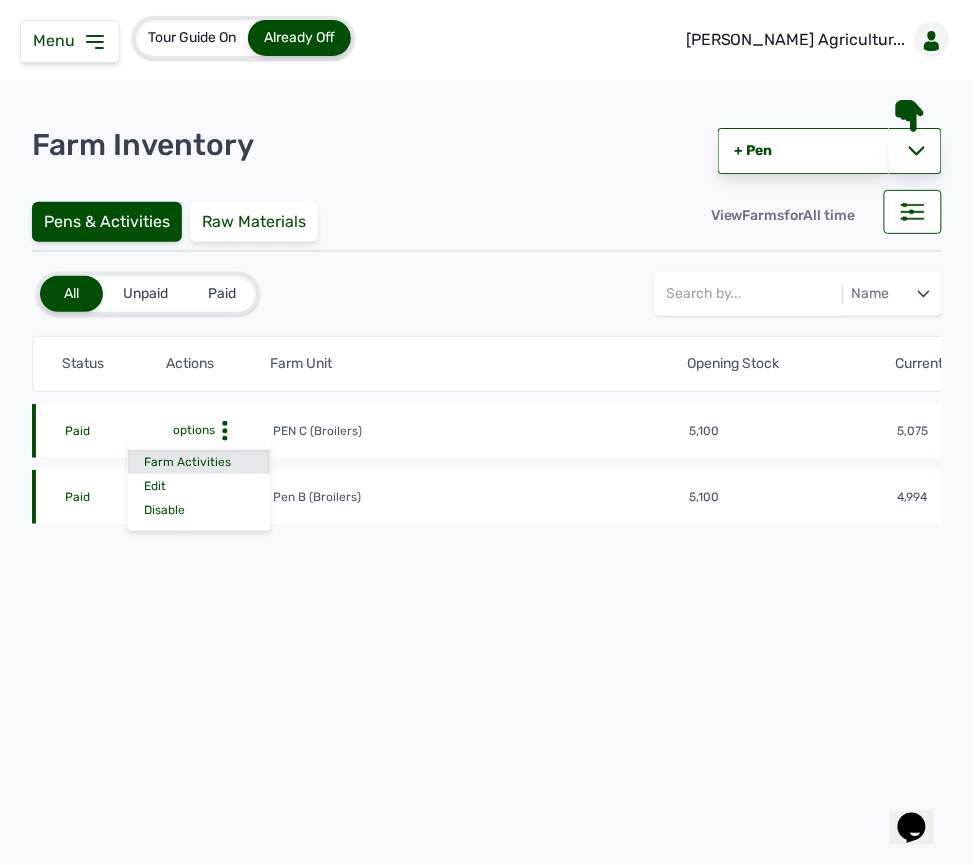 click on "Farm Activities" at bounding box center [199, 462] 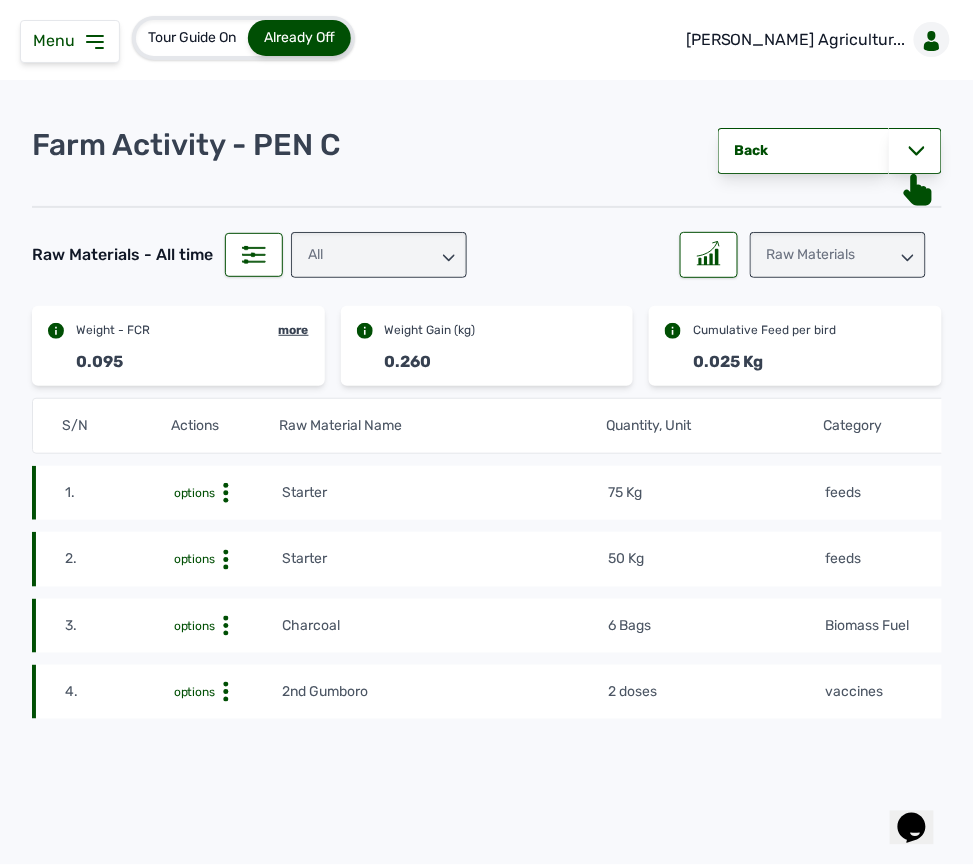 click on "Raw Materials" at bounding box center (838, 255) 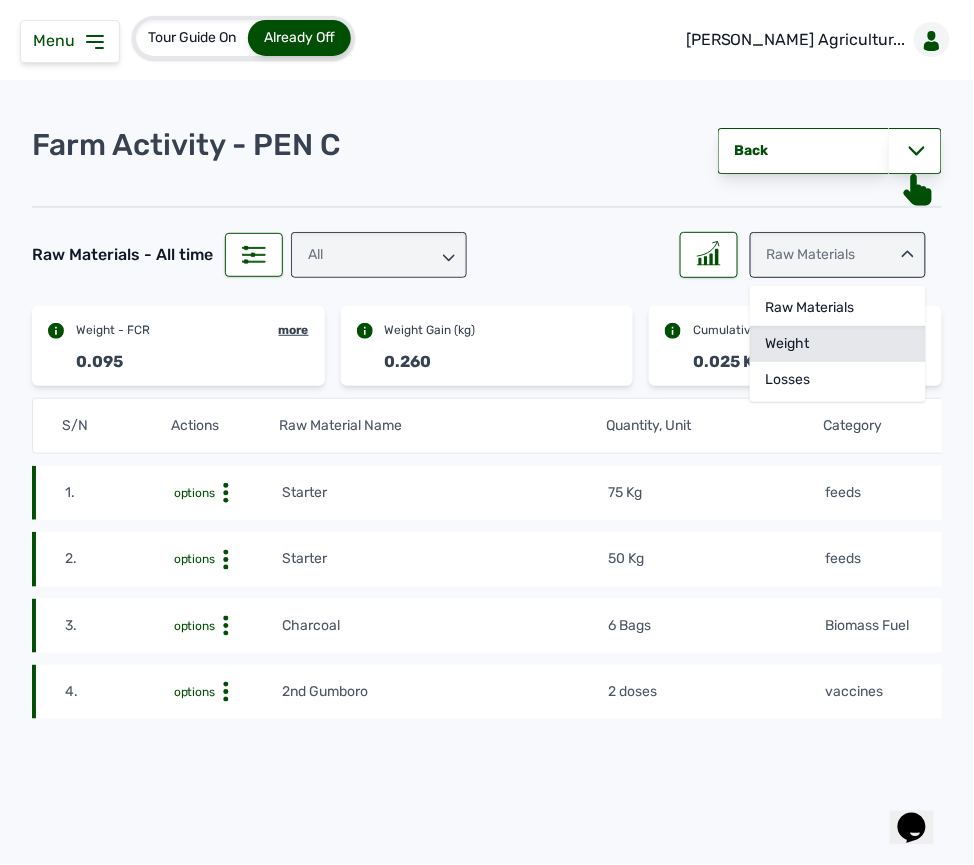 click on "Weight" 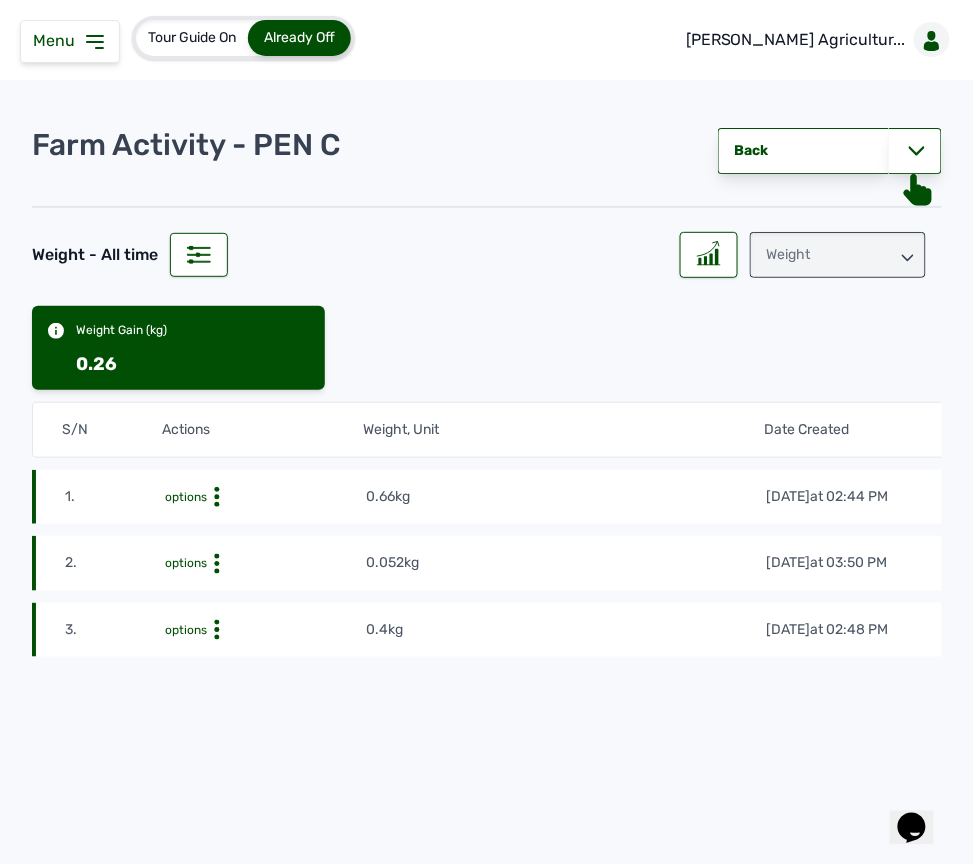 click on "Weight" at bounding box center (838, 255) 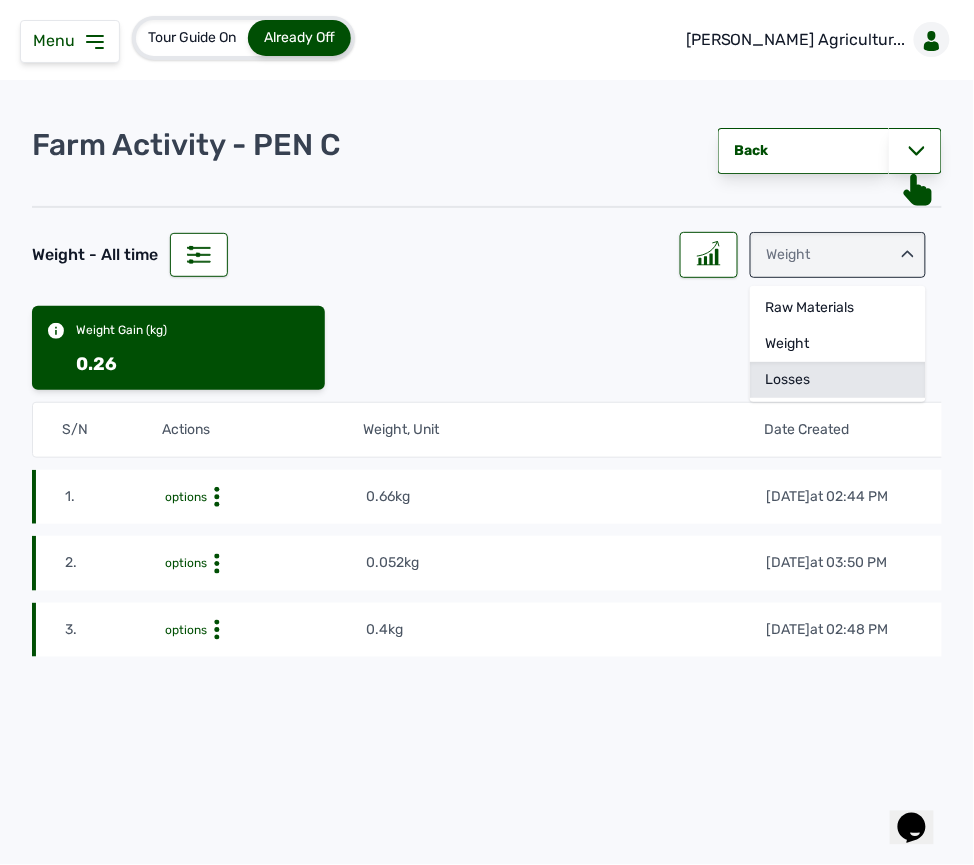 click on "Losses" 